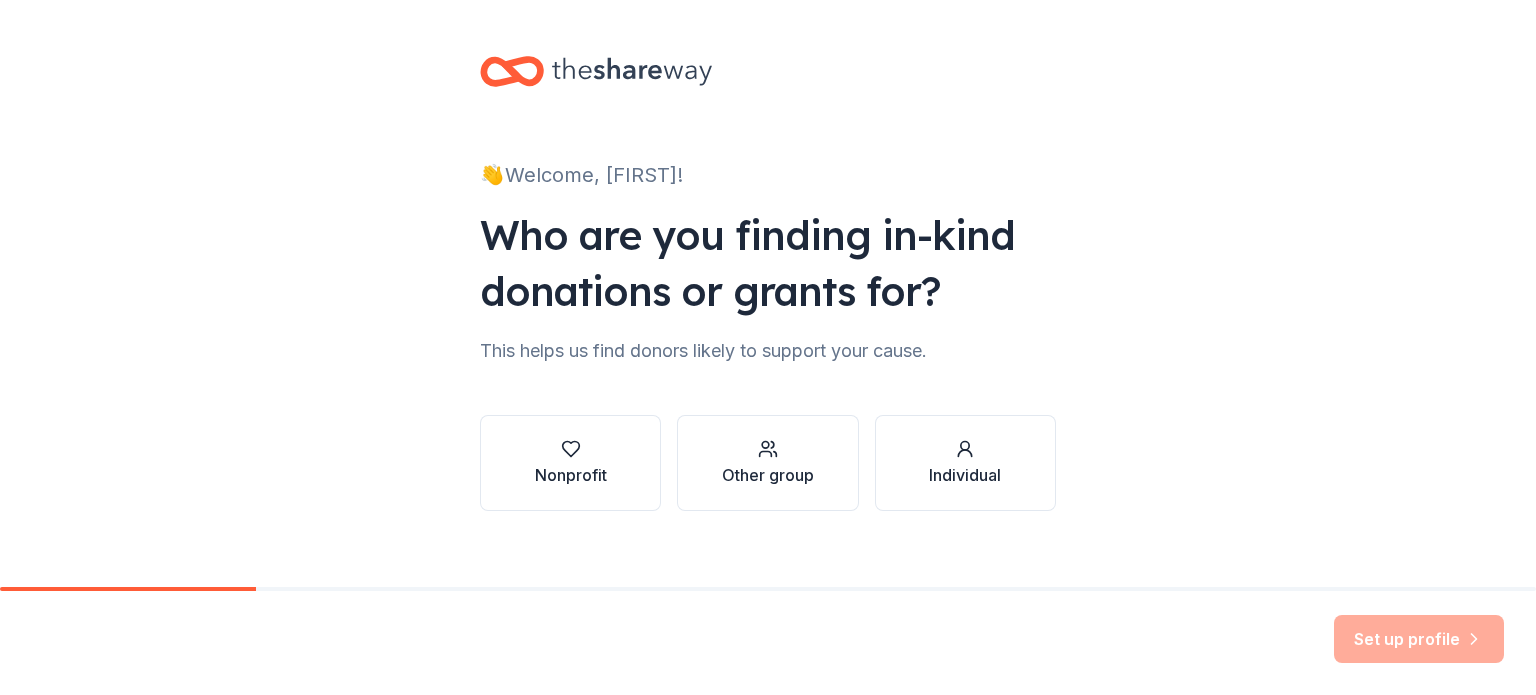 scroll, scrollTop: 0, scrollLeft: 0, axis: both 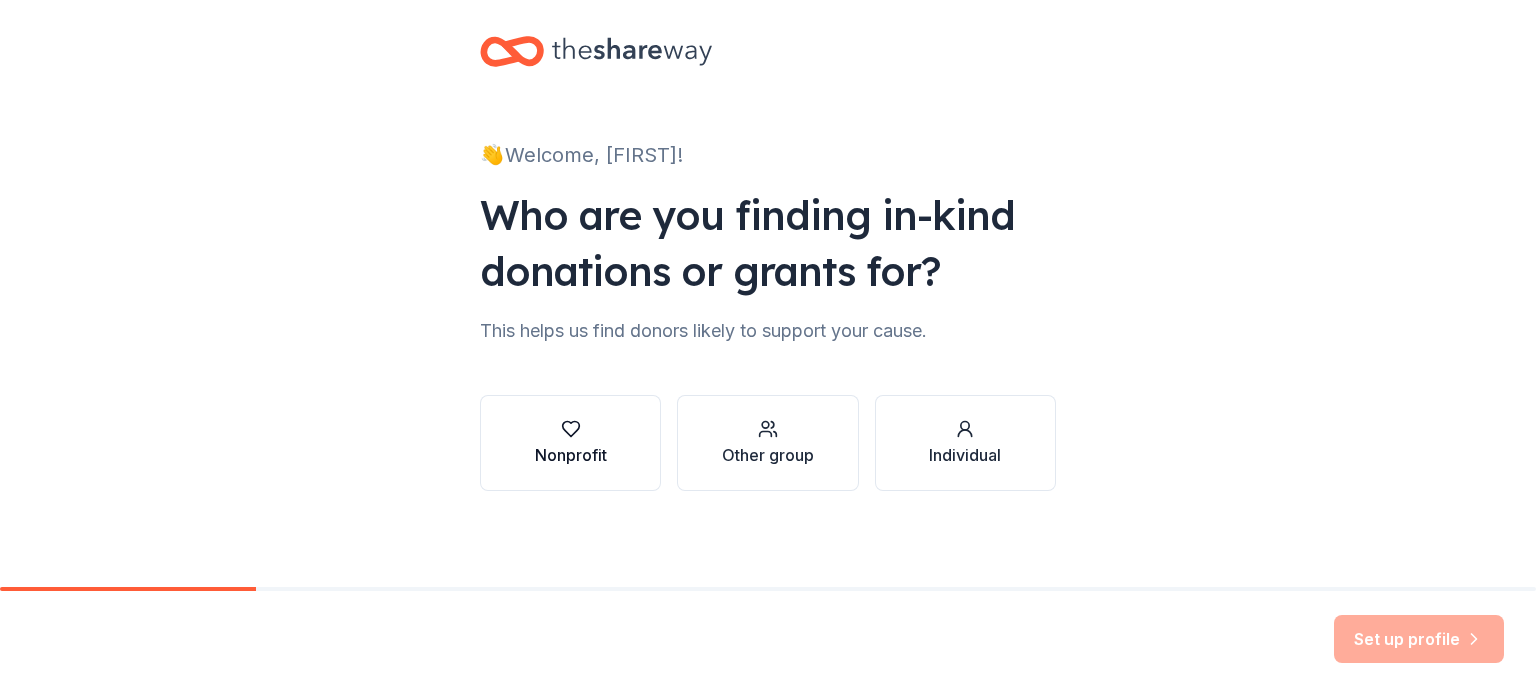 click 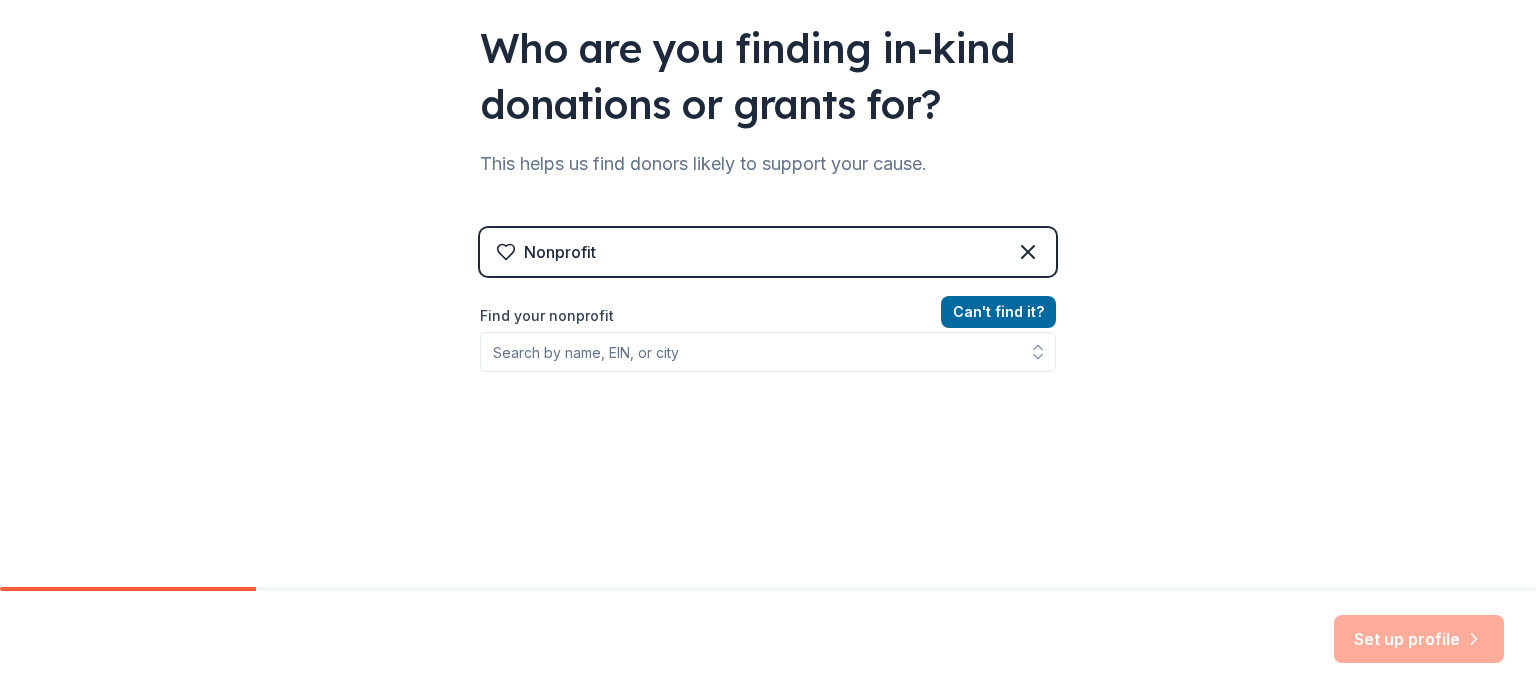 scroll, scrollTop: 487, scrollLeft: 0, axis: vertical 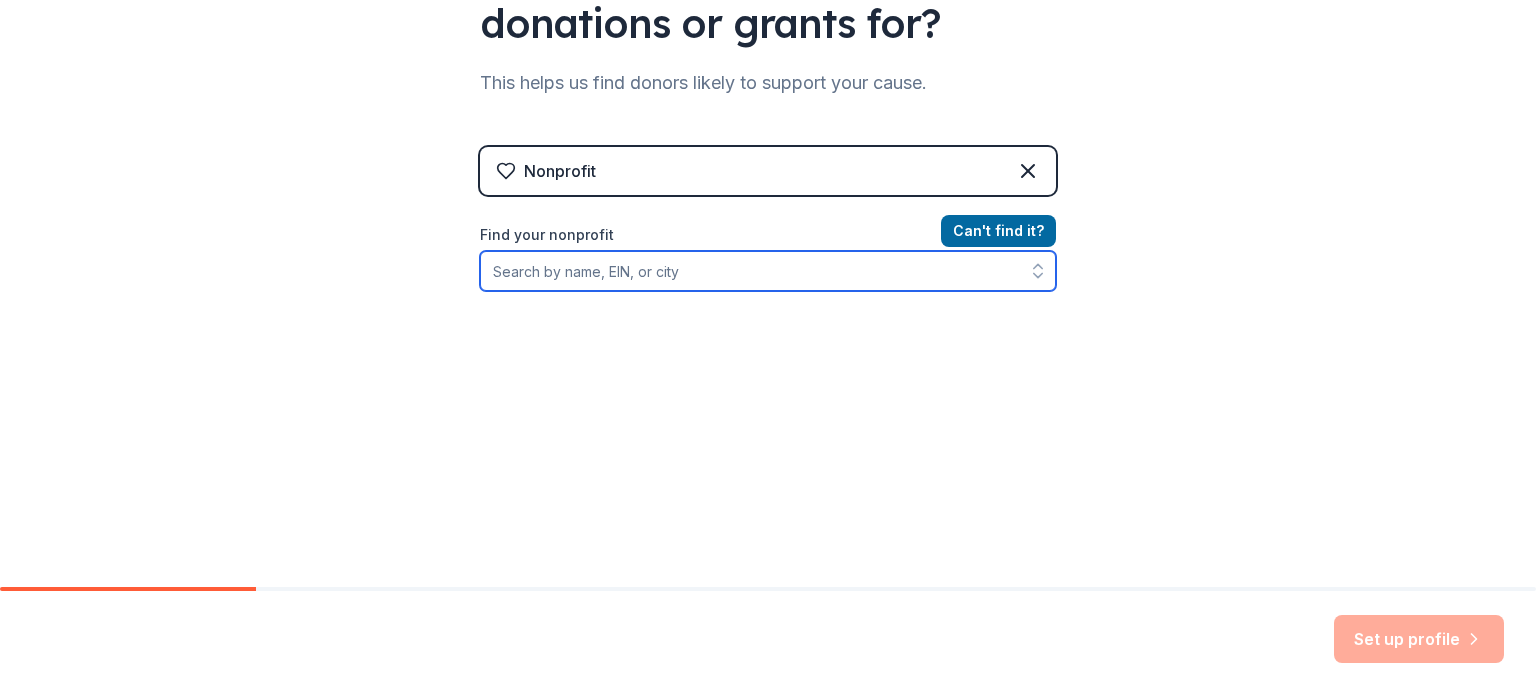 click on "Find your nonprofit" at bounding box center (768, 271) 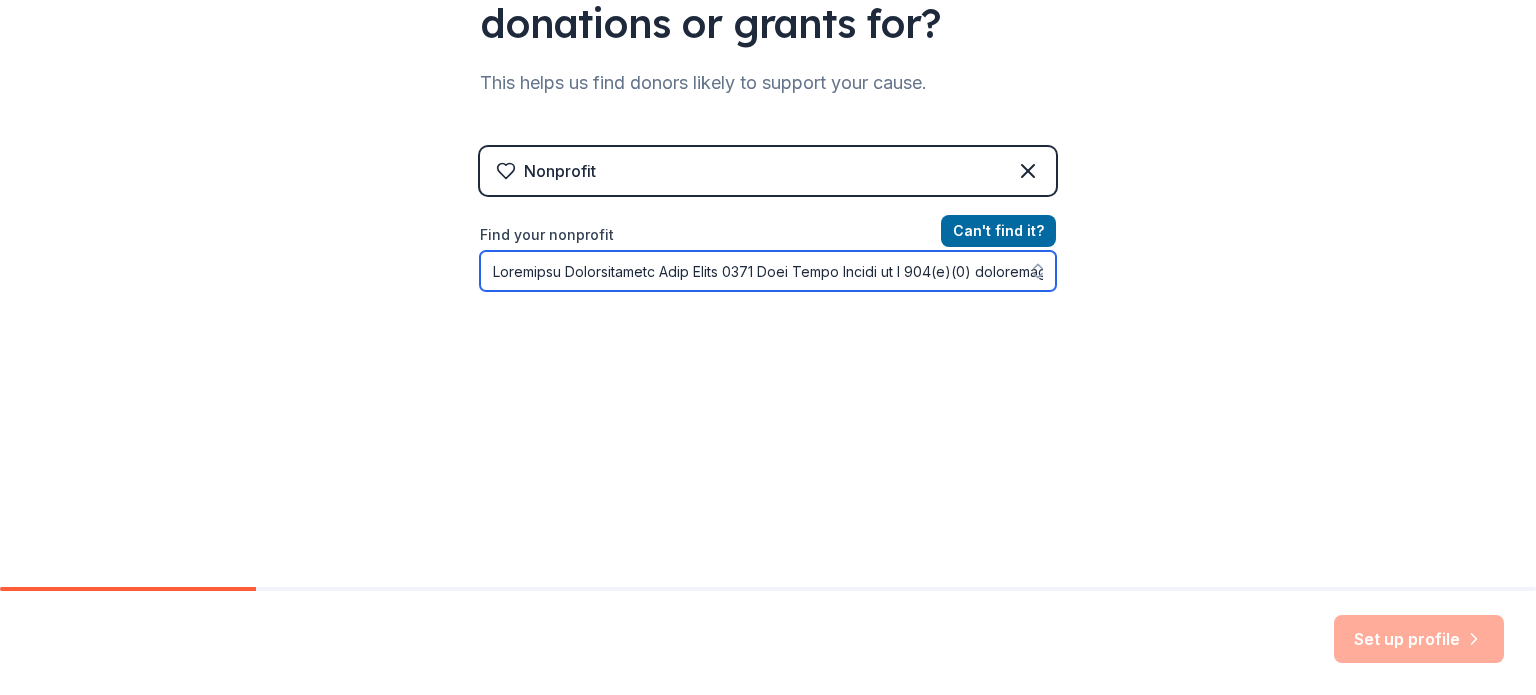 scroll, scrollTop: 0, scrollLeft: 40708, axis: horizontal 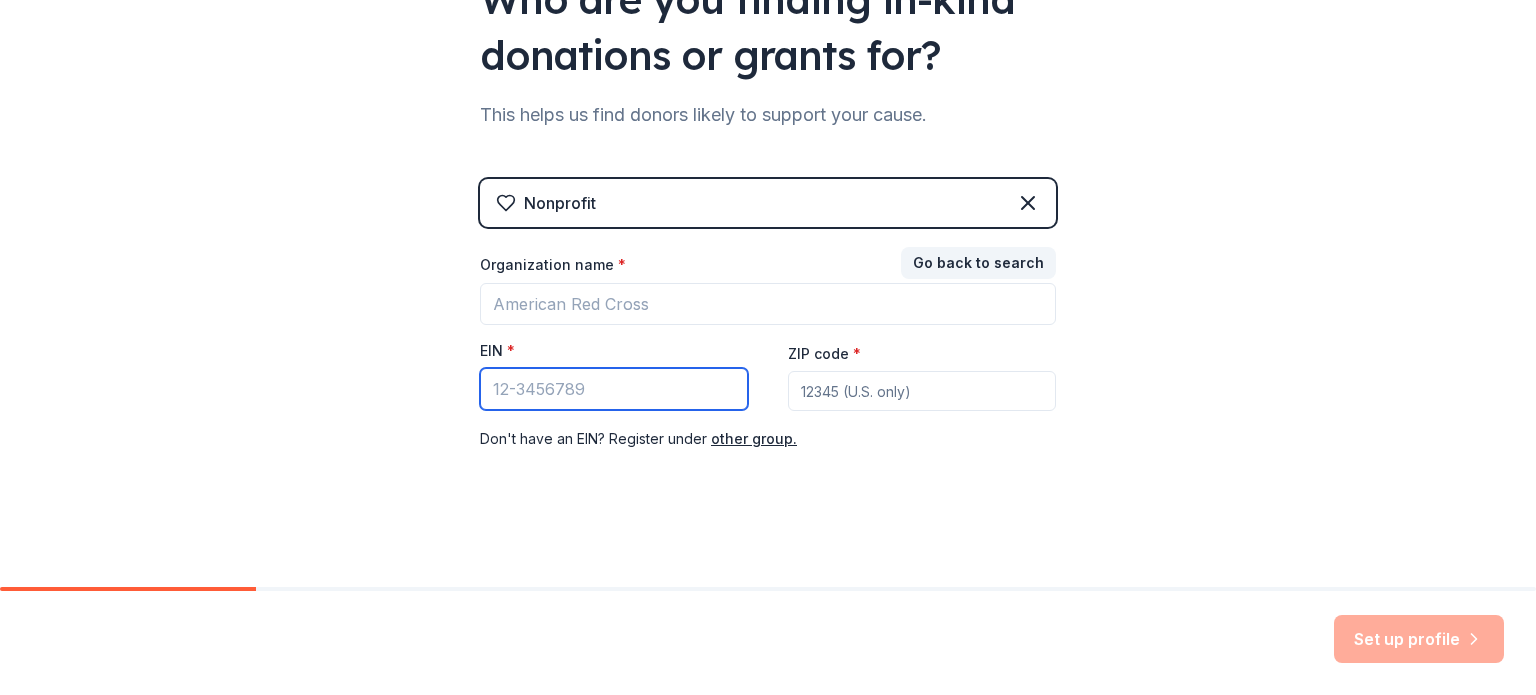 click on "EIN *" at bounding box center [614, 389] 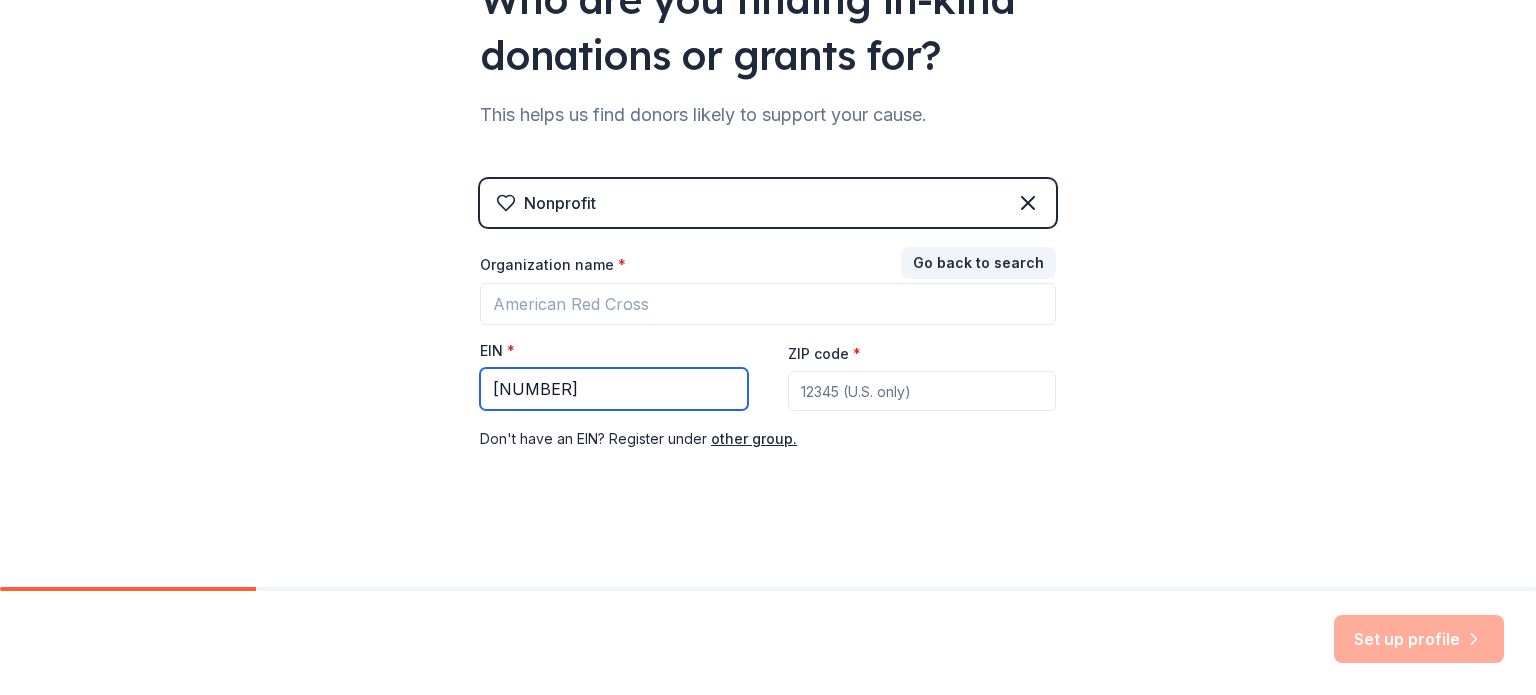 type on "[ACCOUNT_NUMBER]" 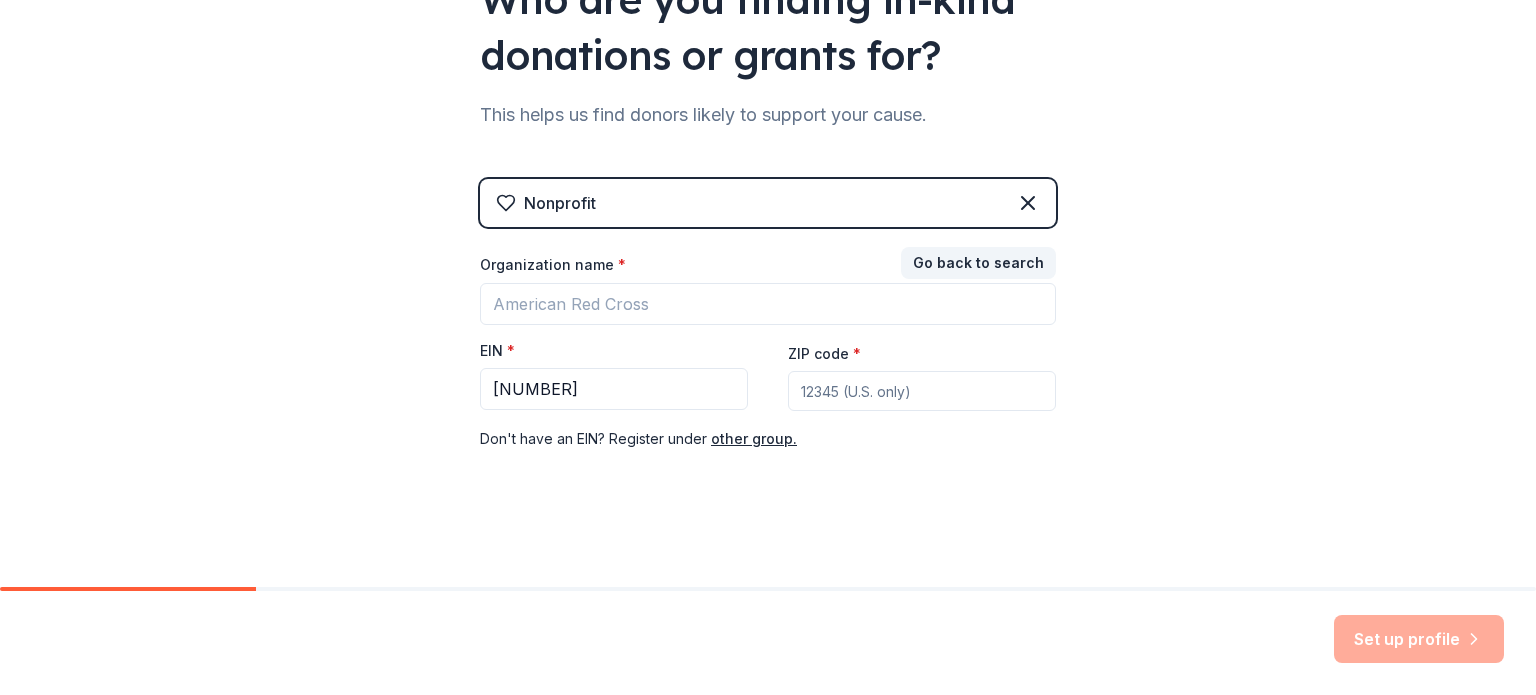 click on "ZIP code *" at bounding box center (922, 391) 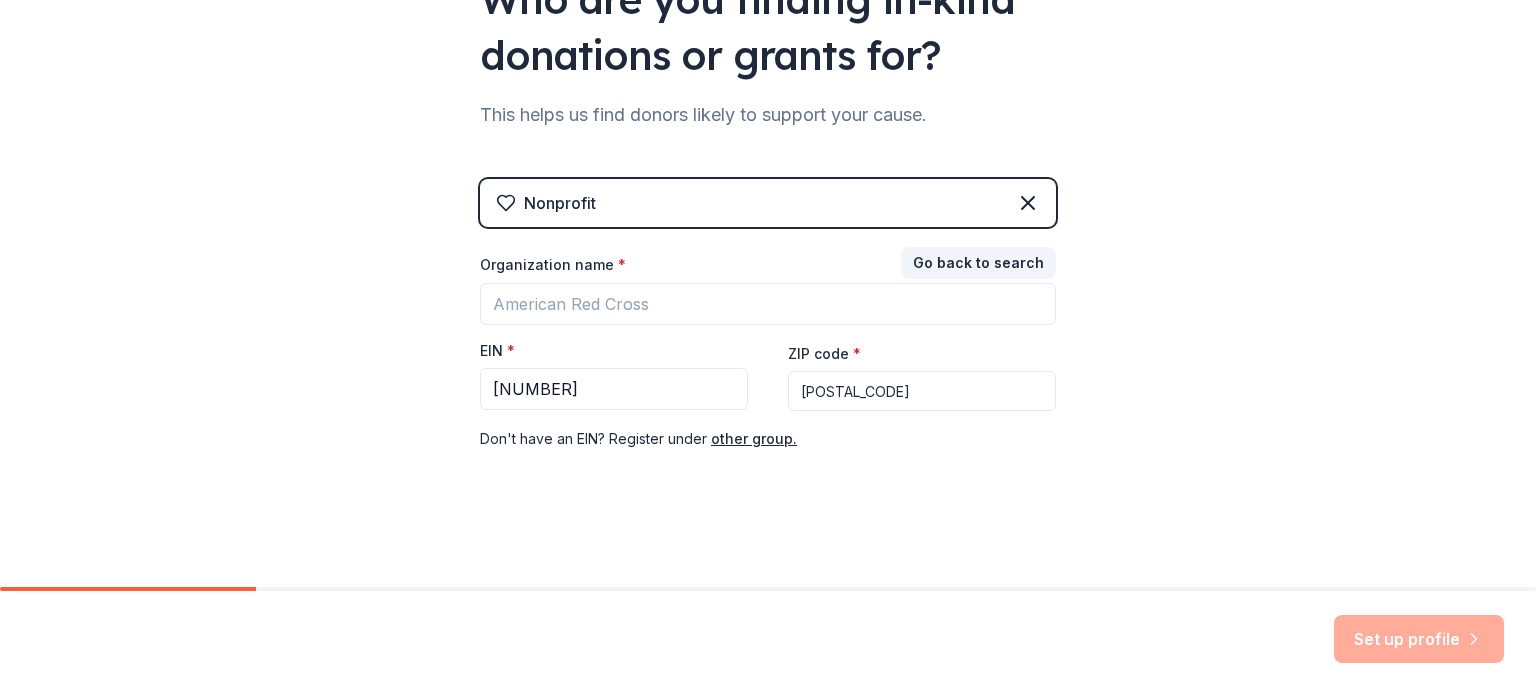 scroll, scrollTop: 456, scrollLeft: 0, axis: vertical 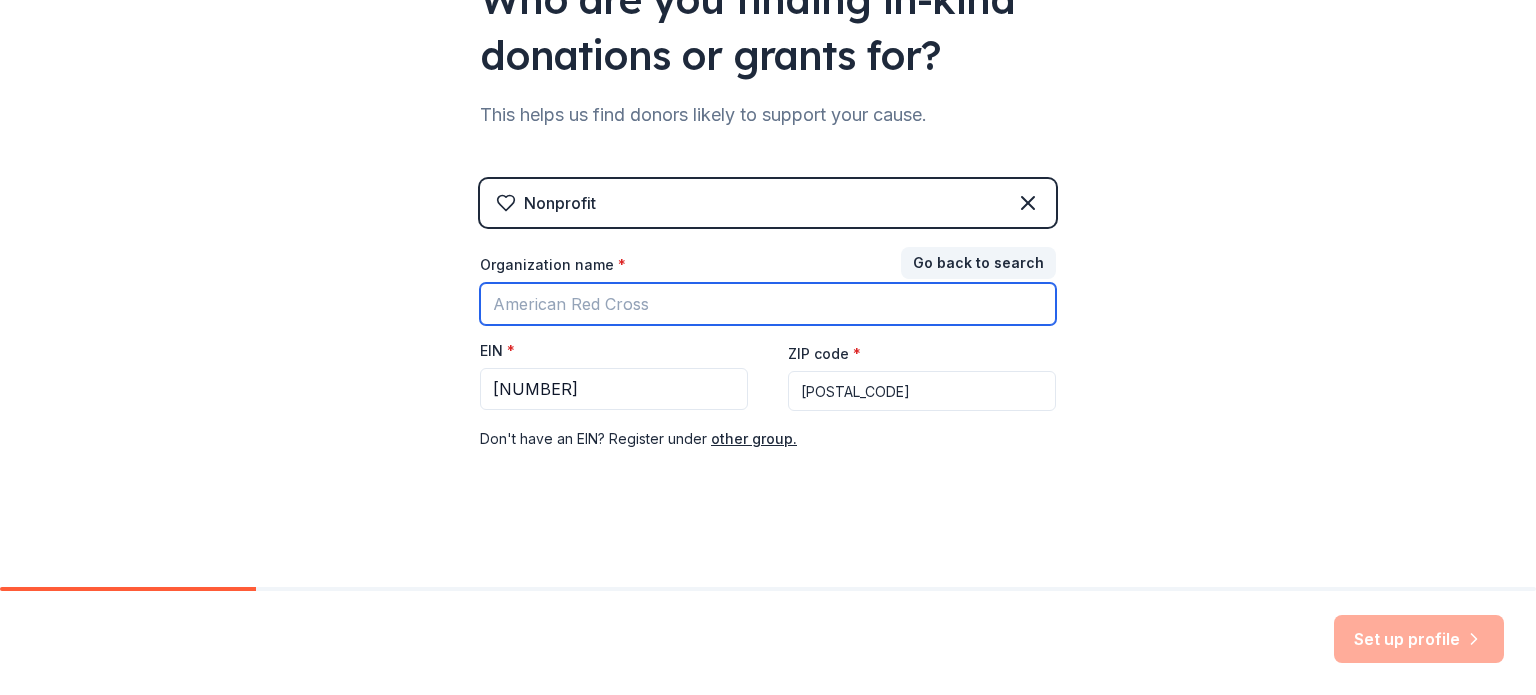 click on "Organization name *" at bounding box center [768, 304] 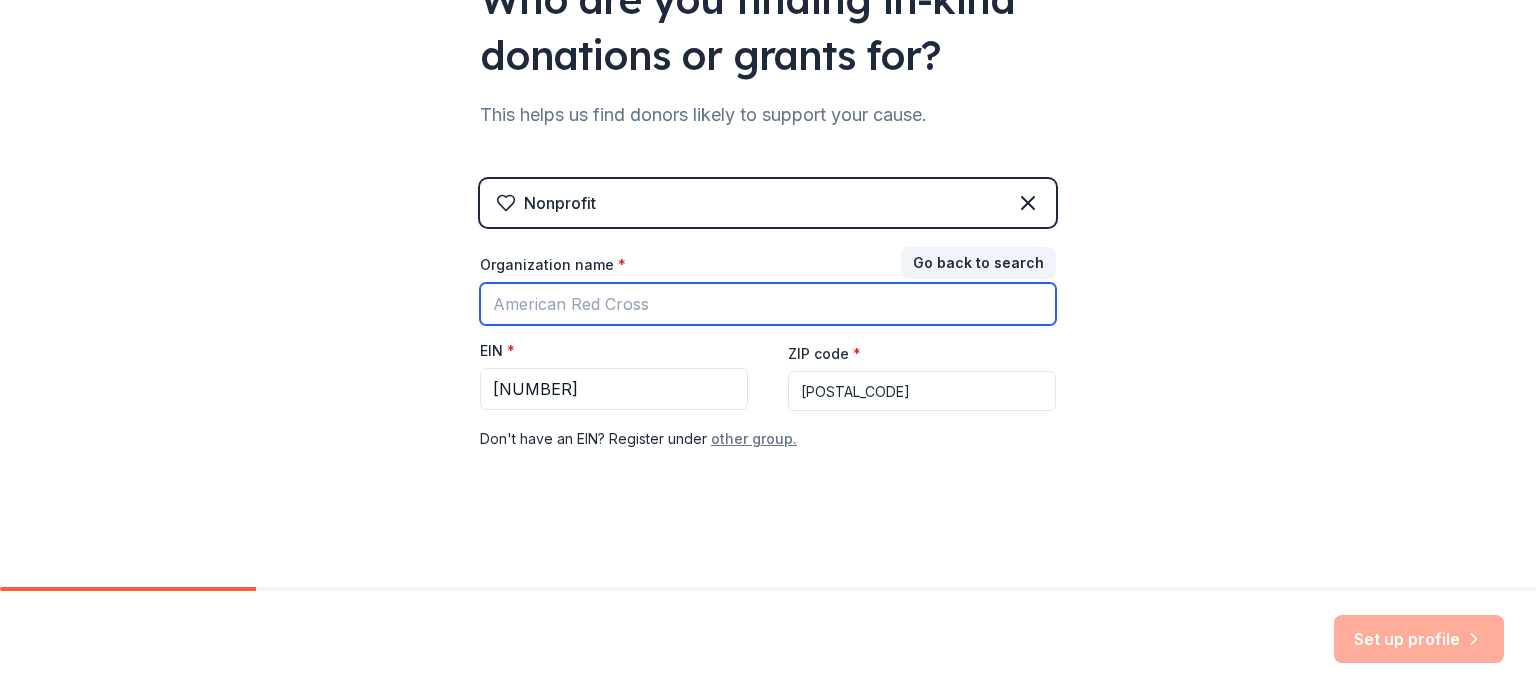 type on "Wood River Health" 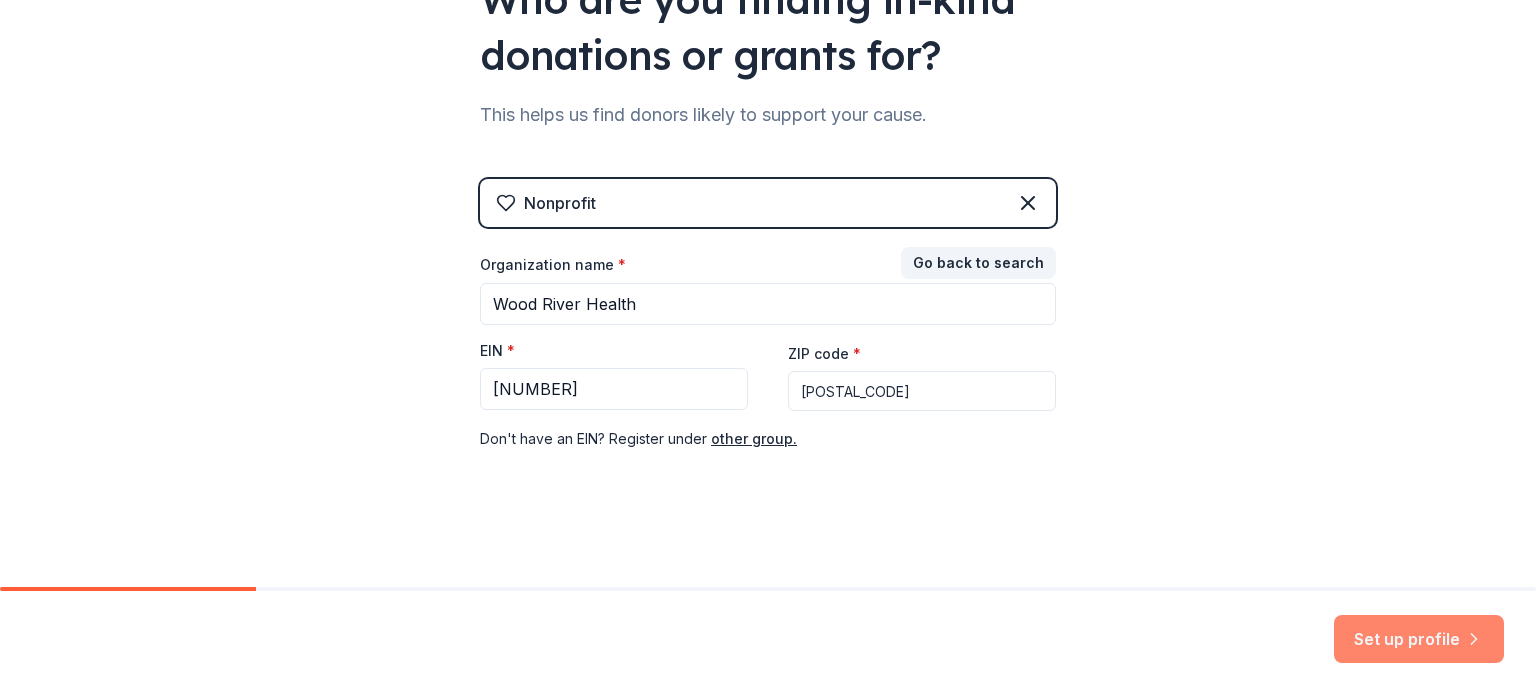 click on "Set up profile" at bounding box center (1419, 639) 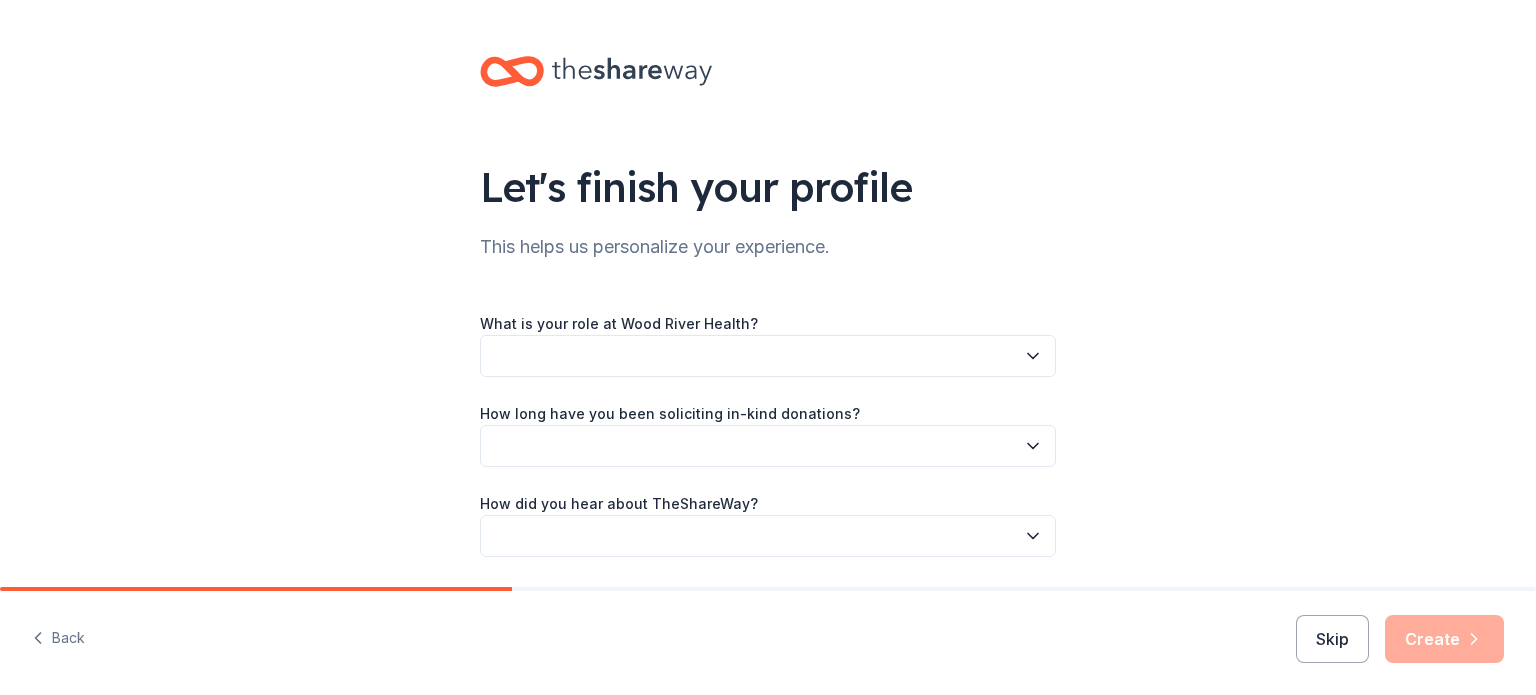 scroll, scrollTop: 100, scrollLeft: 0, axis: vertical 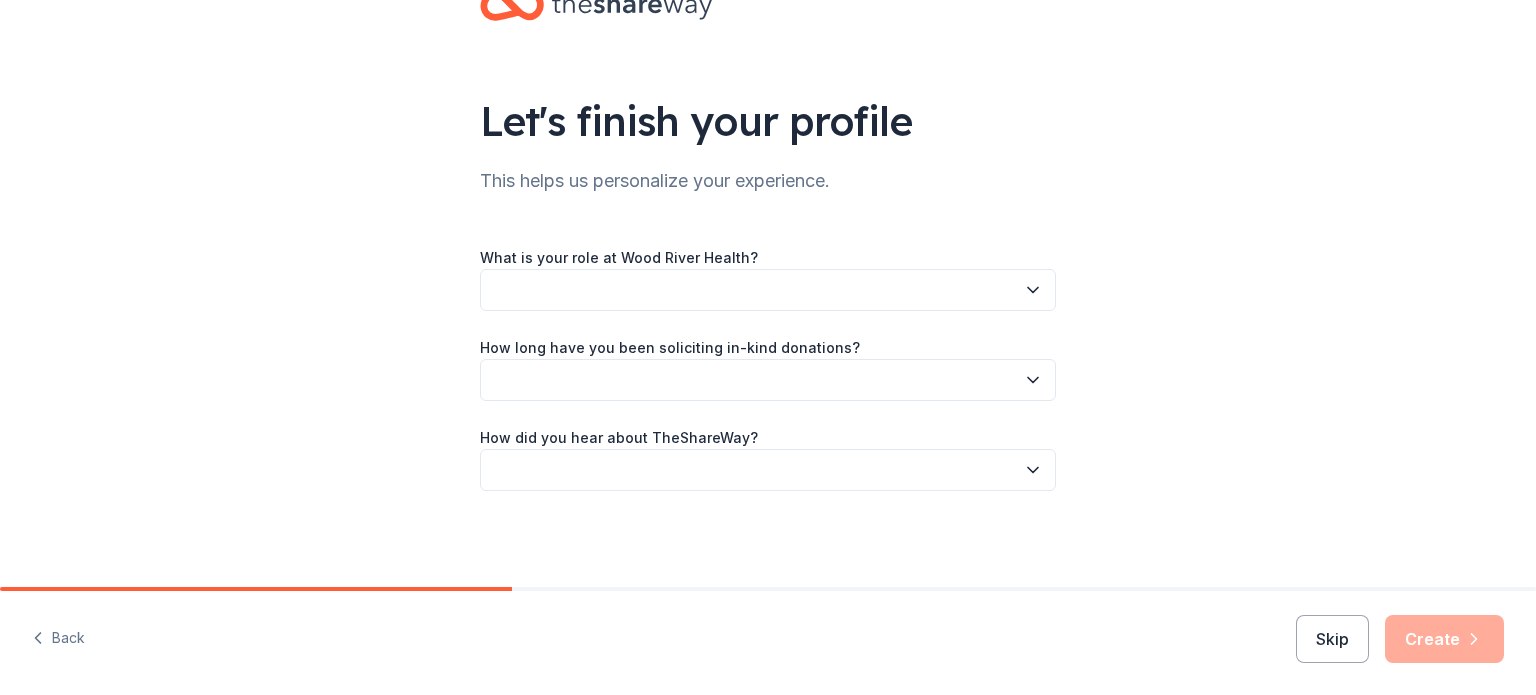 click at bounding box center (768, 290) 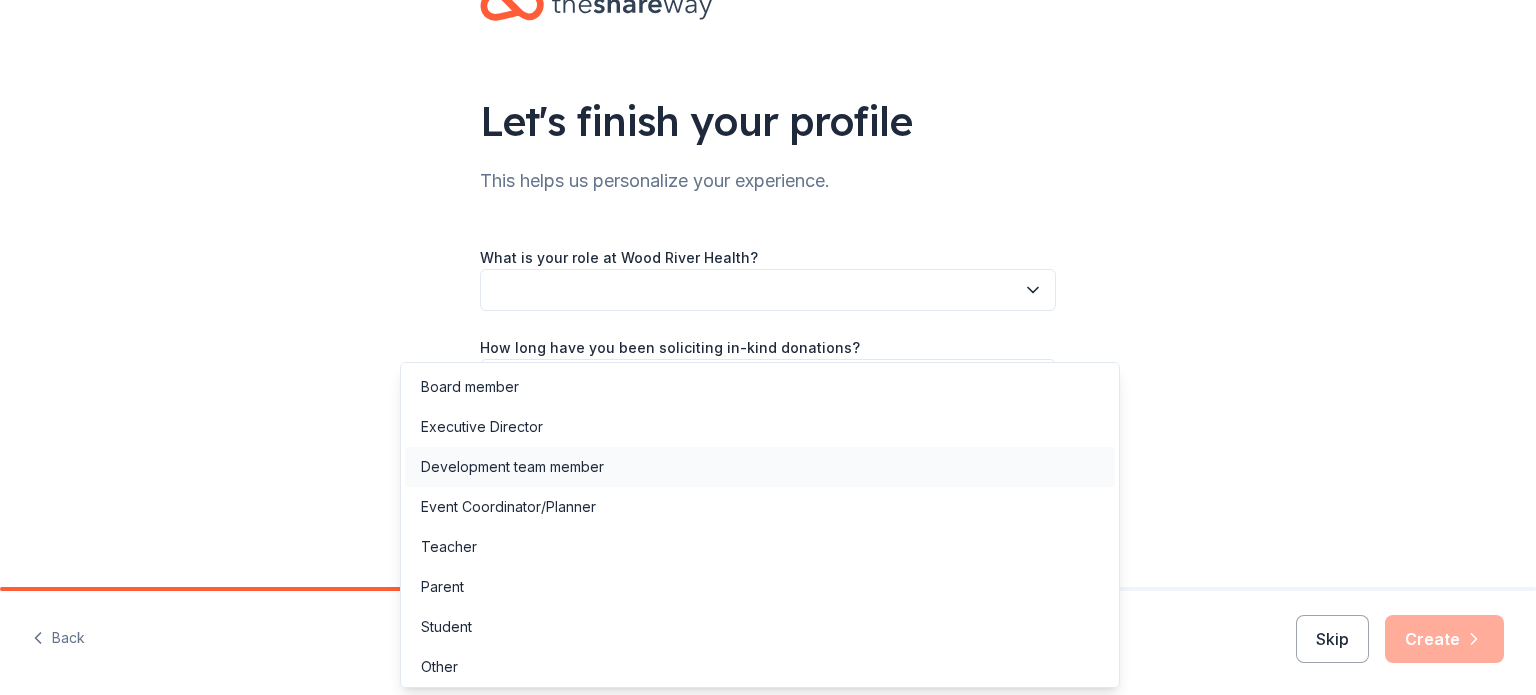 click on "Development team member" at bounding box center (760, 467) 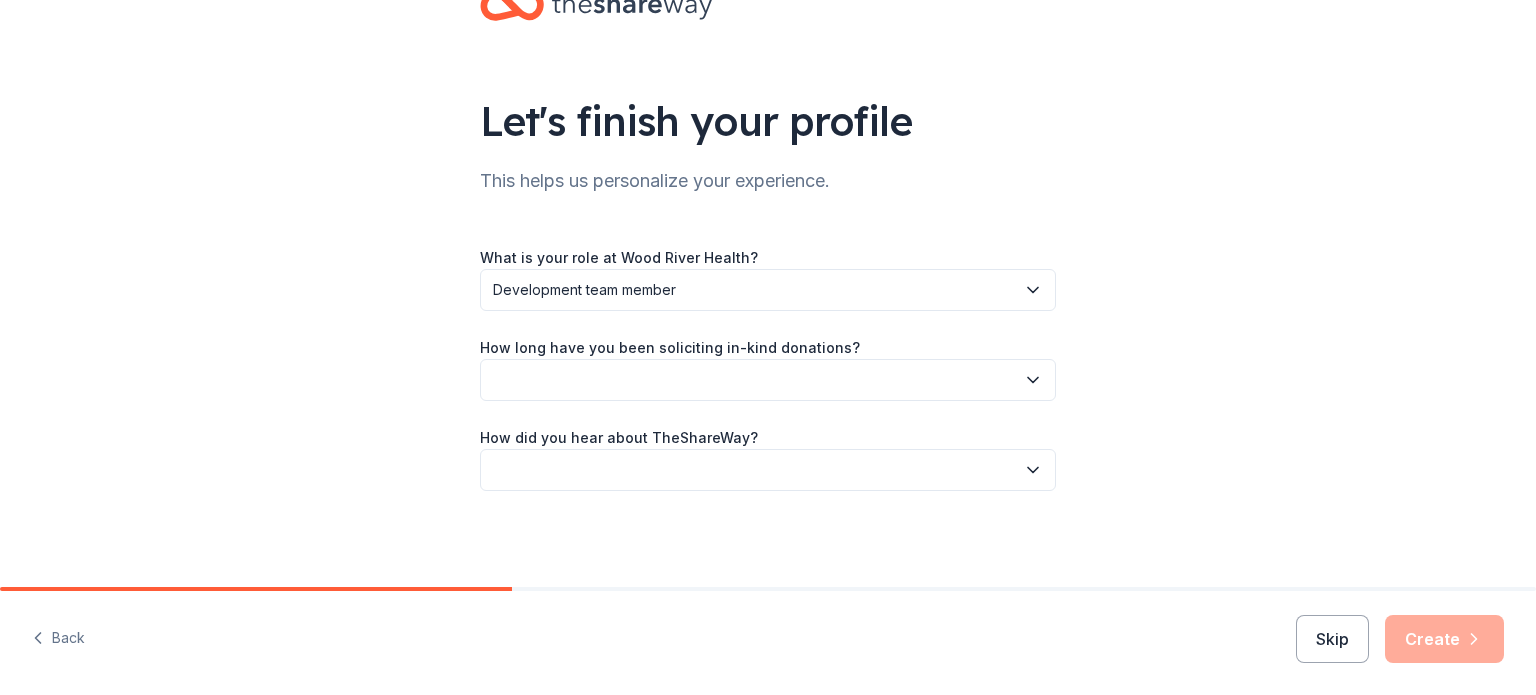 scroll, scrollTop: 232, scrollLeft: 0, axis: vertical 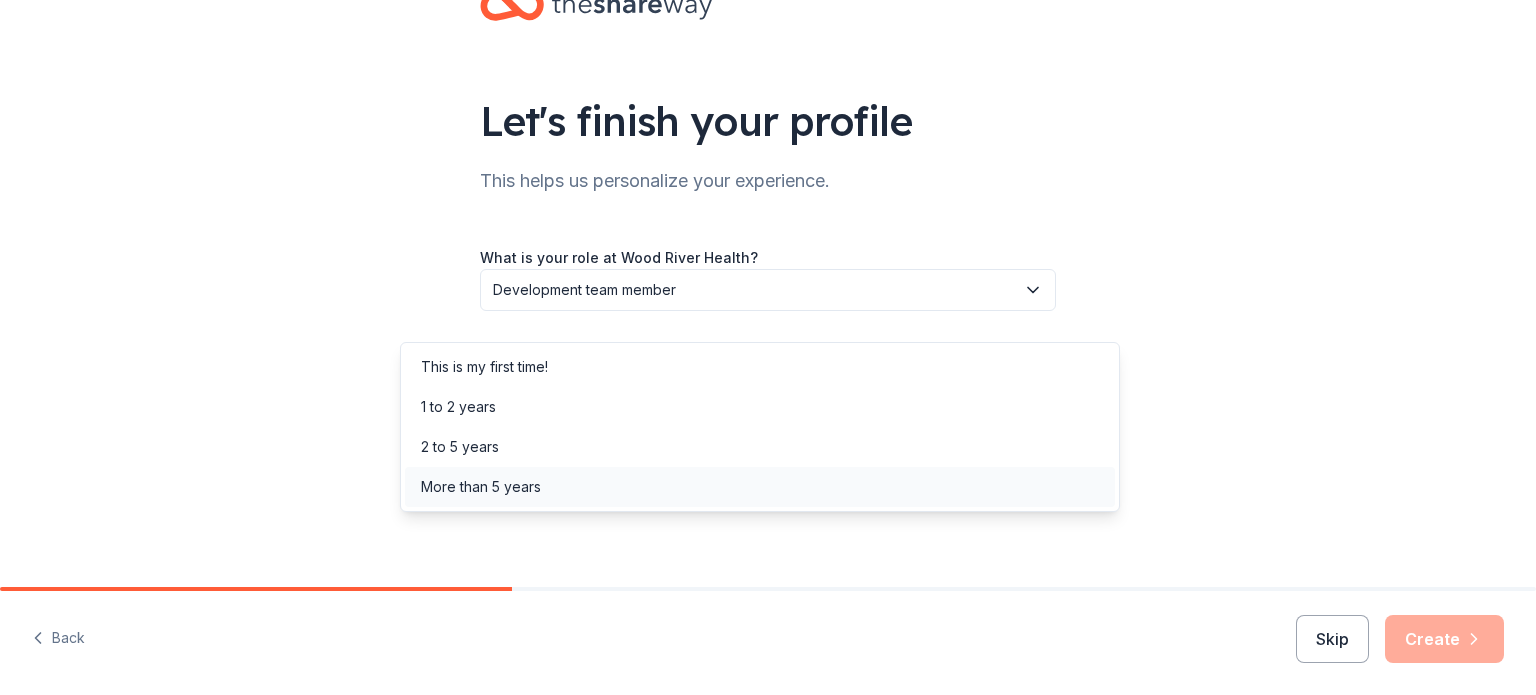 click on "More than 5 years" at bounding box center (760, 487) 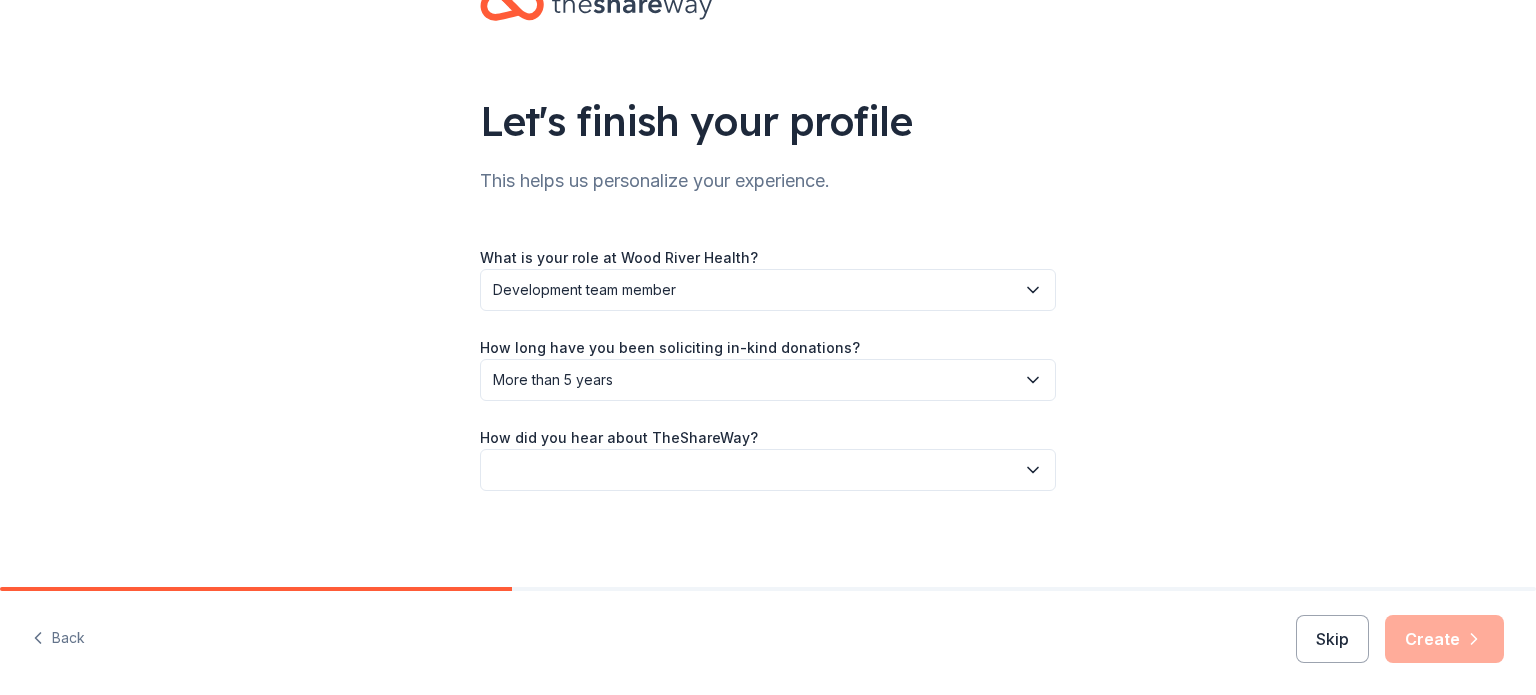 scroll, scrollTop: 236, scrollLeft: 0, axis: vertical 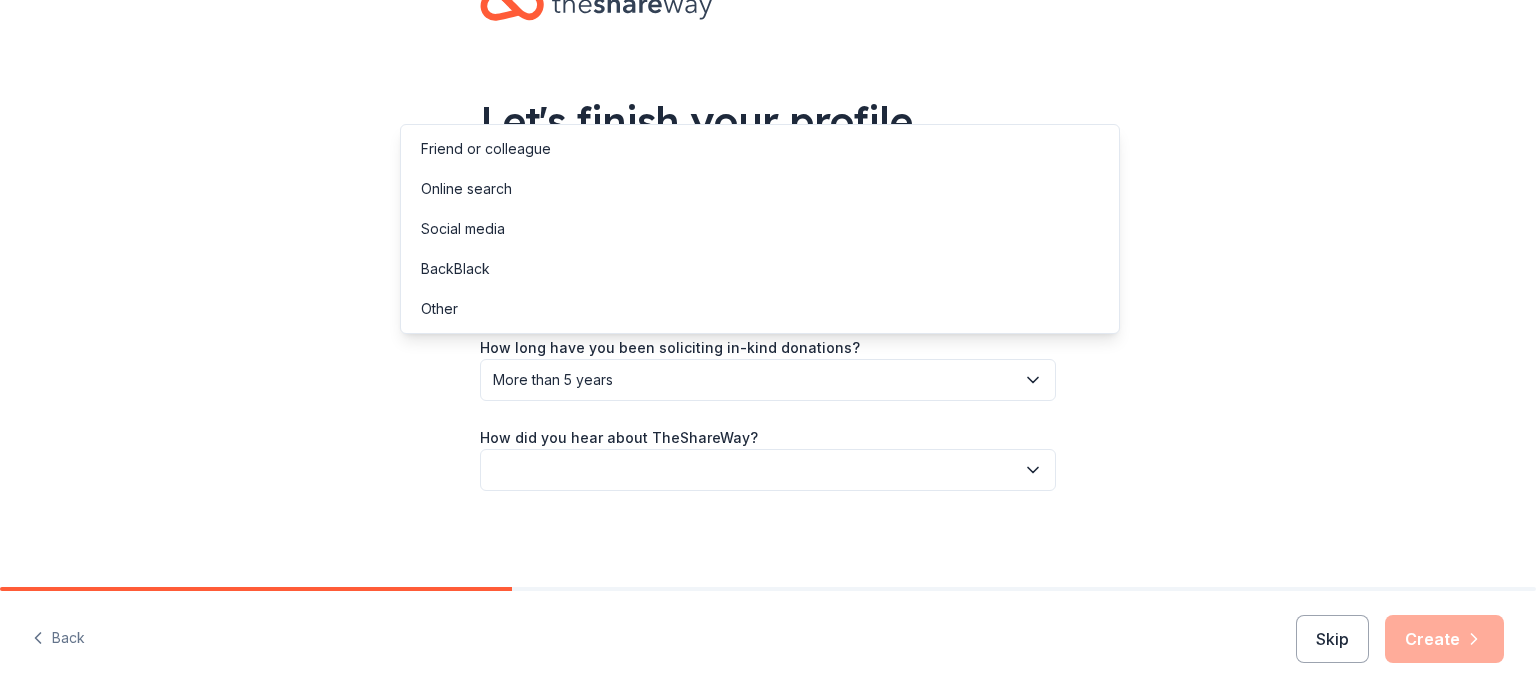 click at bounding box center [768, 470] 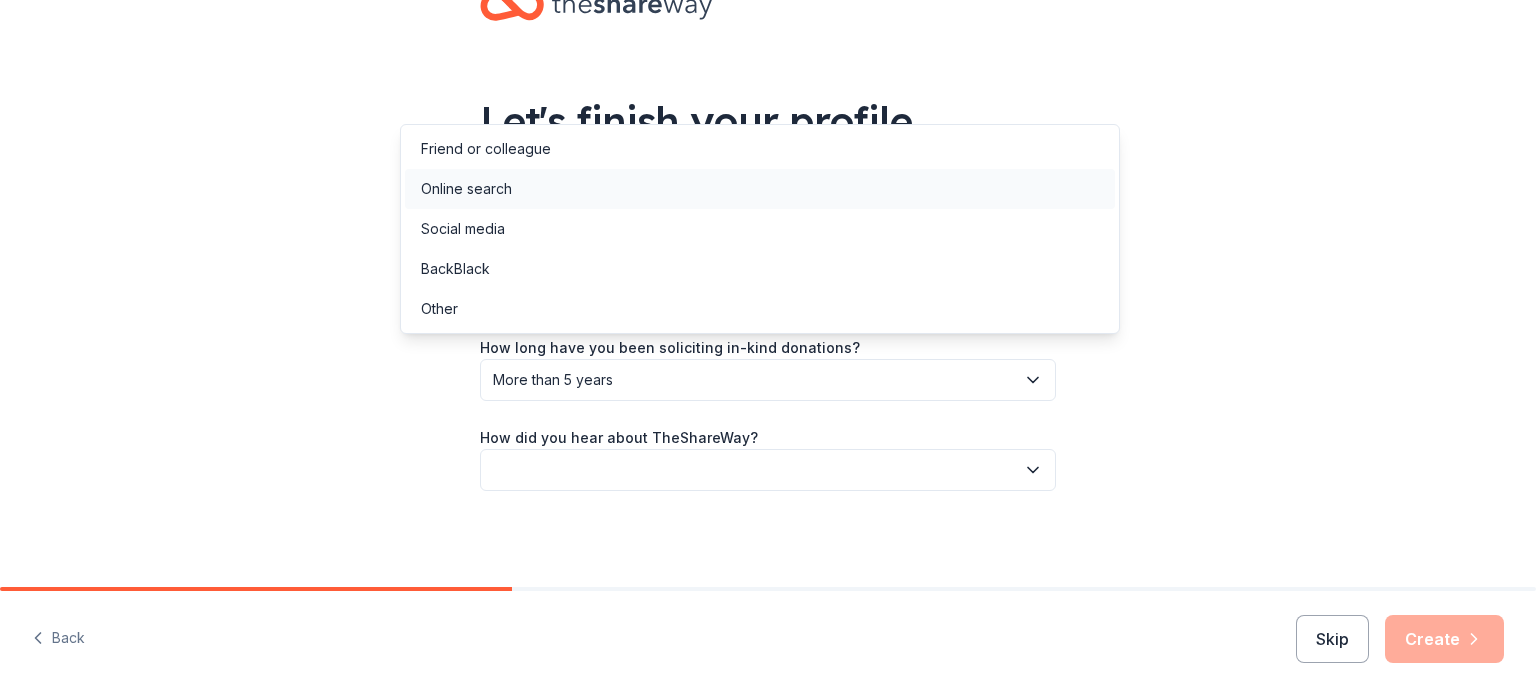 click on "Online search" at bounding box center (760, 189) 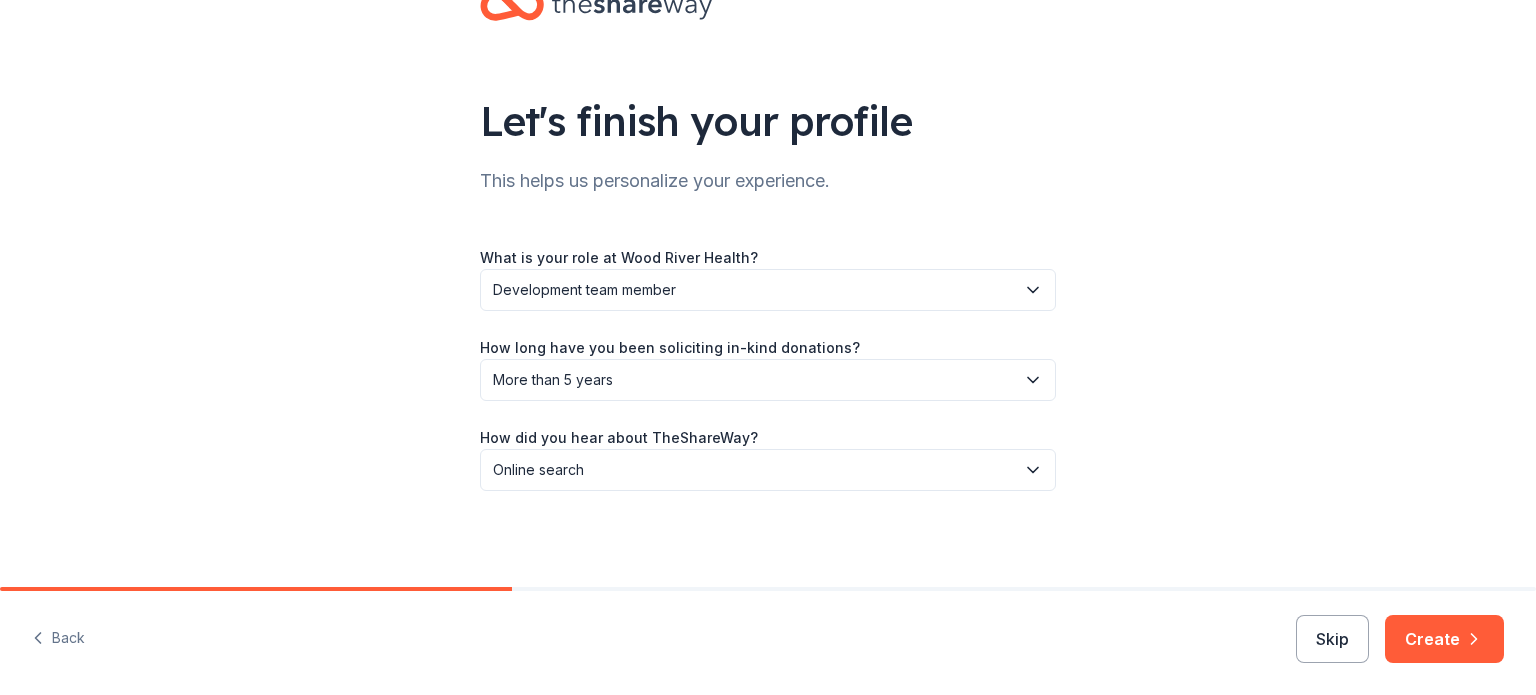 scroll, scrollTop: 241, scrollLeft: 0, axis: vertical 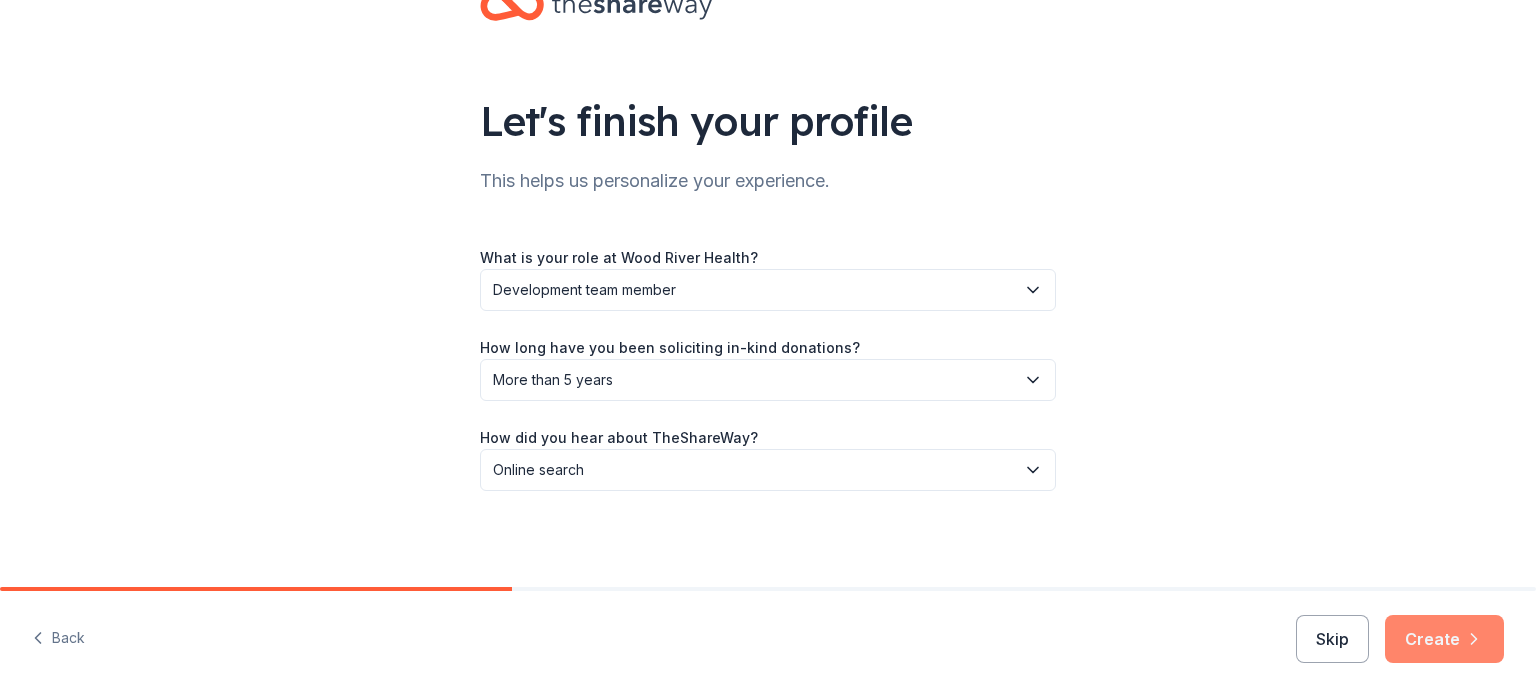 click on "Create" at bounding box center [1444, 639] 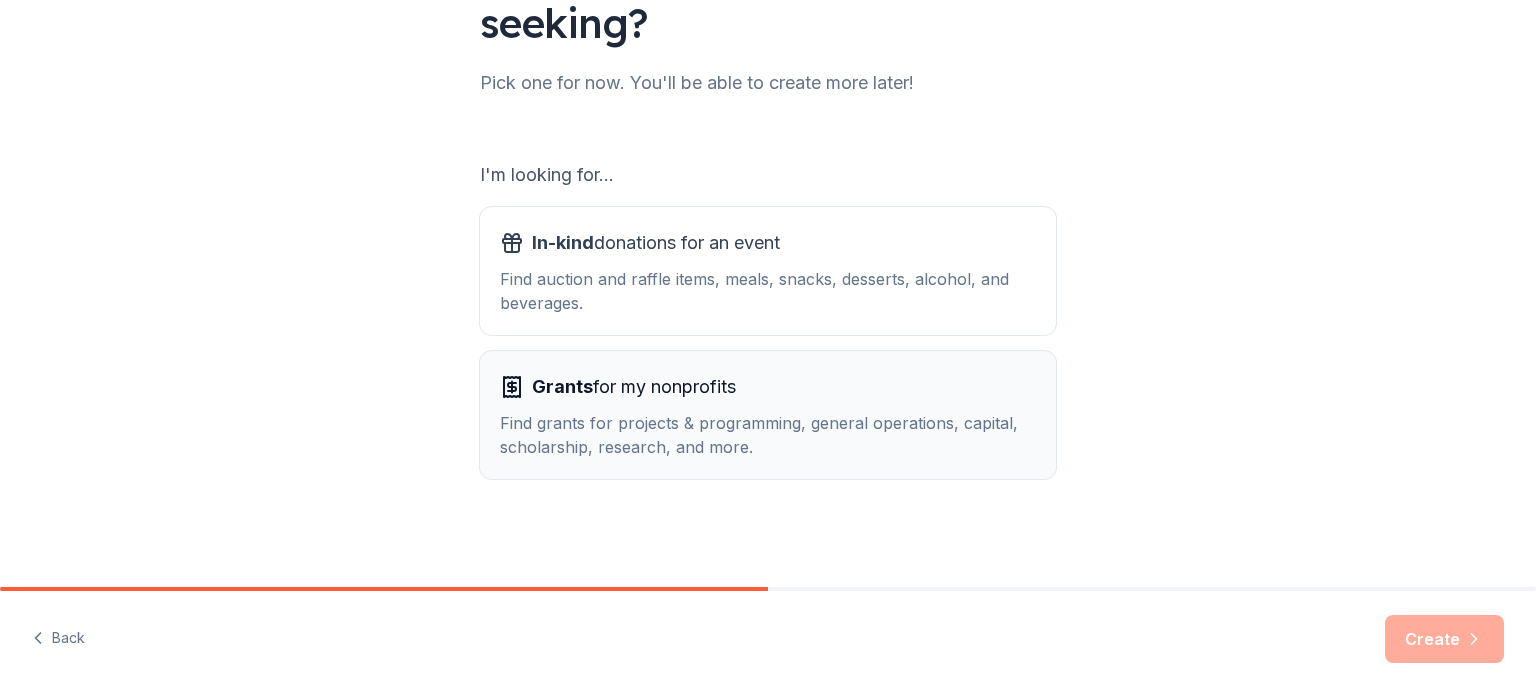 scroll, scrollTop: 400, scrollLeft: 0, axis: vertical 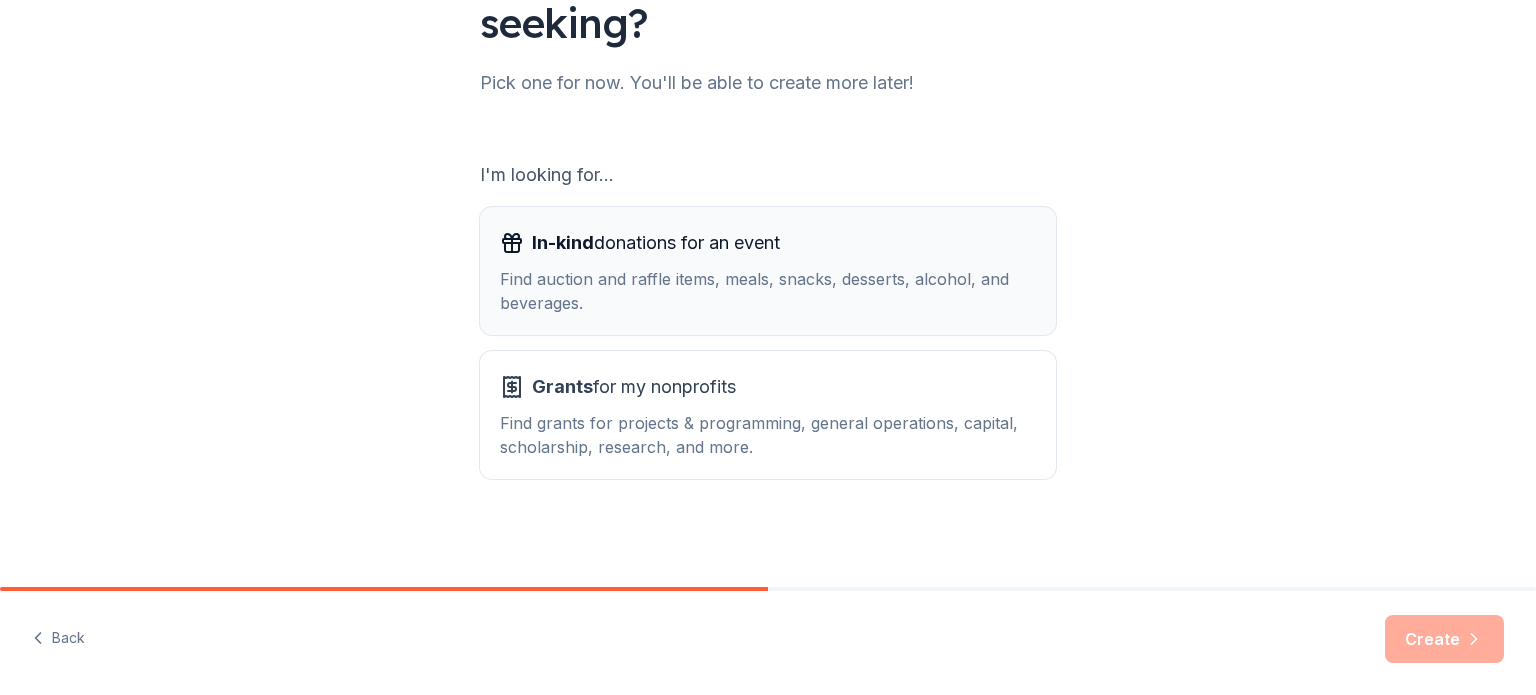 click on "Find auction and raffle items, meals, snacks, desserts, alcohol, and beverages." at bounding box center (768, 291) 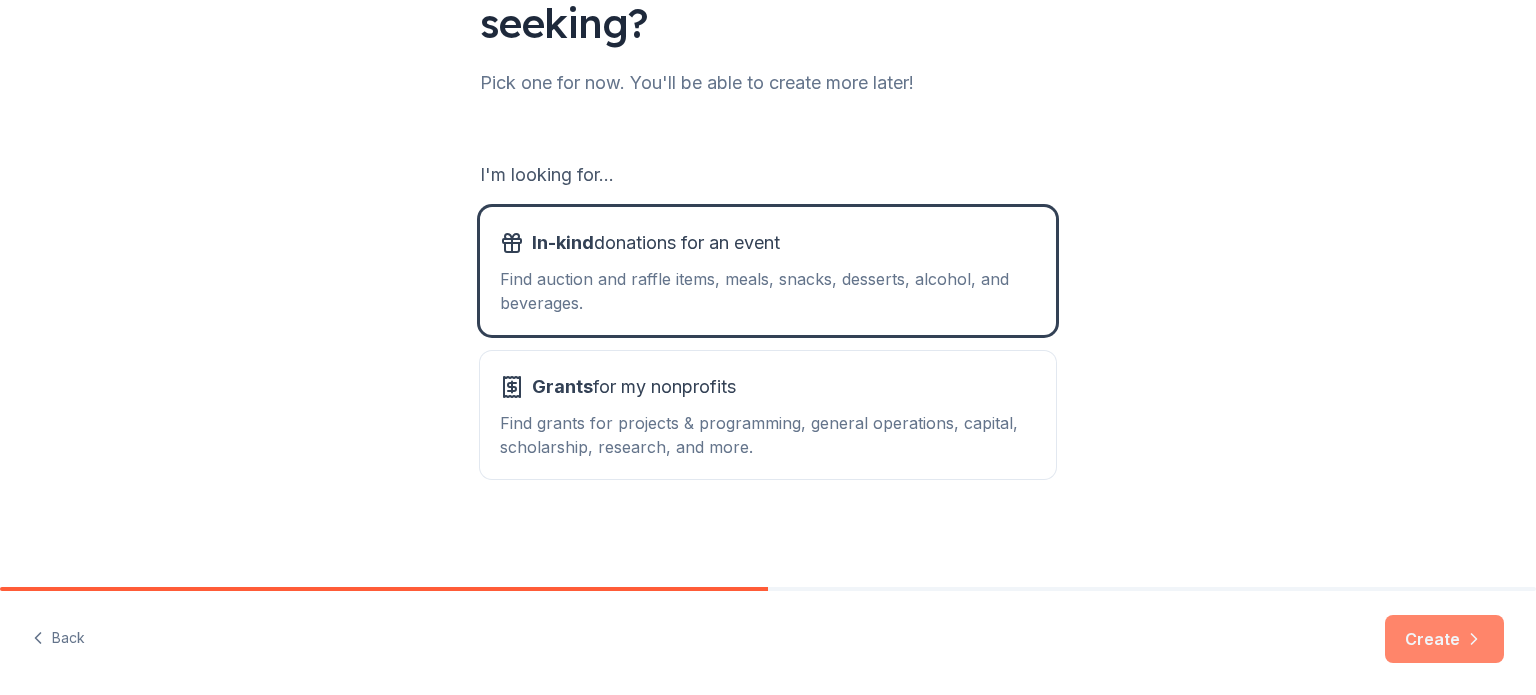 click on "Create" at bounding box center (1444, 639) 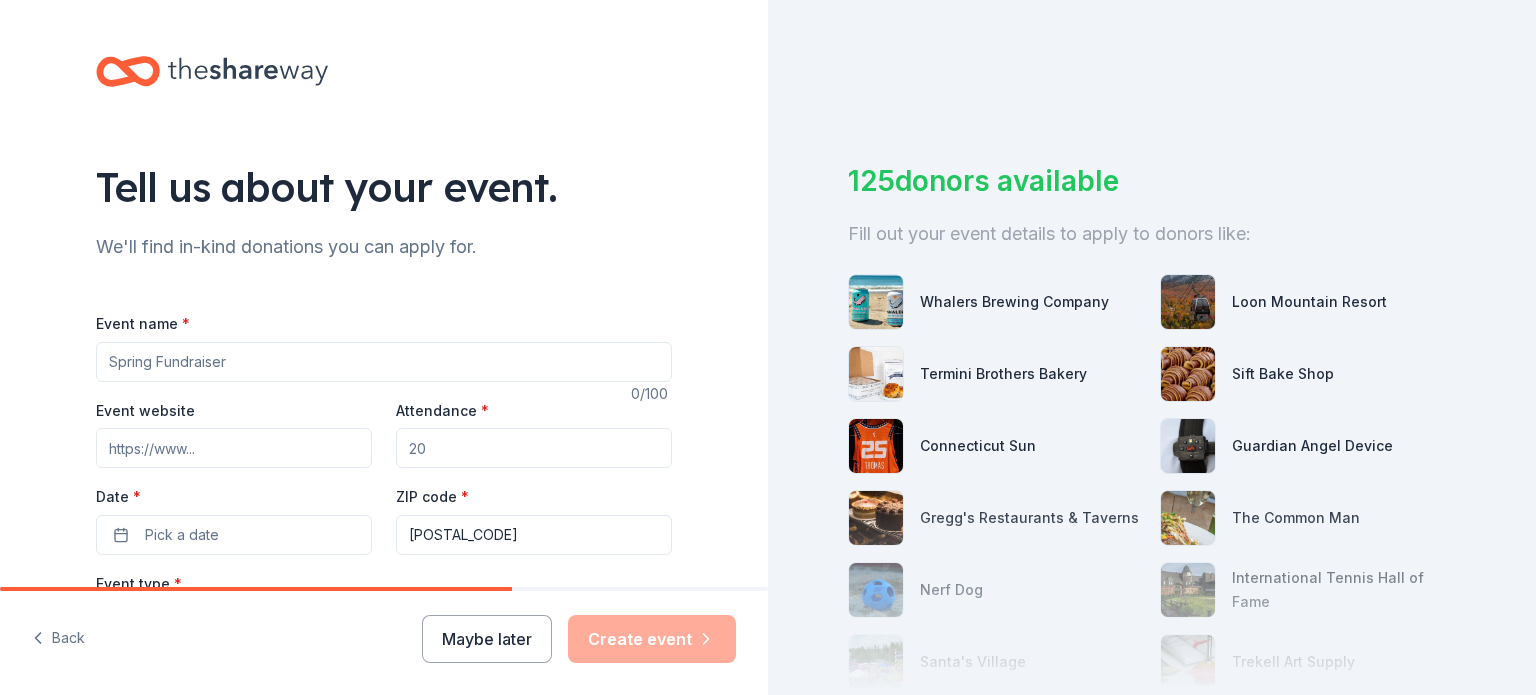 click on "Event name *" at bounding box center [384, 362] 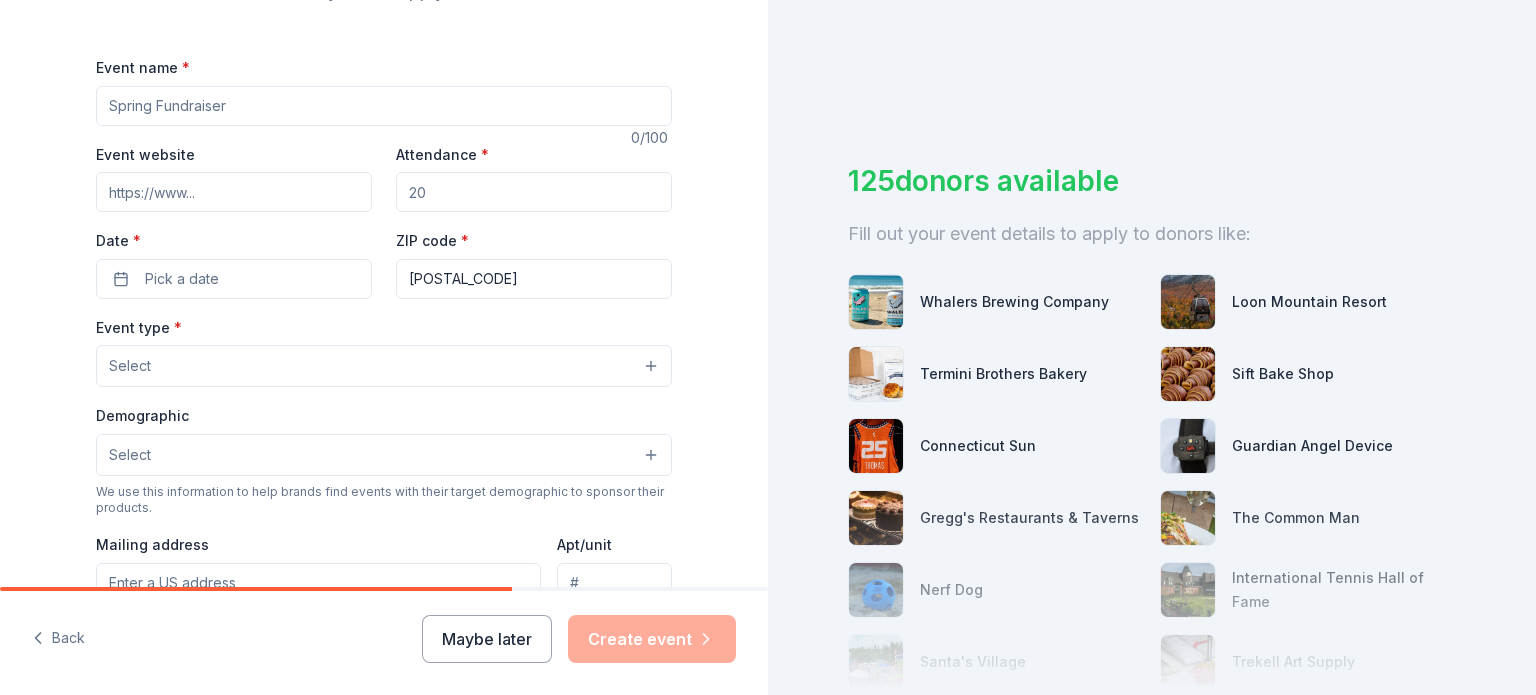 scroll, scrollTop: 300, scrollLeft: 0, axis: vertical 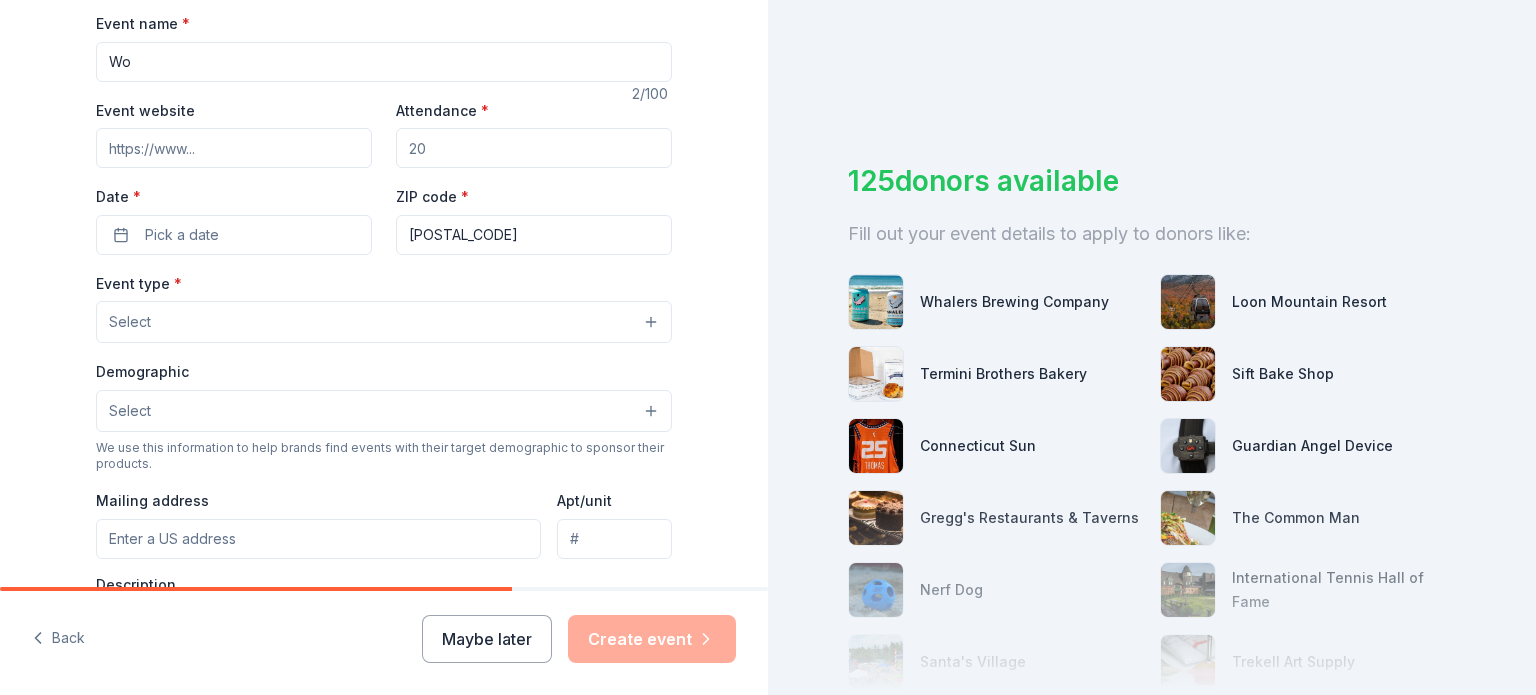 type on "W" 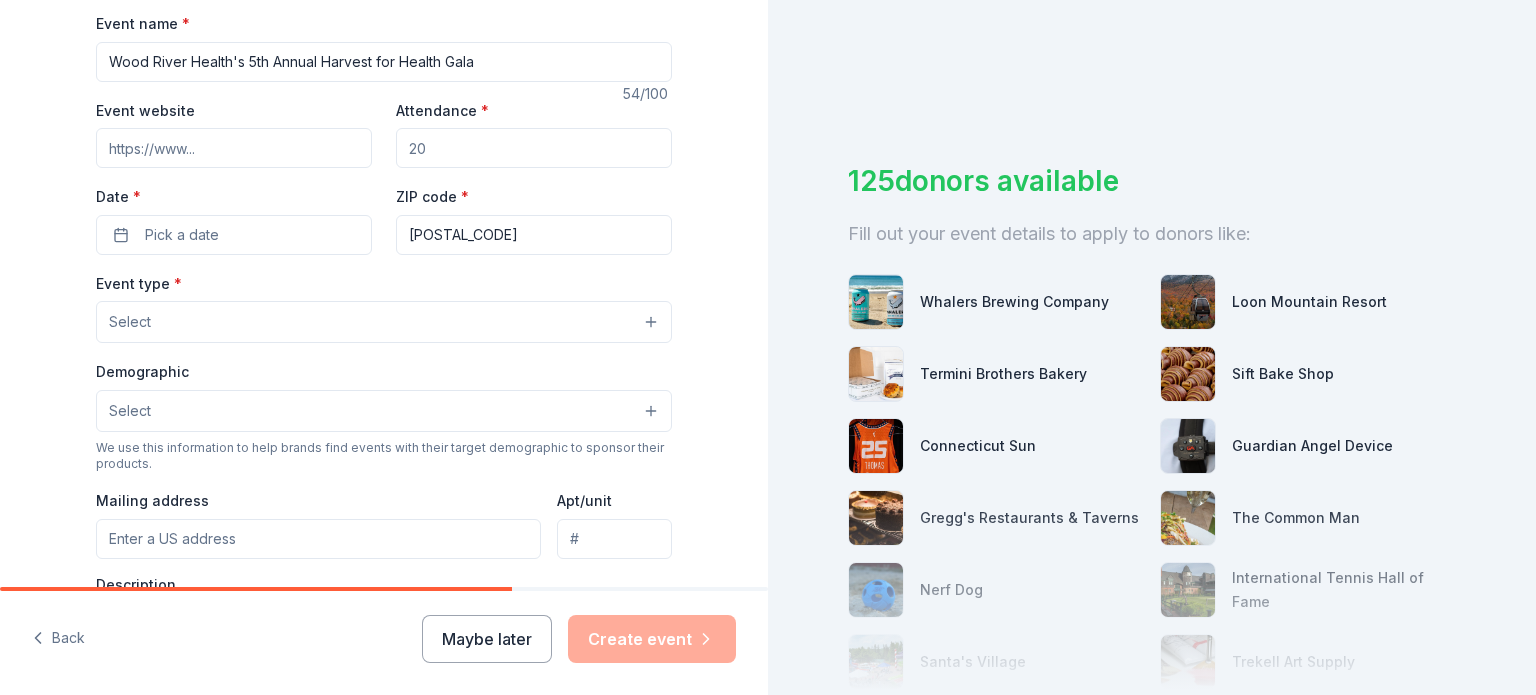 type on "Wood River Health's 5th Annual Harvest for Health Gala" 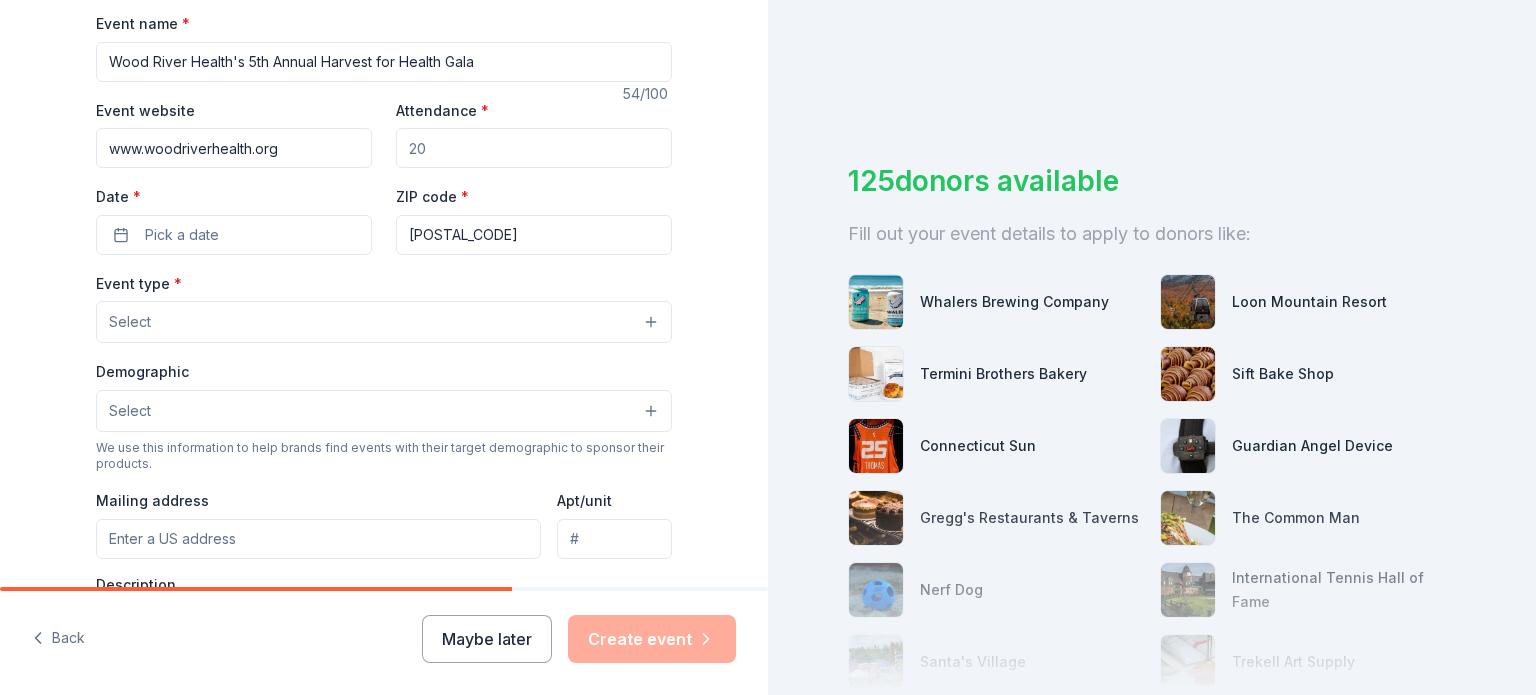 type on "www.woodriverhealth.org" 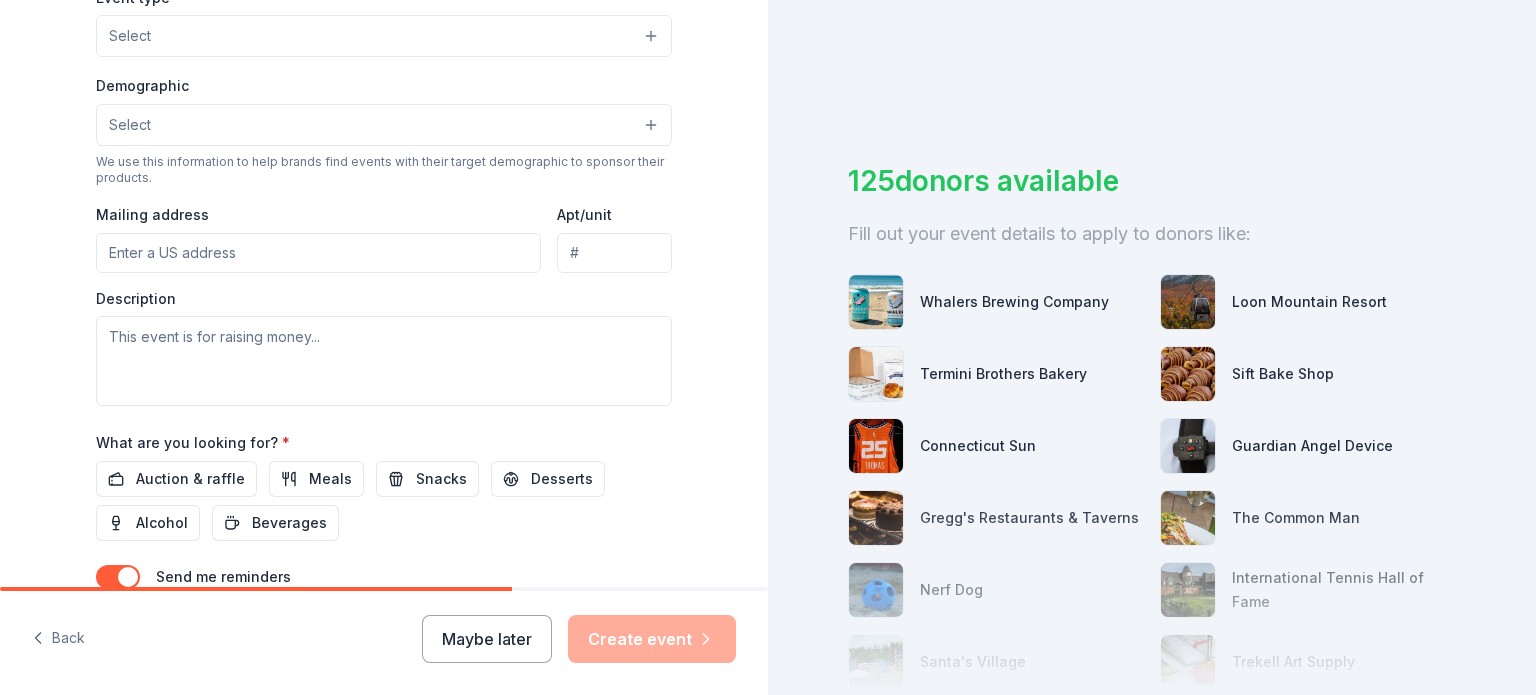 scroll, scrollTop: 600, scrollLeft: 0, axis: vertical 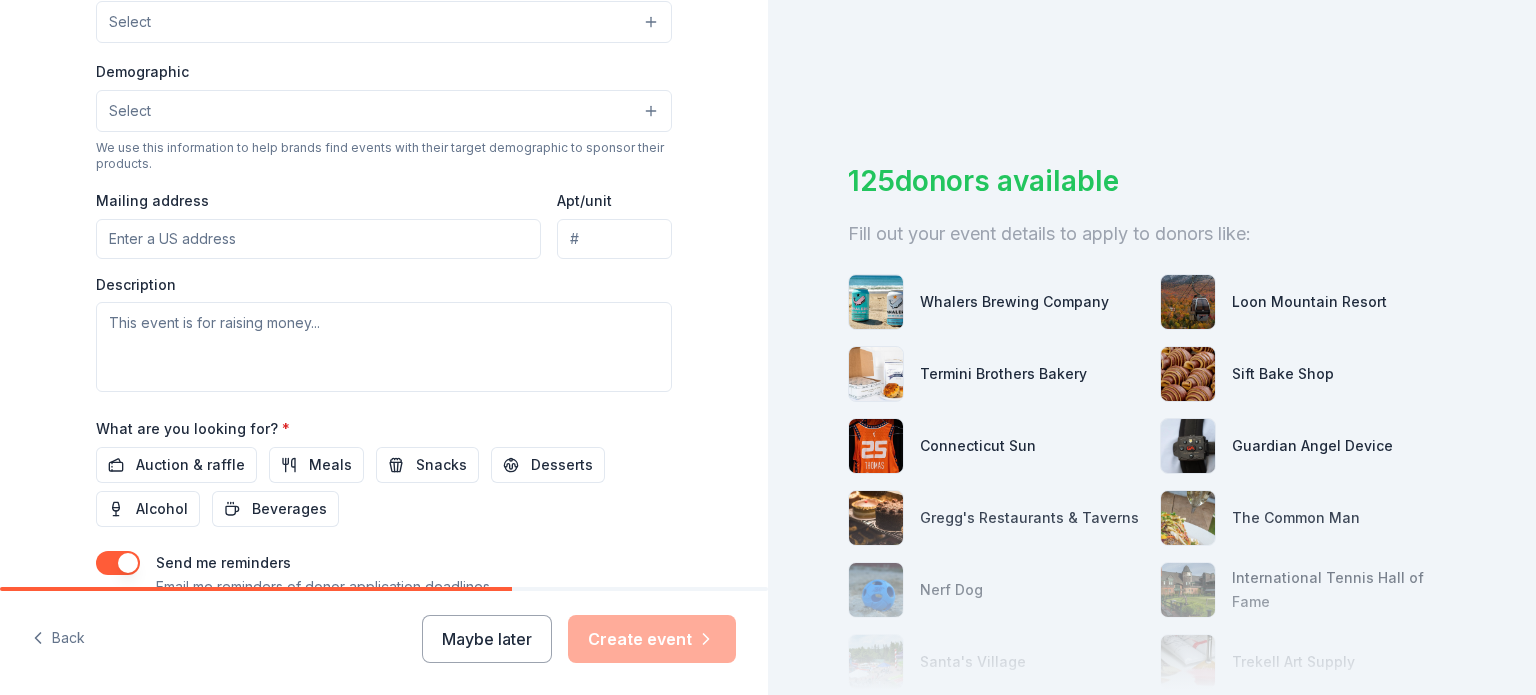 type on "180" 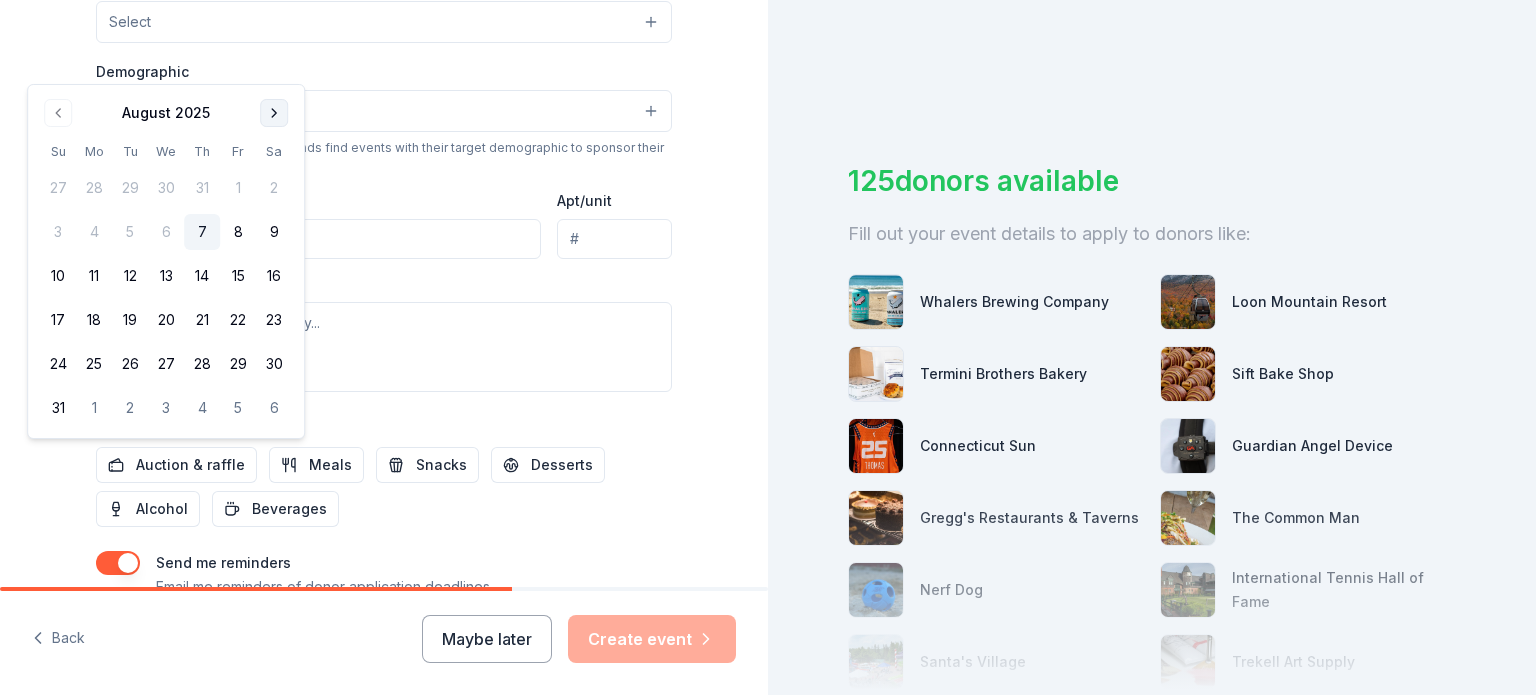 click at bounding box center [274, 113] 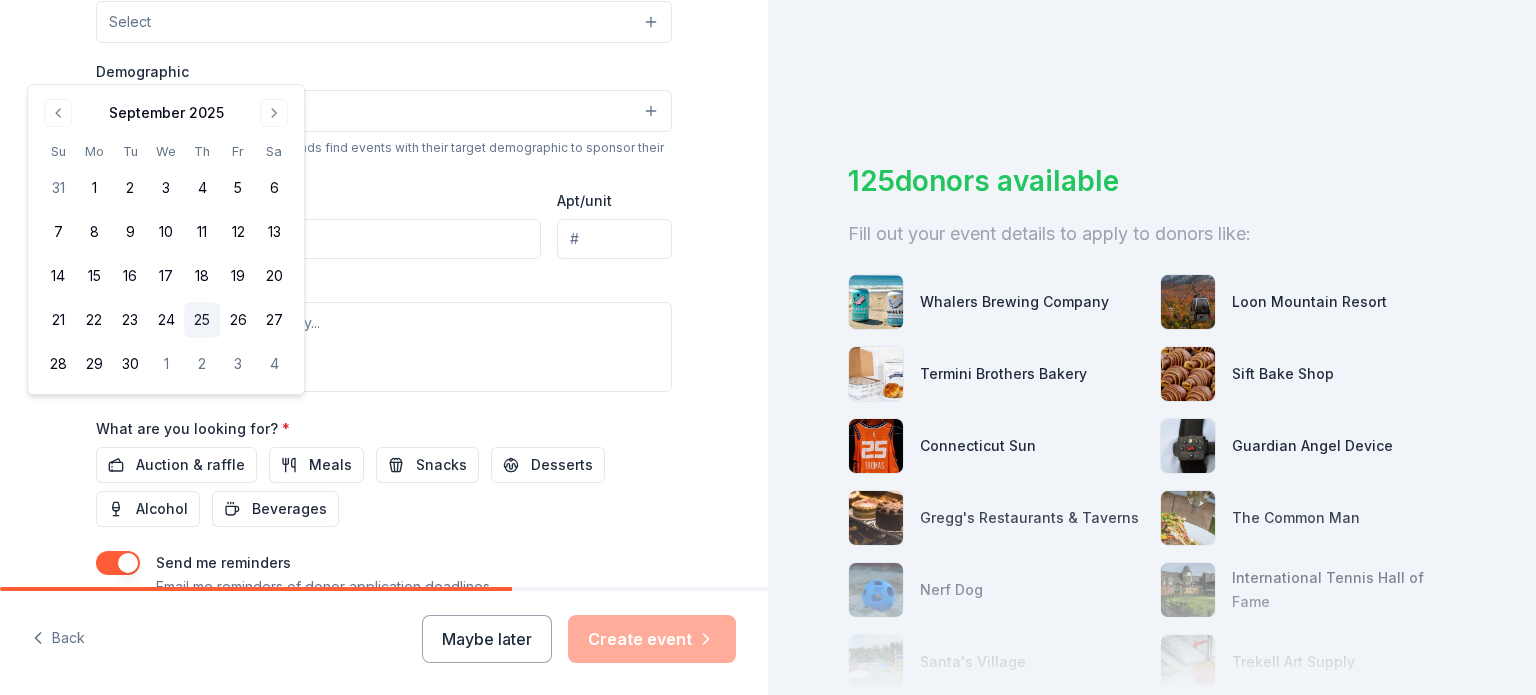 click on "25" at bounding box center [202, 320] 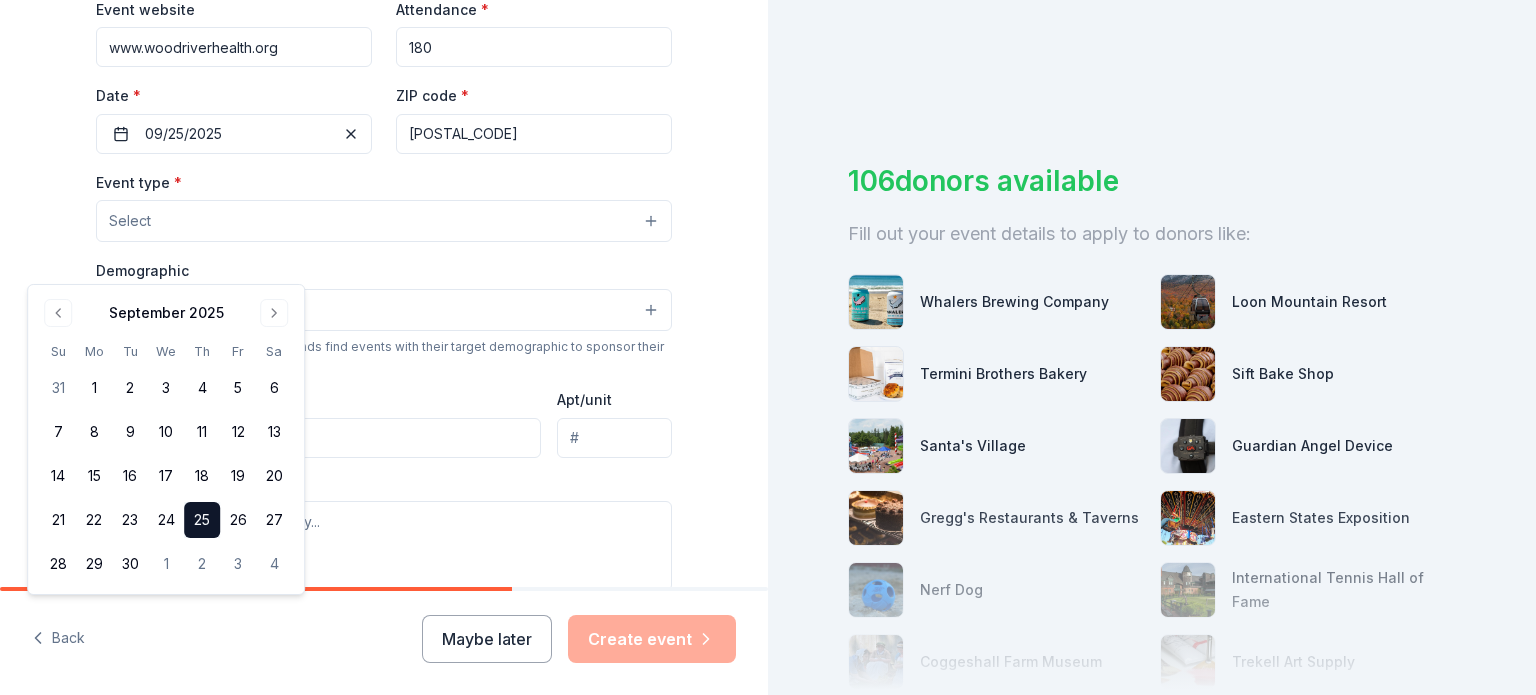 scroll, scrollTop: 400, scrollLeft: 0, axis: vertical 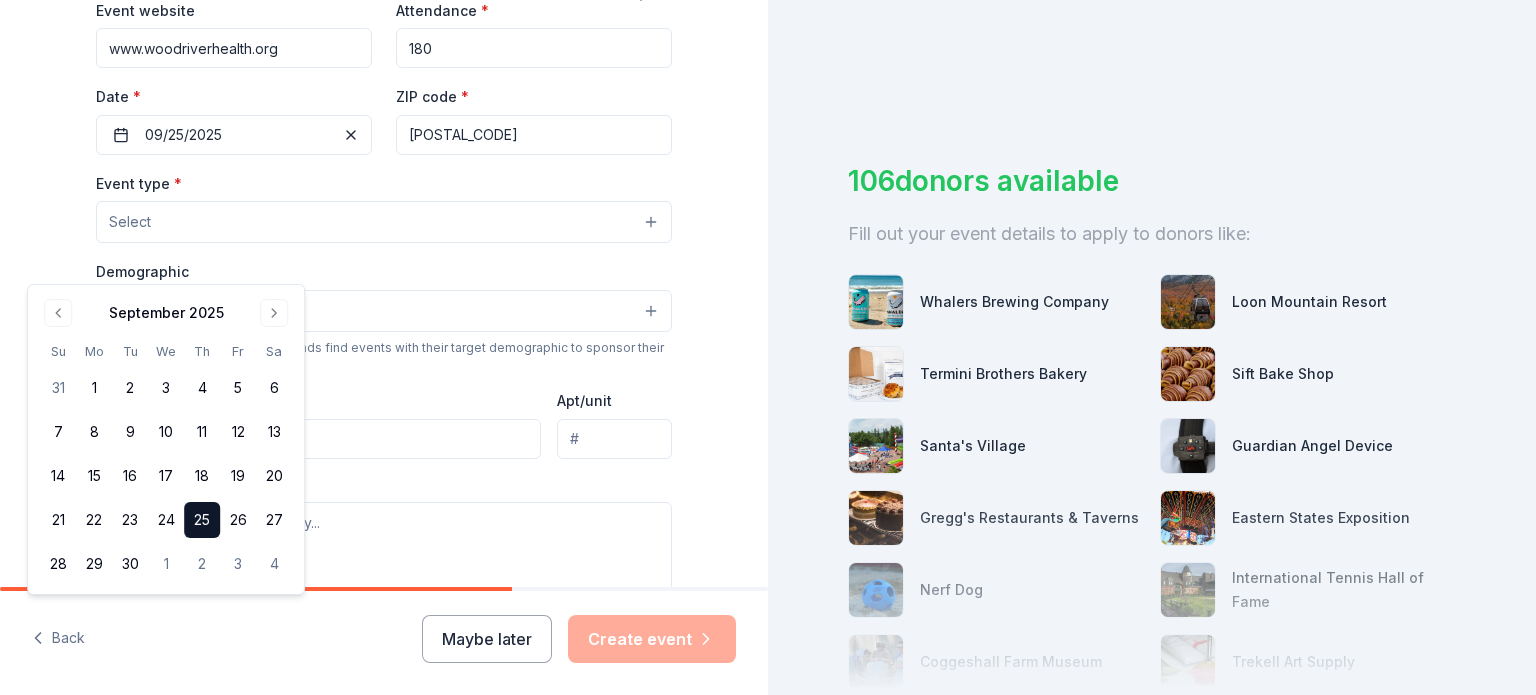 click on "Select" at bounding box center [384, 222] 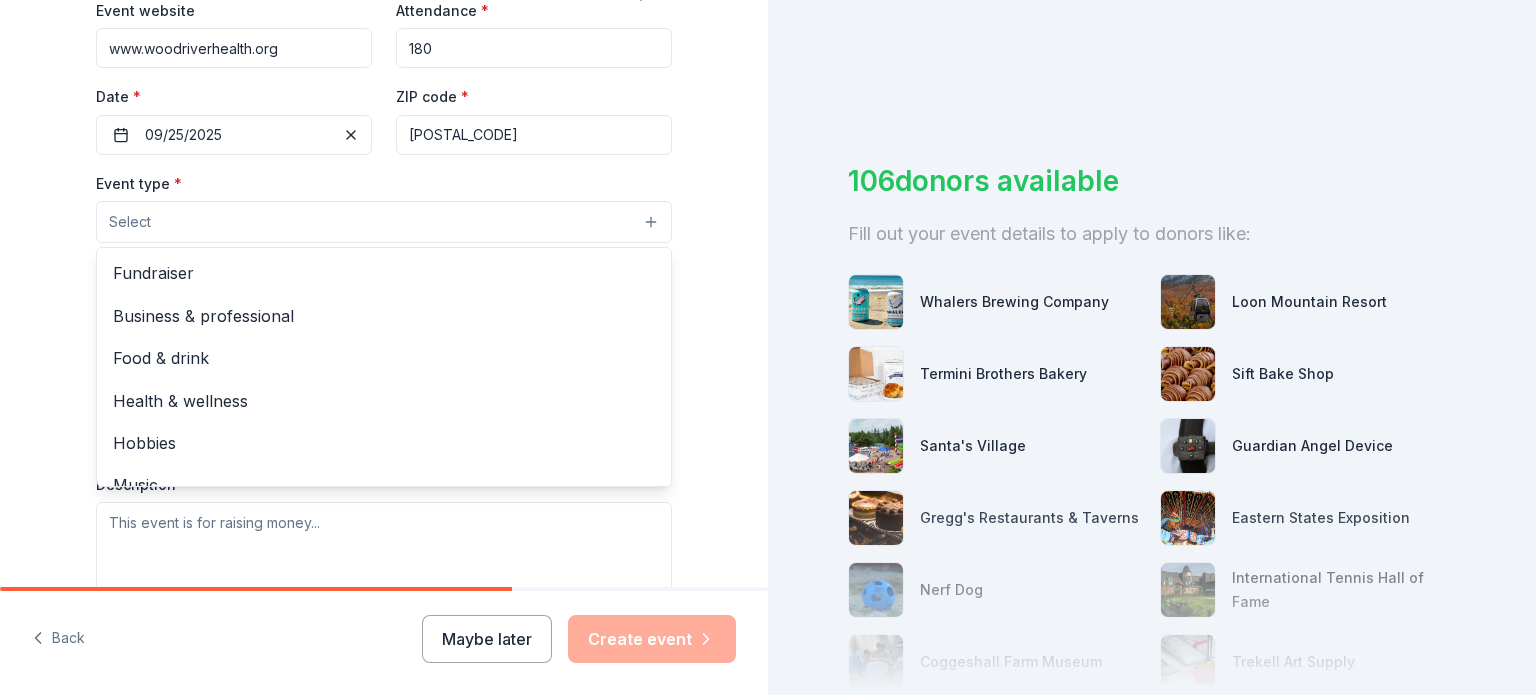scroll, scrollTop: 500, scrollLeft: 0, axis: vertical 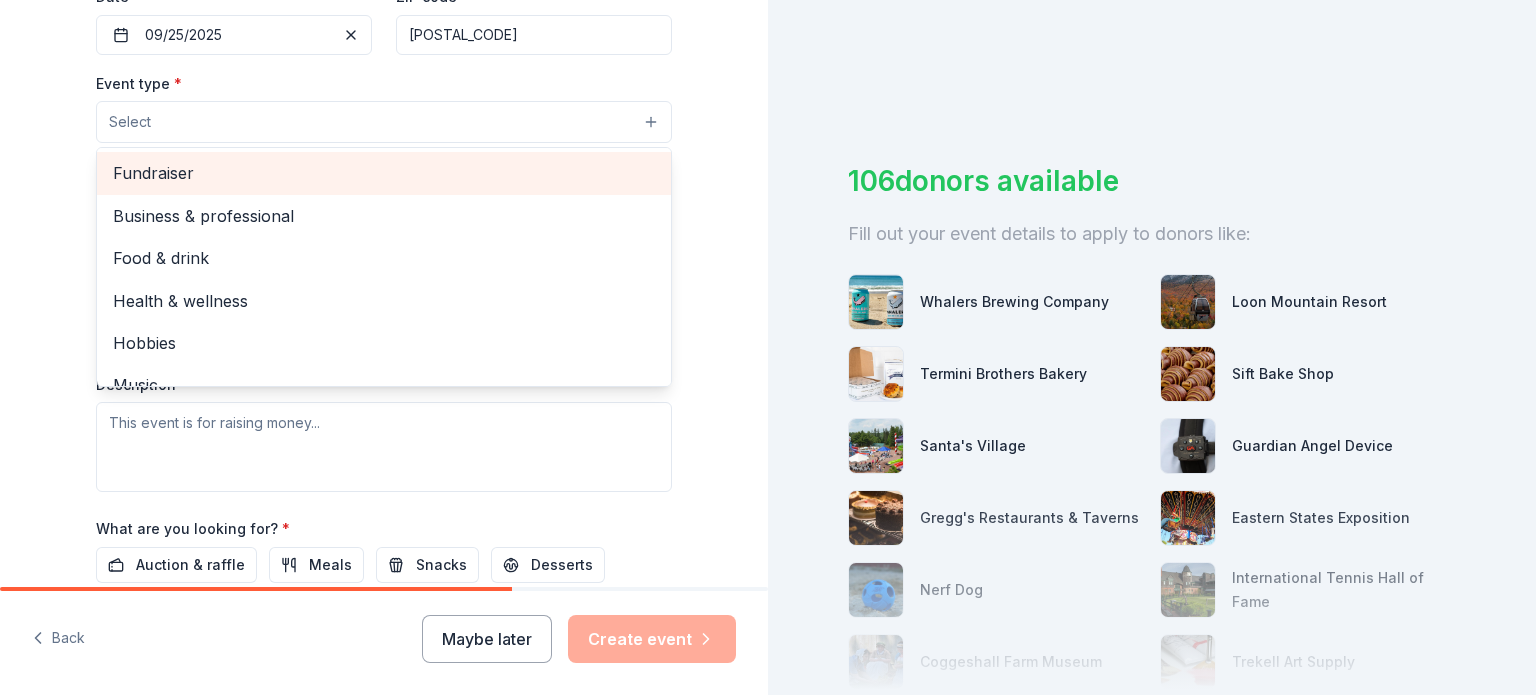 click on "Fundraiser" at bounding box center (384, 173) 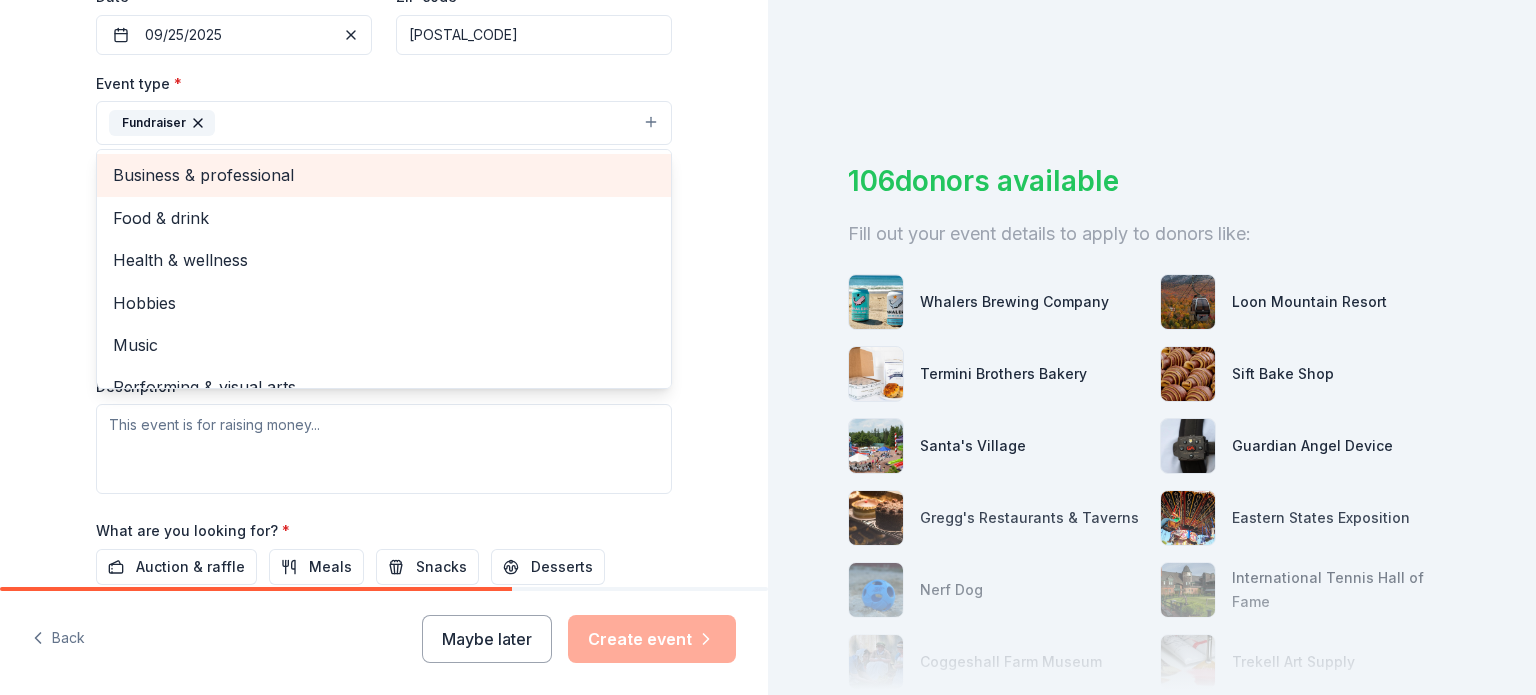 scroll, scrollTop: 29, scrollLeft: 0, axis: vertical 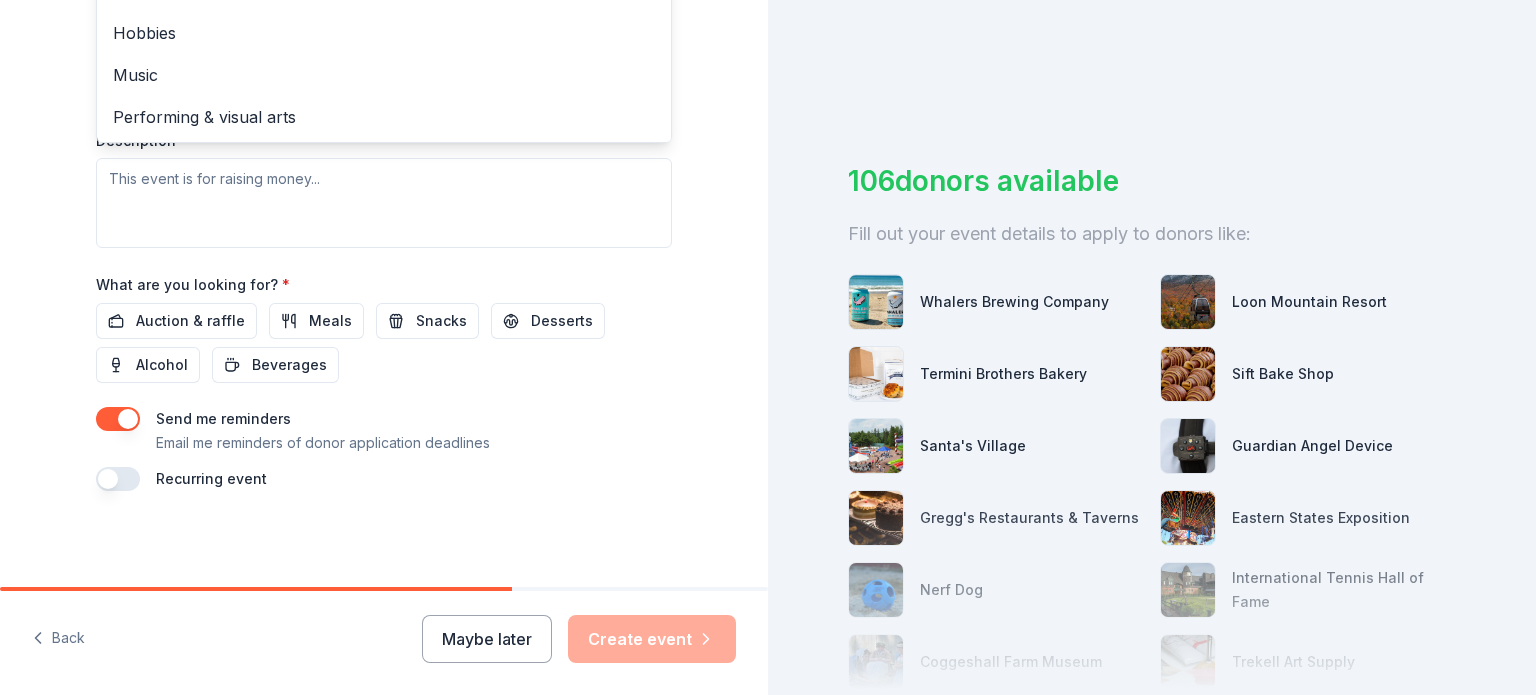 click on "Event type * Fundraiser Business & professional Food & drink Health & wellness Hobbies Music Performing & visual arts Demographic Select We use this information to help brands find events with their target demographic to sponsor their products. Mailing address Apt/unit Description" at bounding box center (384, 36) 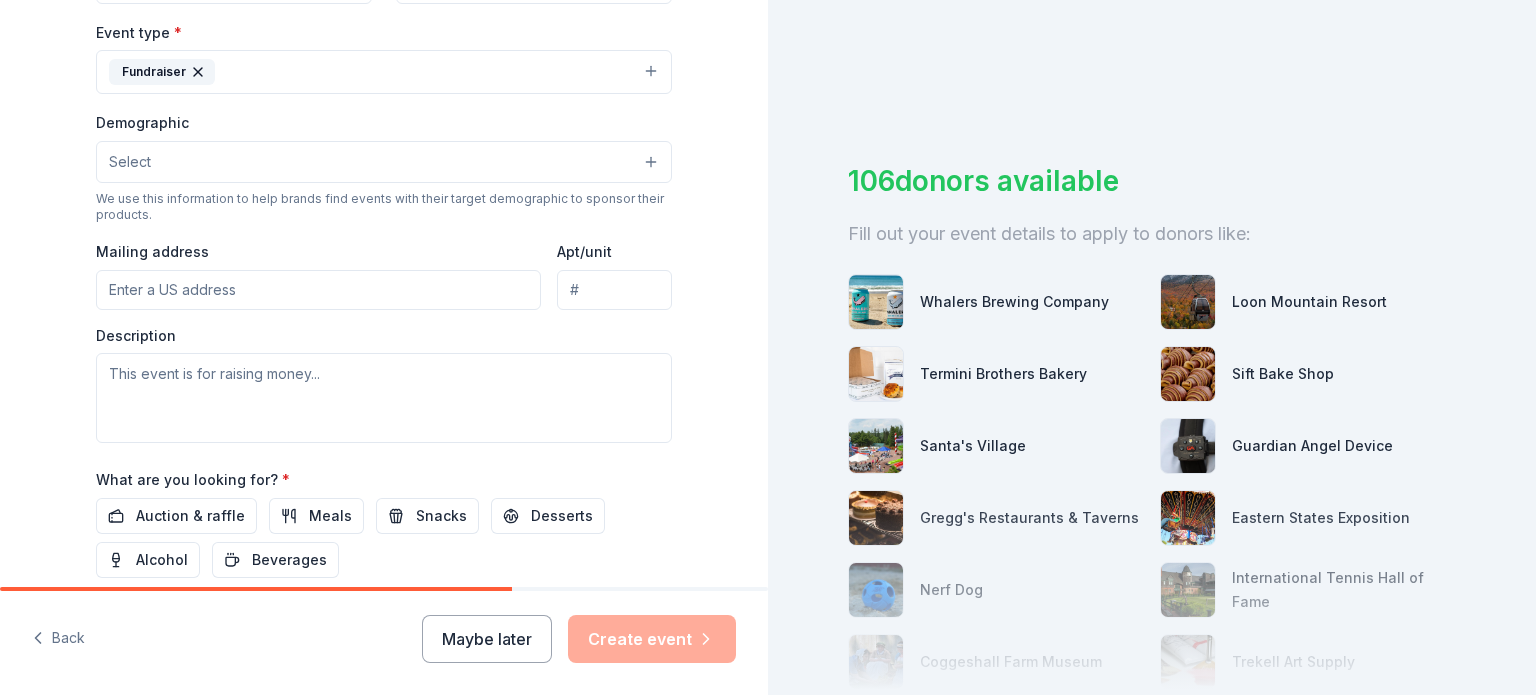scroll, scrollTop: 684, scrollLeft: 0, axis: vertical 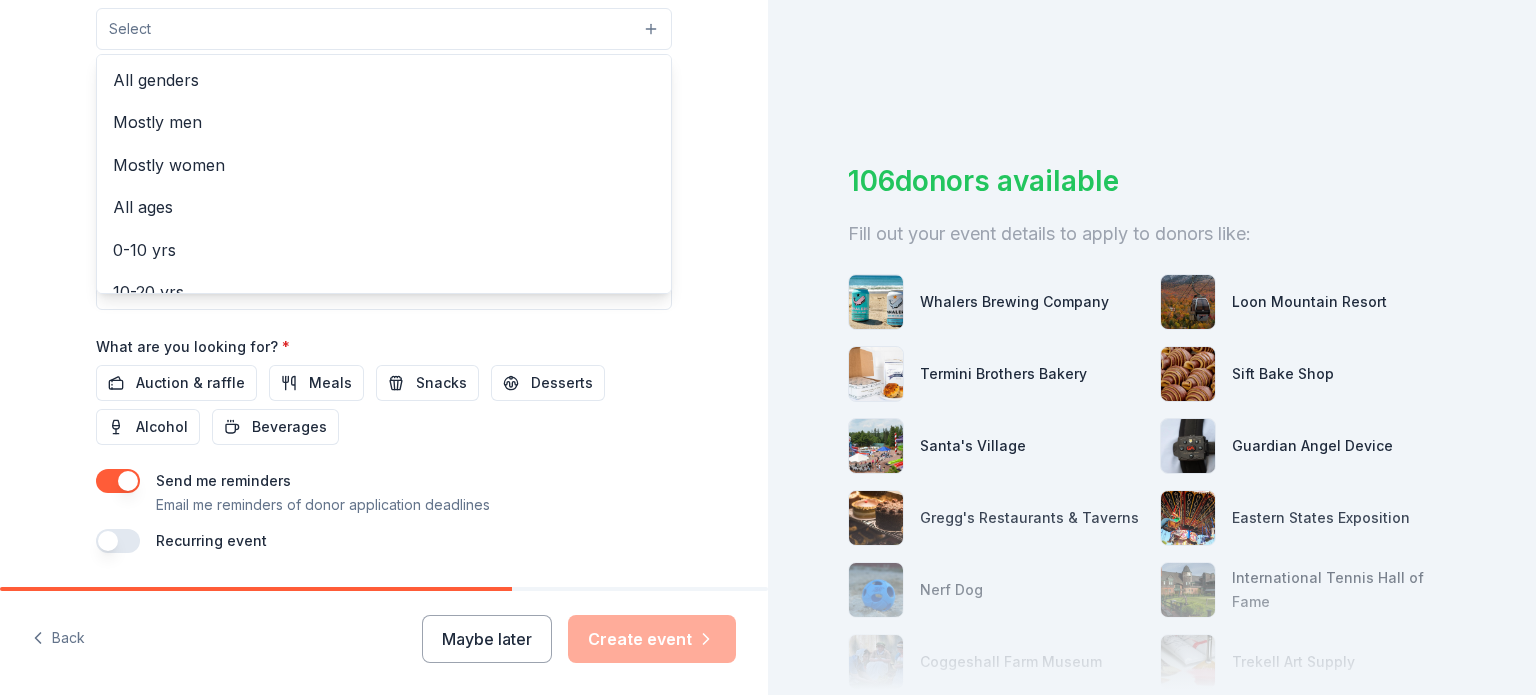 click on "Select" at bounding box center [384, 29] 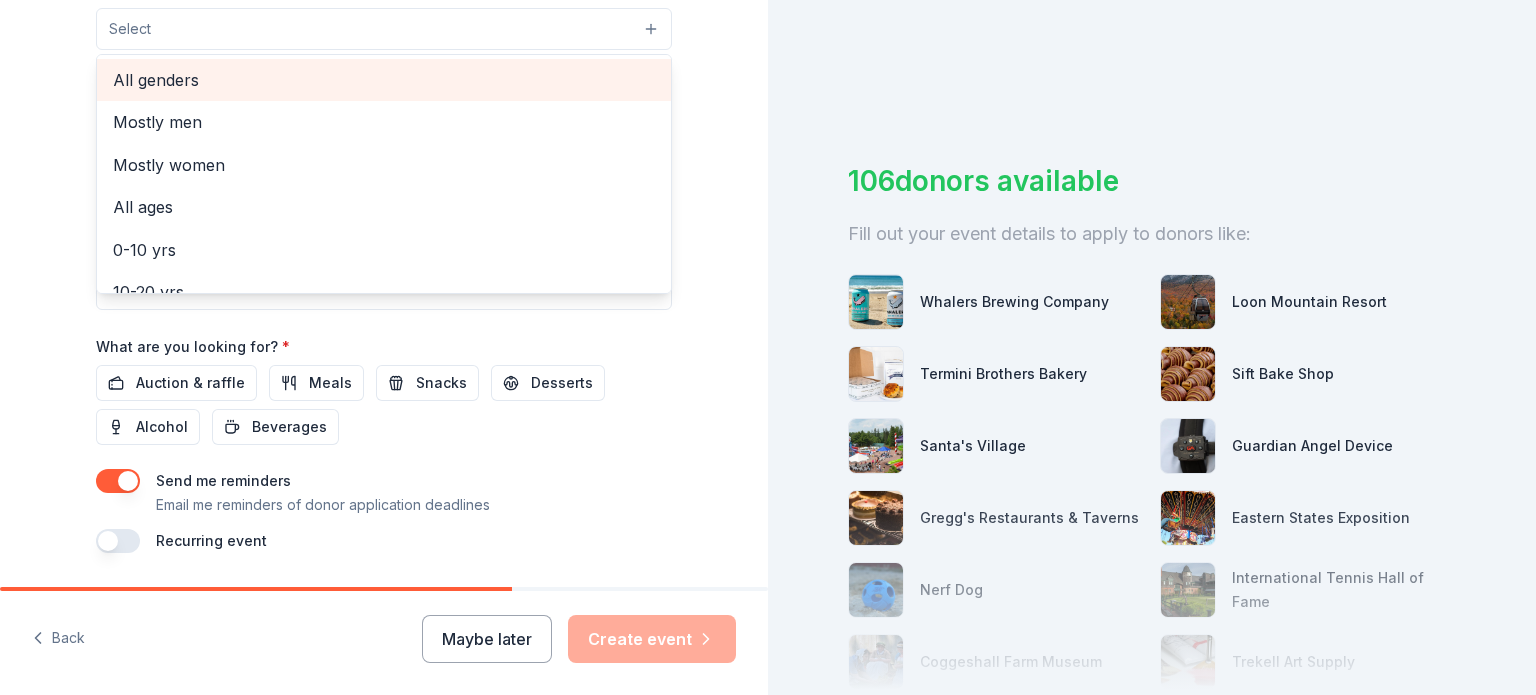 click on "All genders" at bounding box center [384, 80] 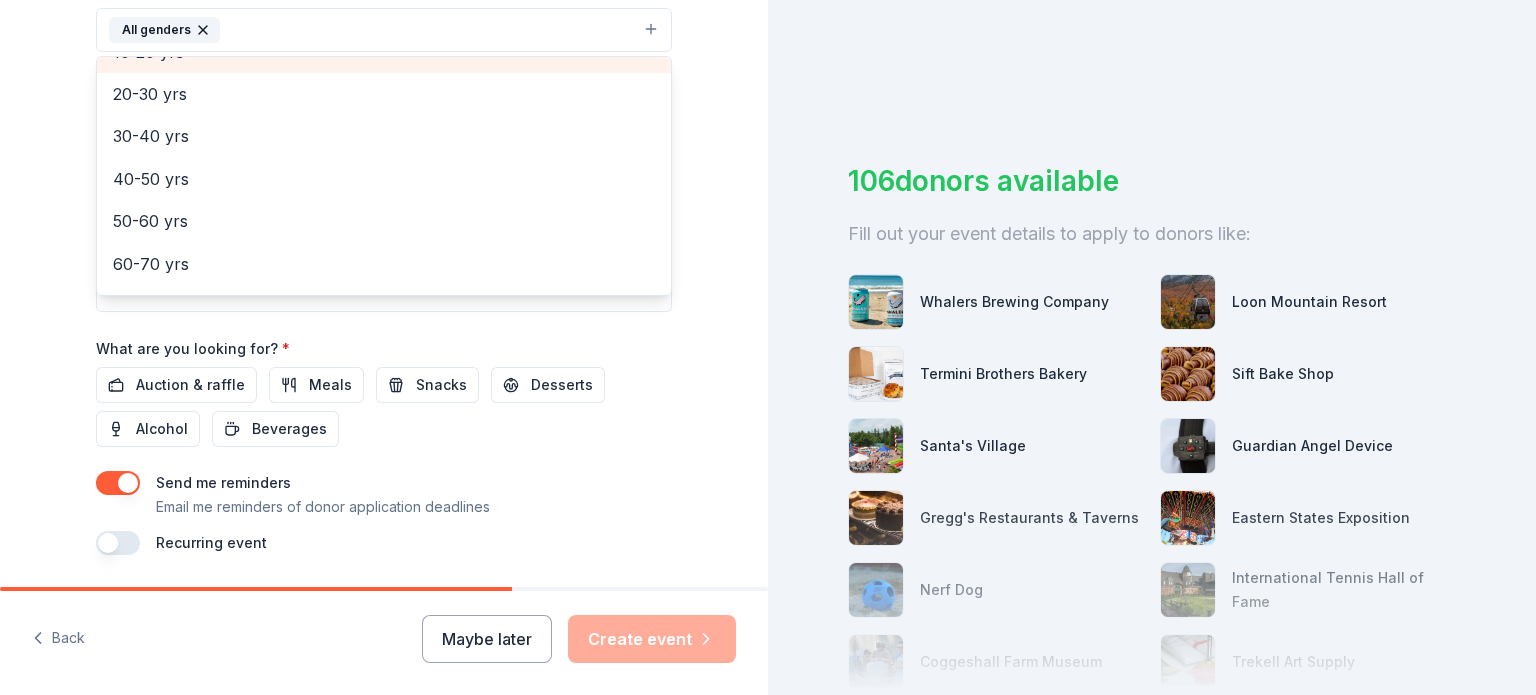 scroll, scrollTop: 0, scrollLeft: 0, axis: both 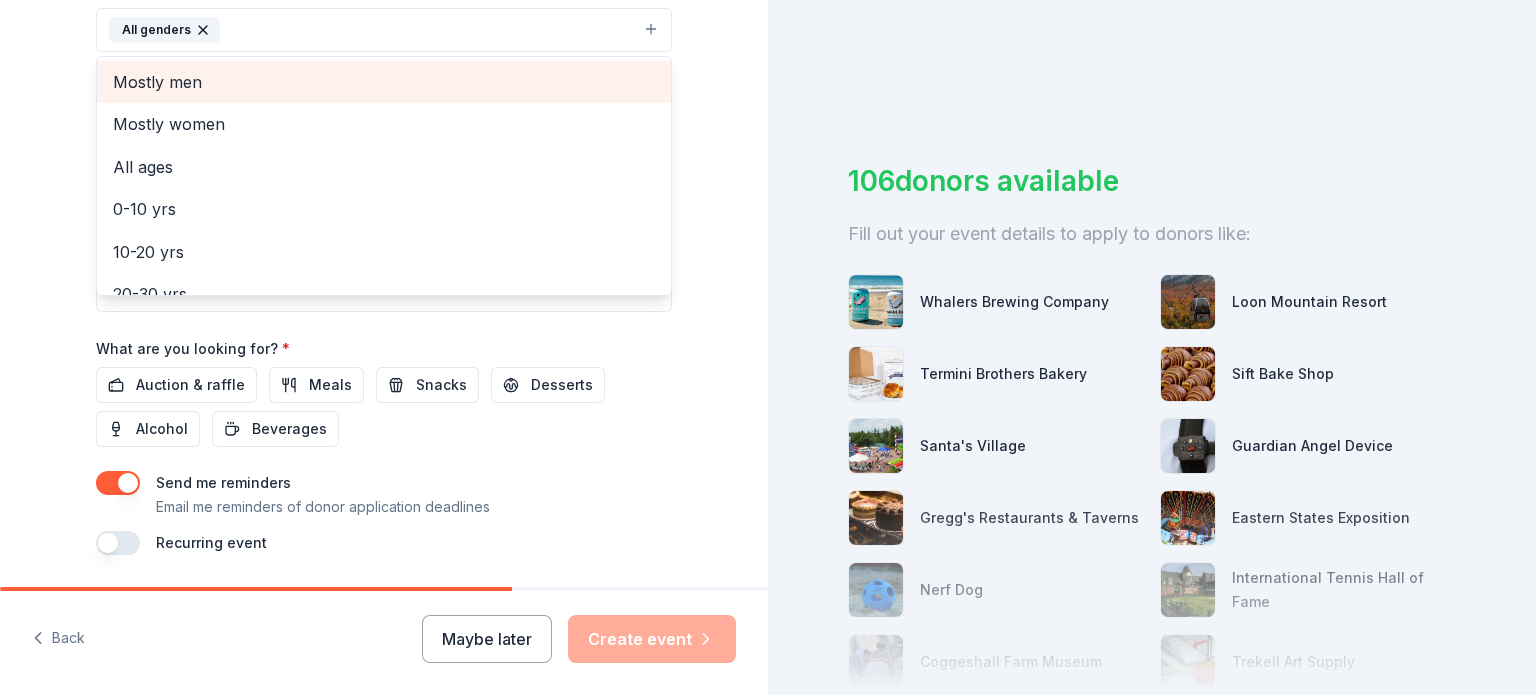 click on "Tell us about your event. We'll find in-kind donations you can apply for. Event name * Wood River Health's 5th Annual Harvest for Health Gala 54 /100 Event website www.woodriverhealth.org Attendance * 180 Date * 09/25/2025 ZIP code * 02832 Event type * Fundraiser Demographic All genders Mostly men Mostly women All ages 0-10 yrs 10-20 yrs 20-30 yrs 30-40 yrs 40-50 yrs 50-60 yrs 60-70 yrs 70-80 yrs 80+ yrs We use this information to help brands find events with their target demographic to sponsor their products. Mailing address Apt/unit Description What are you looking for? * Auction & raffle Meals Snacks Desserts Alcohol Beverages Send me reminders Email me reminders of donor application deadlines Recurring event" at bounding box center [384, -17] 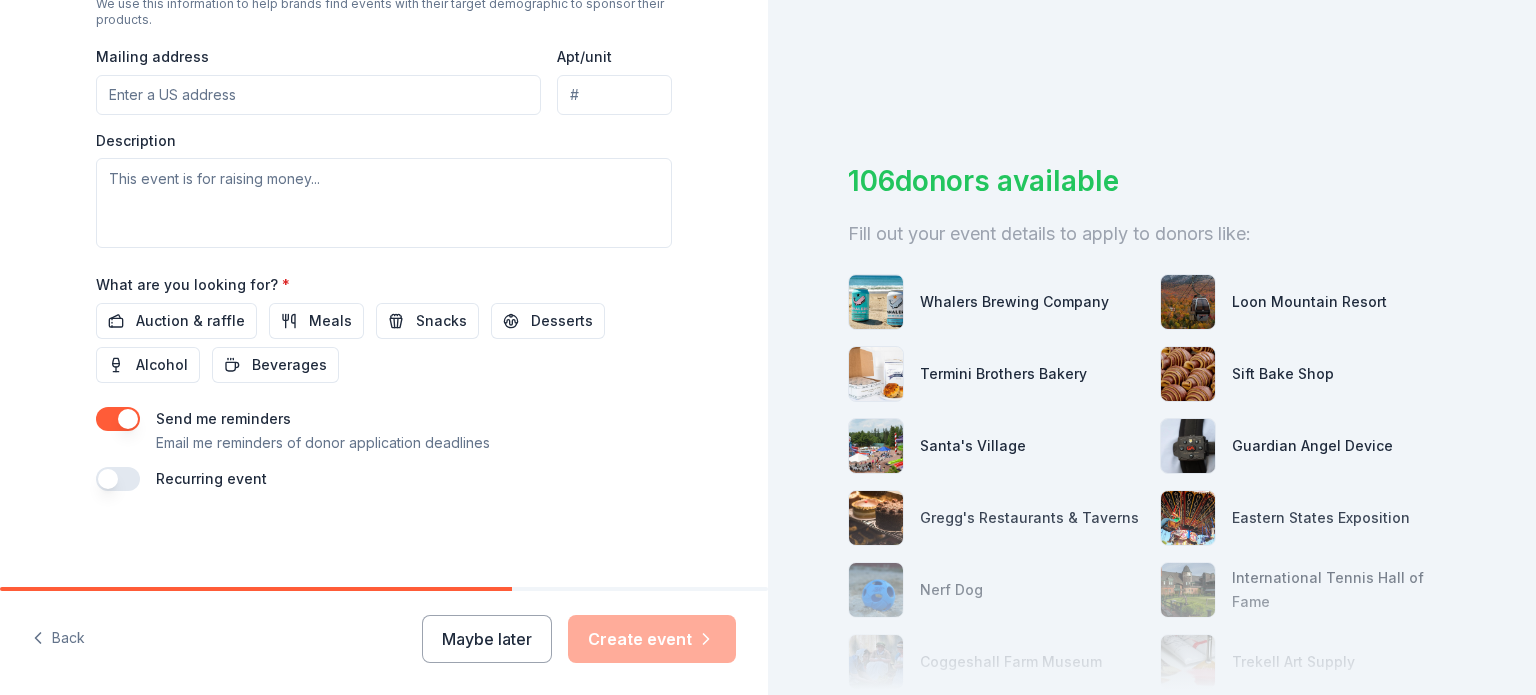 scroll, scrollTop: 784, scrollLeft: 0, axis: vertical 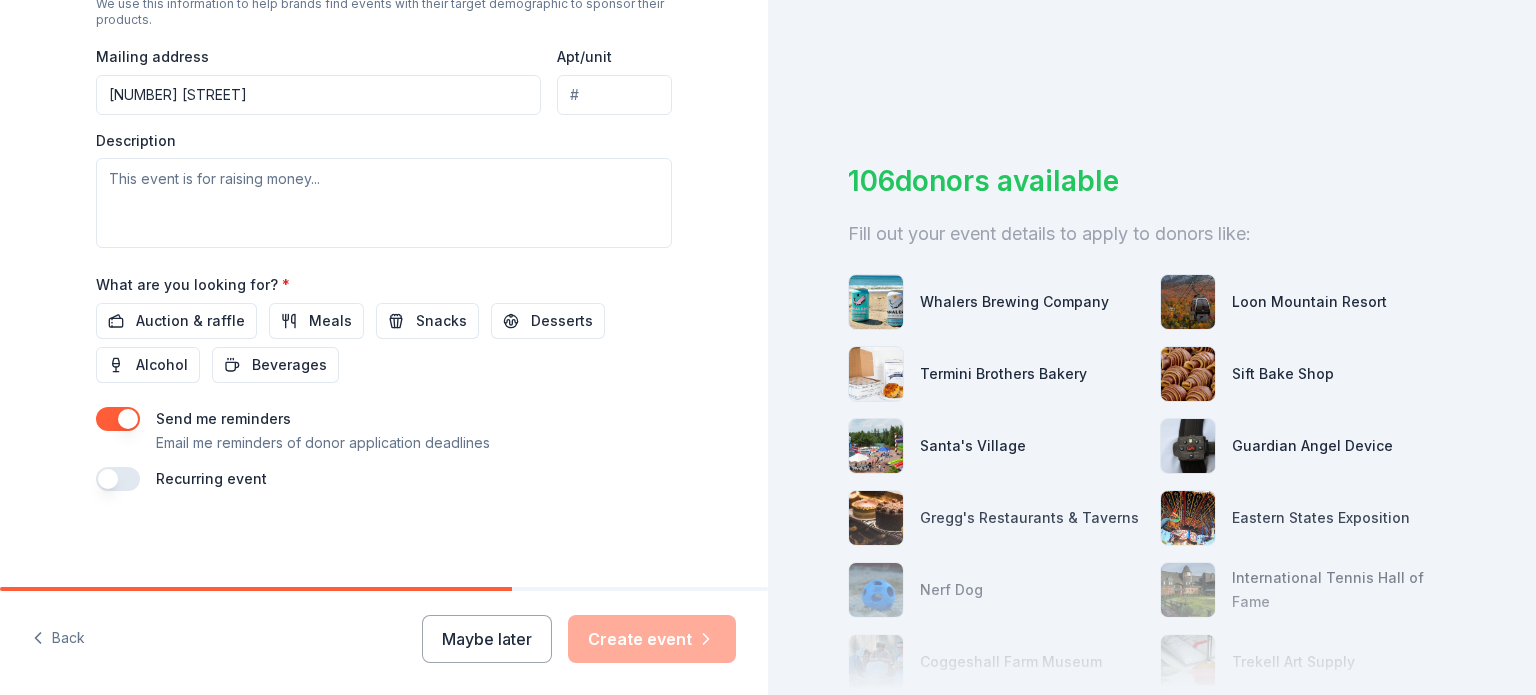 type on "02818" 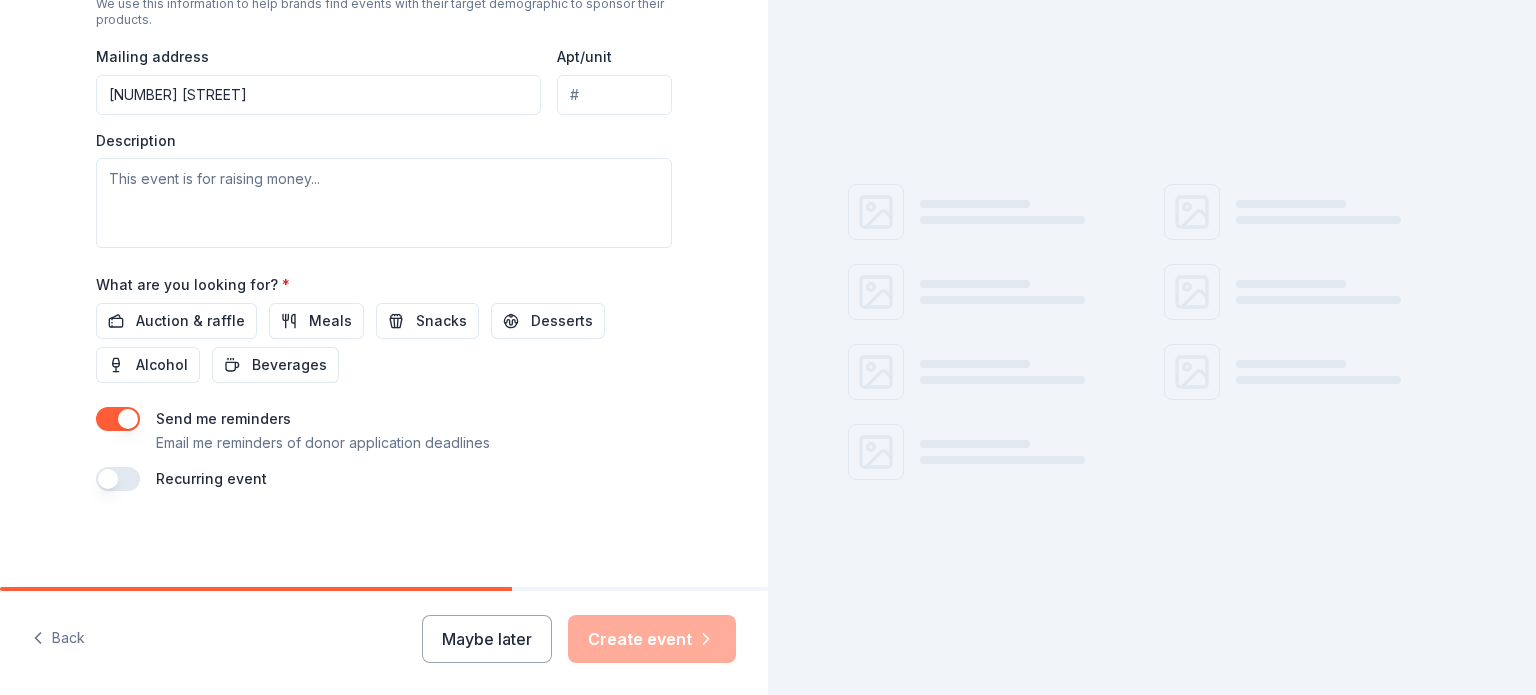 click on "We use this information to help brands find events with their target demographic to sponsor their products." at bounding box center (384, 12) 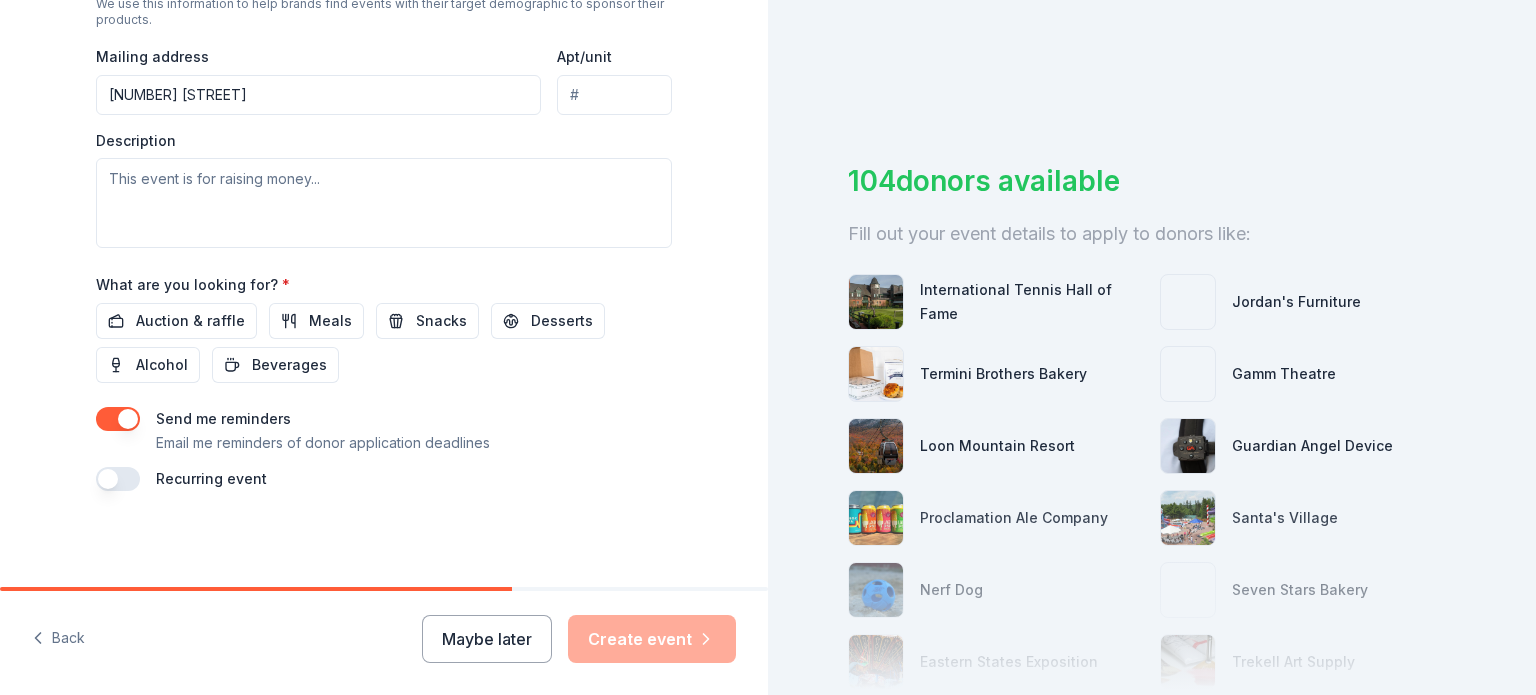 scroll, scrollTop: 784, scrollLeft: 0, axis: vertical 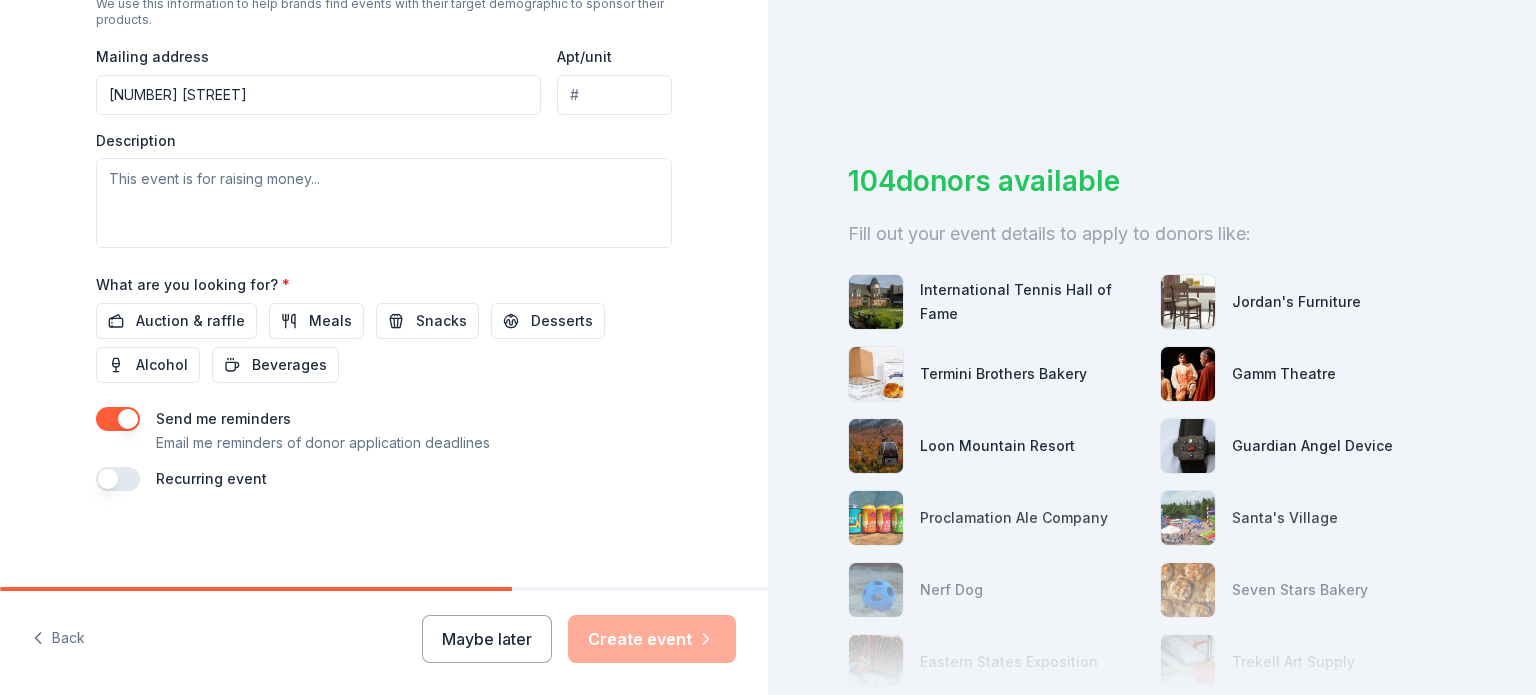 click on "823 Main Street" at bounding box center [318, 95] 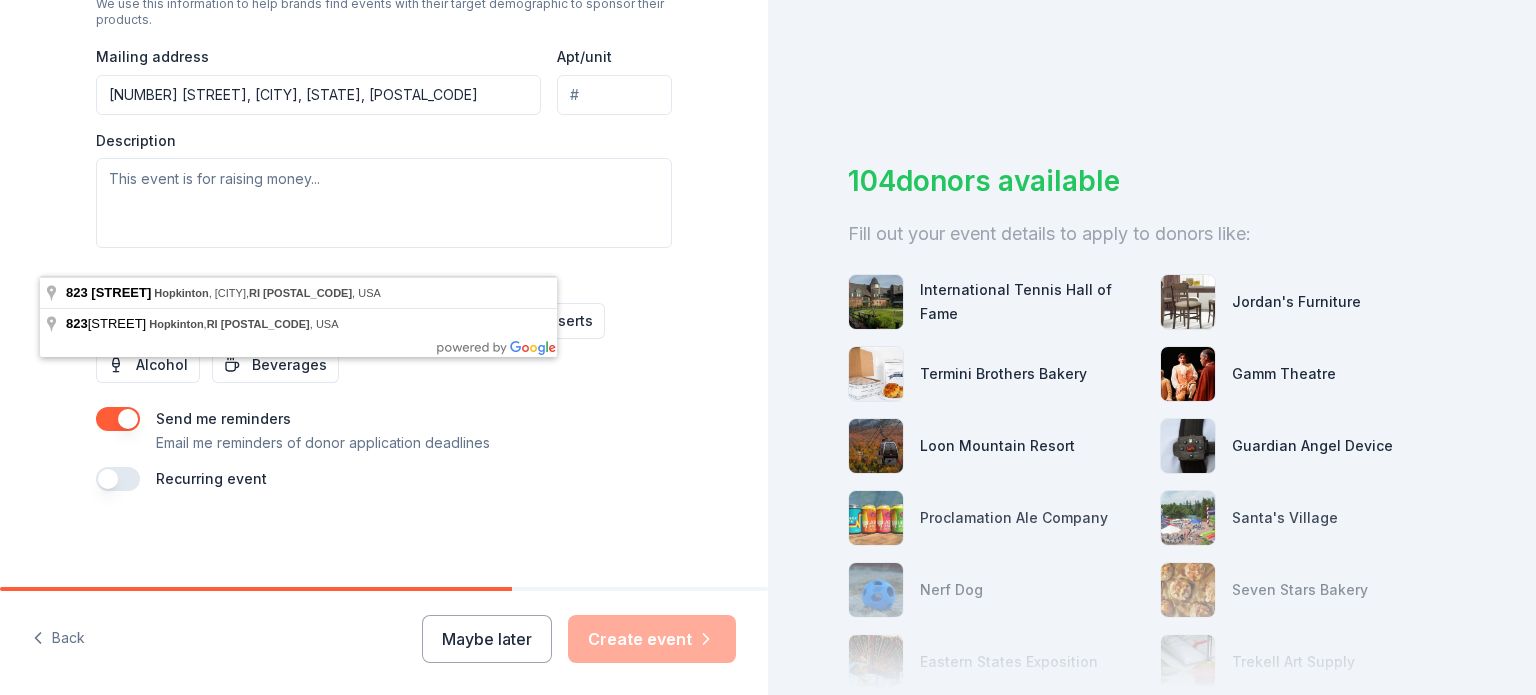 drag, startPoint x: 400, startPoint y: 255, endPoint x: 232, endPoint y: 241, distance: 168.58232 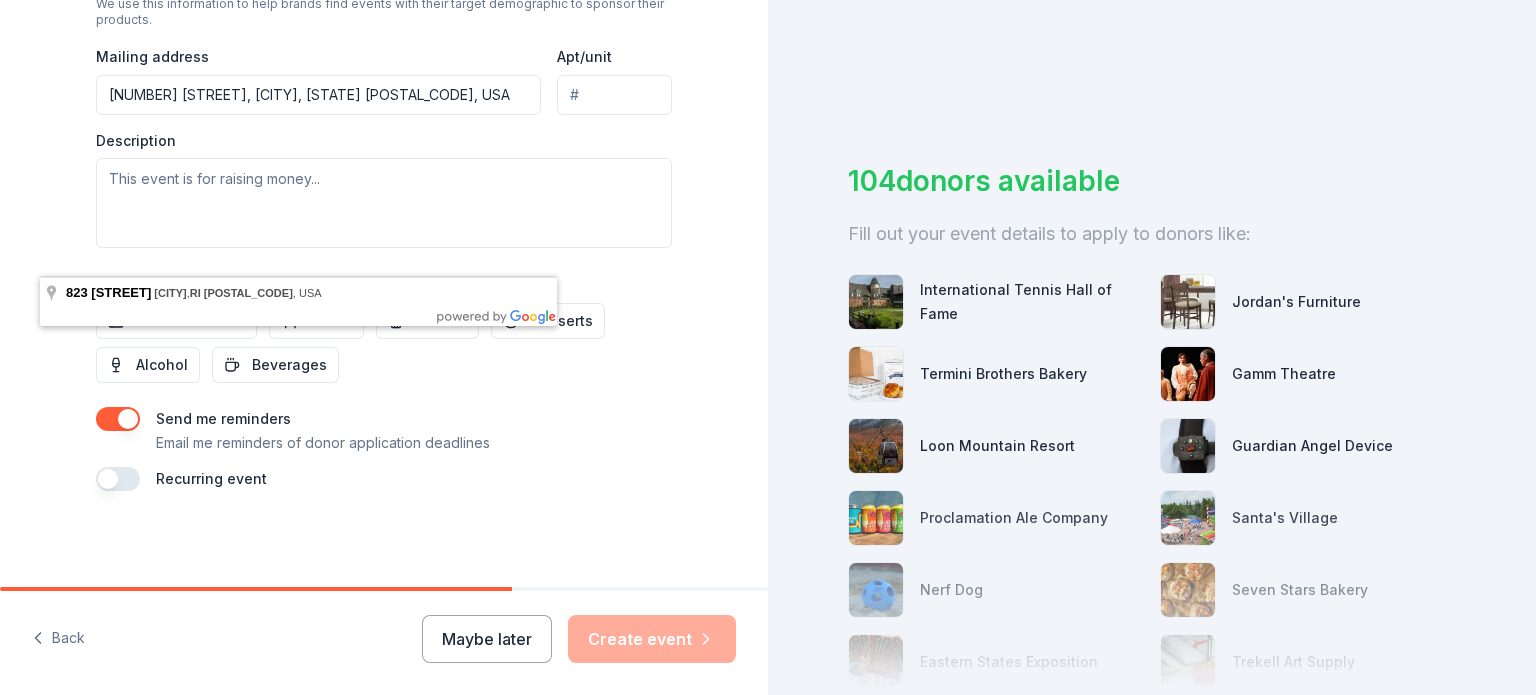 type on "823 Main Street, Hopkinton, RI, 02832" 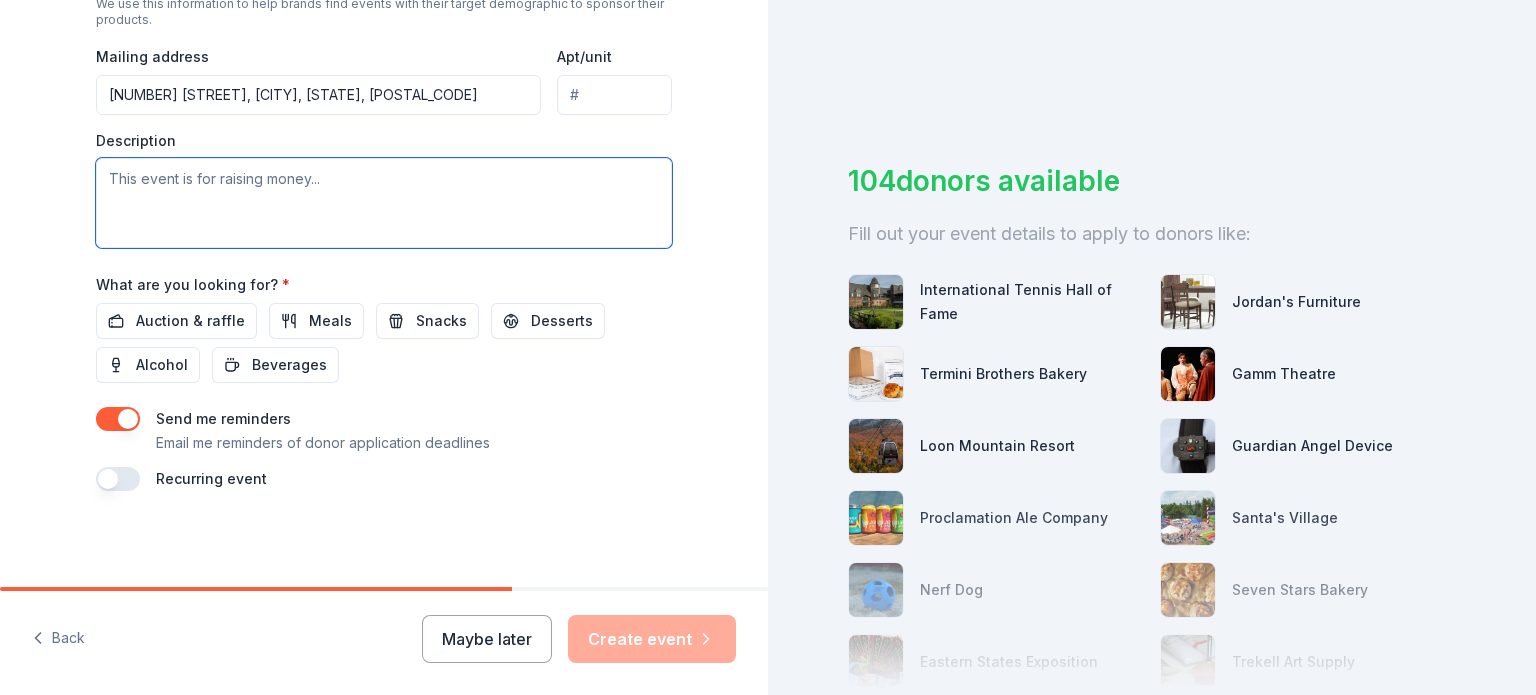 click at bounding box center (384, 203) 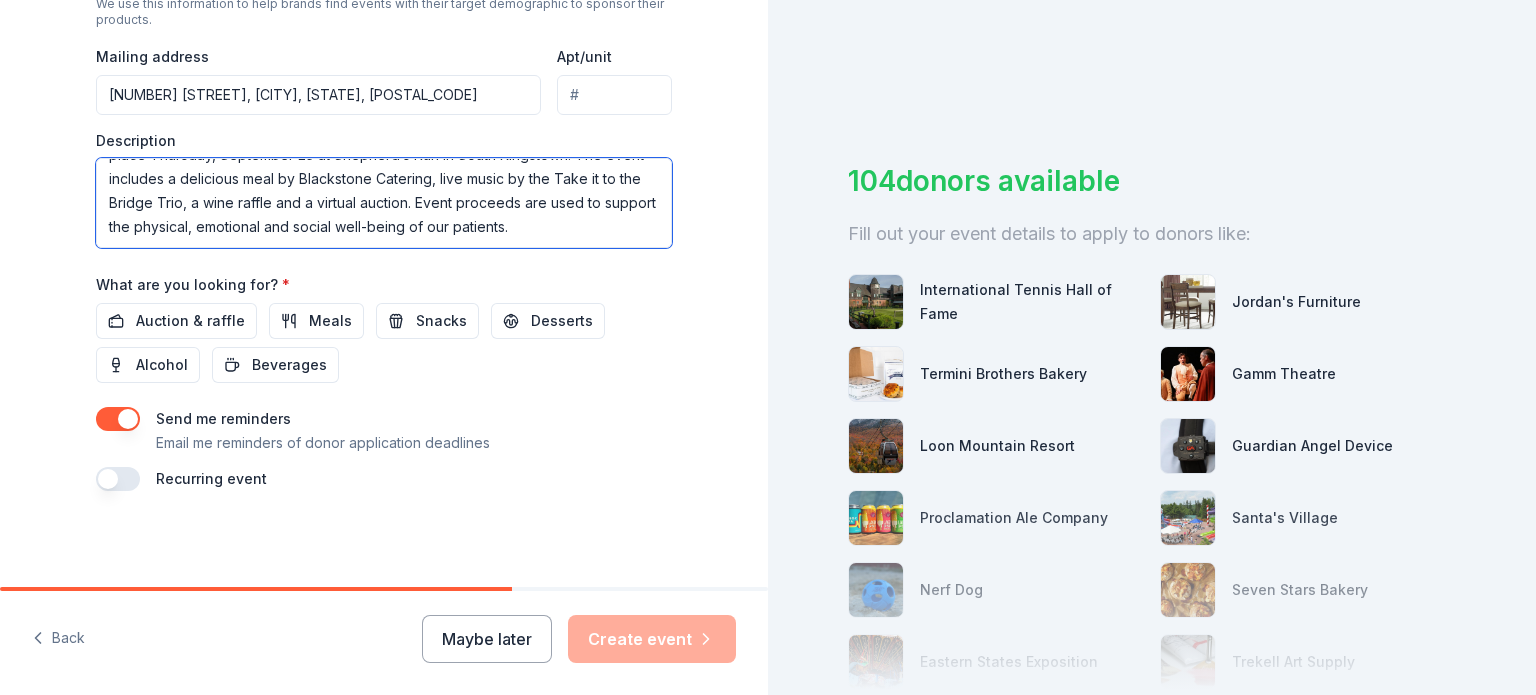 scroll, scrollTop: 120, scrollLeft: 0, axis: vertical 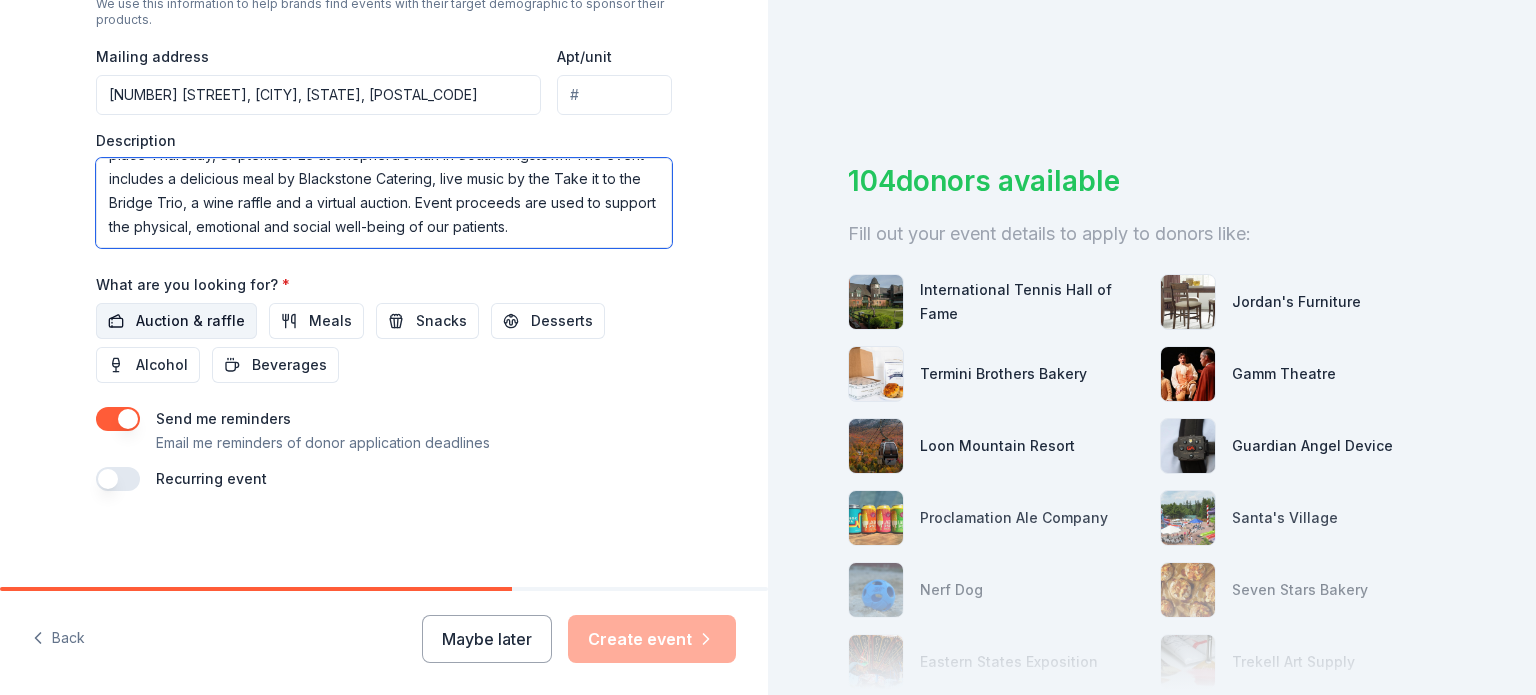 type on "Every year, Wood River Health holds an annual gala to raise income for our Federally Qualified Health Center. Our 5th Annual Harvest for Health Gala will take place Thursday, September 25 at Shepherd’s Run in South Kingstown. The event includes a delicious meal by Blackstone Catering, live music by the Take it to the Bridge Trio, a wine raffle and a virtual auction. Event proceeds are used to support the physical, emotional and social well-being of our patients." 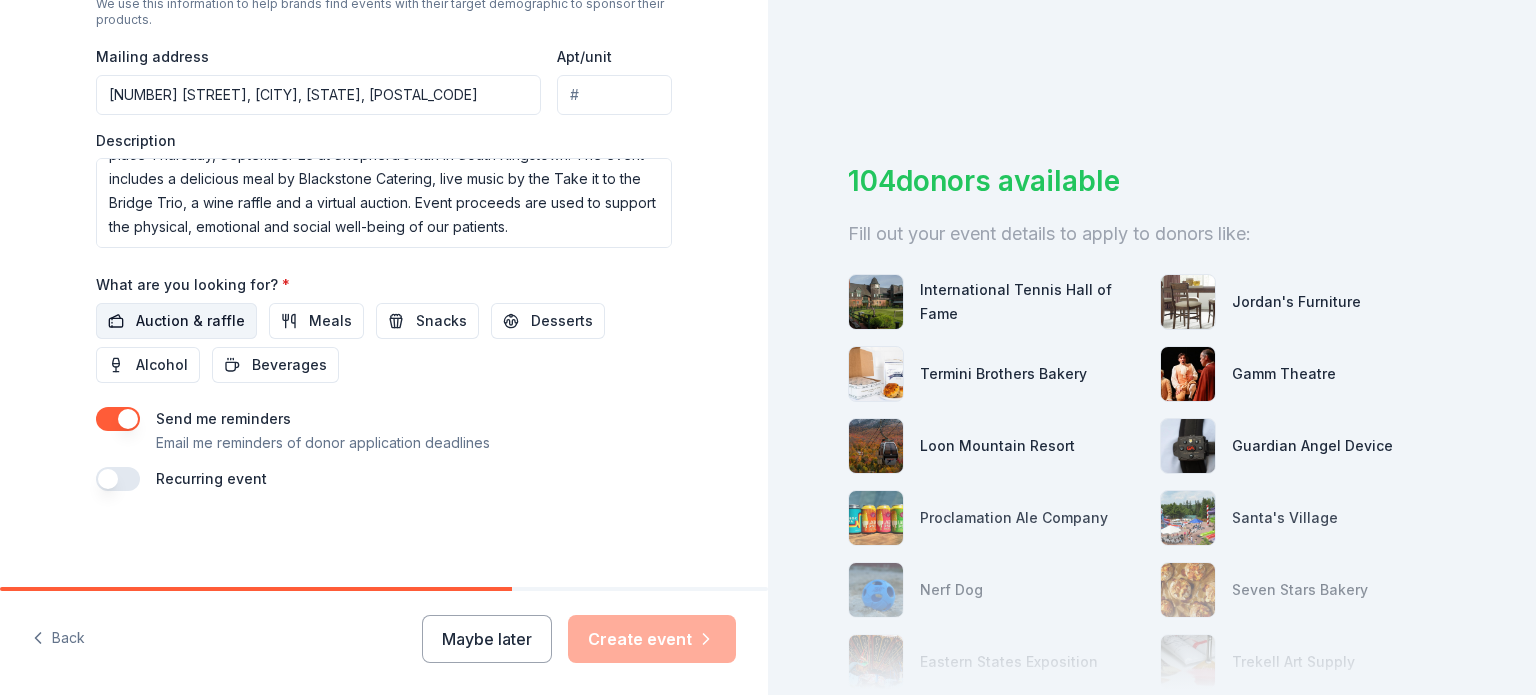 click on "Auction & raffle" at bounding box center (190, 321) 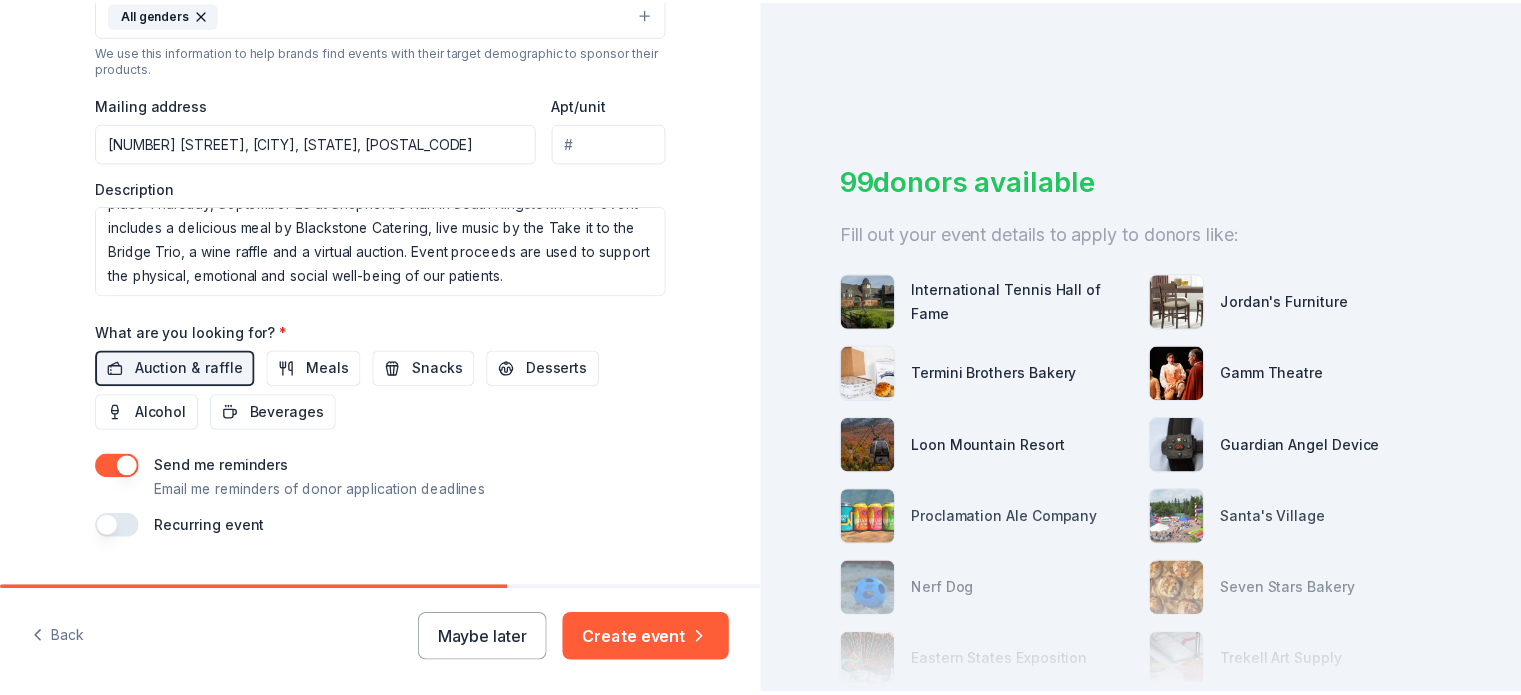 scroll, scrollTop: 1088, scrollLeft: 0, axis: vertical 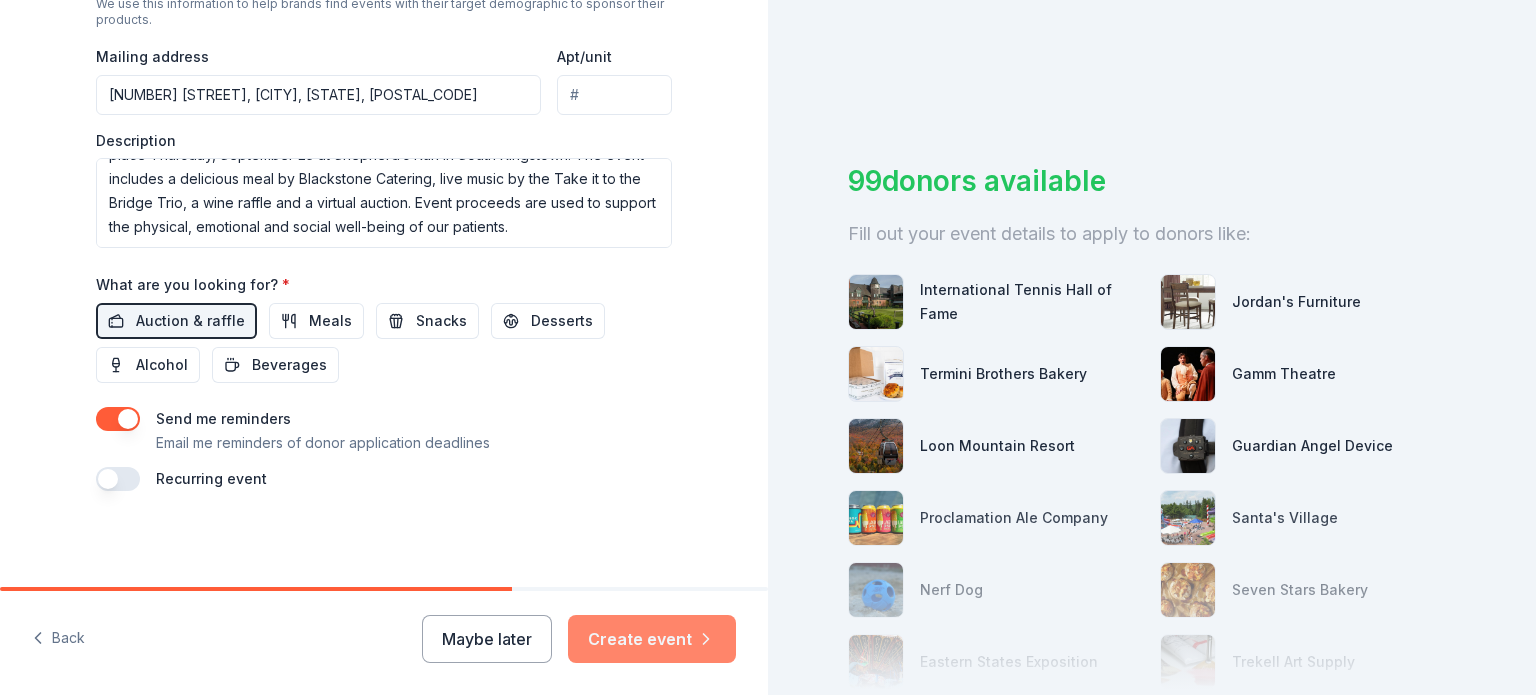 click on "Create event" at bounding box center (652, 639) 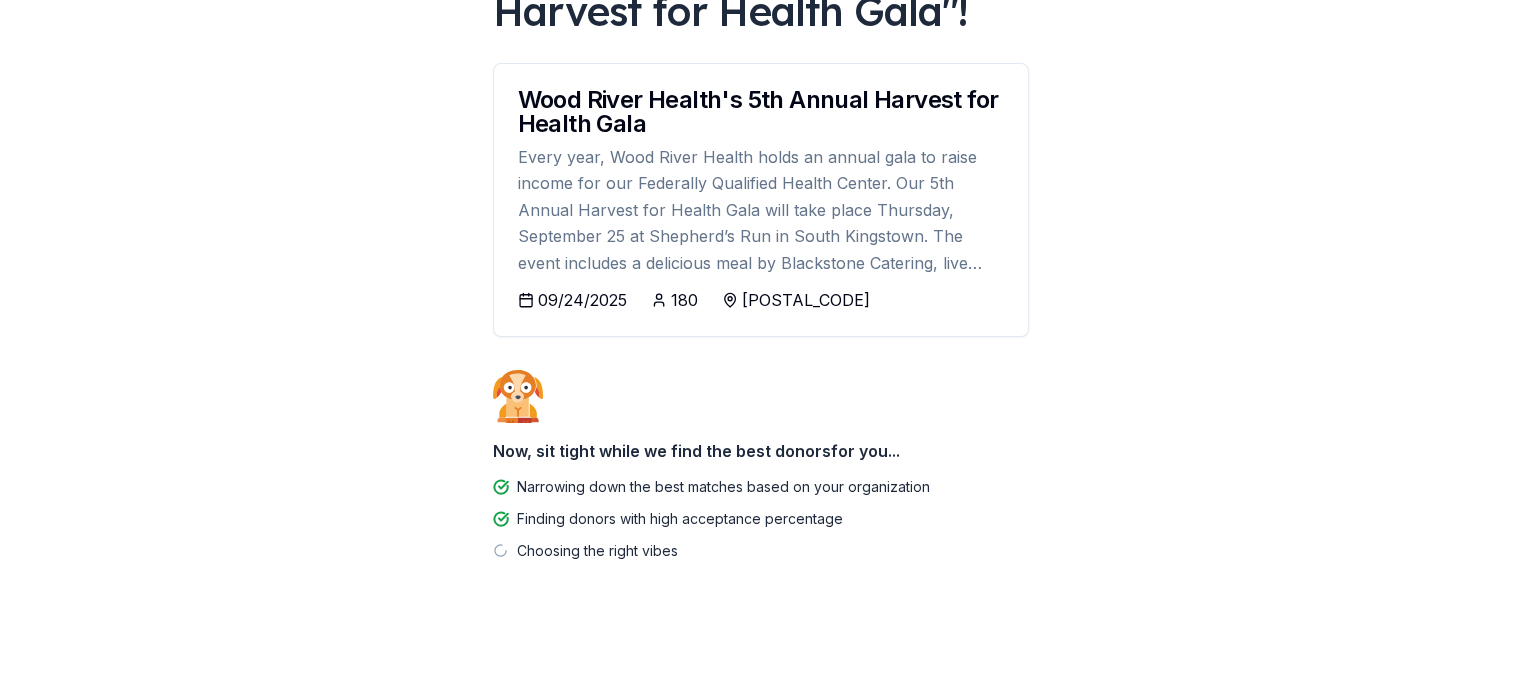 scroll, scrollTop: 500, scrollLeft: 0, axis: vertical 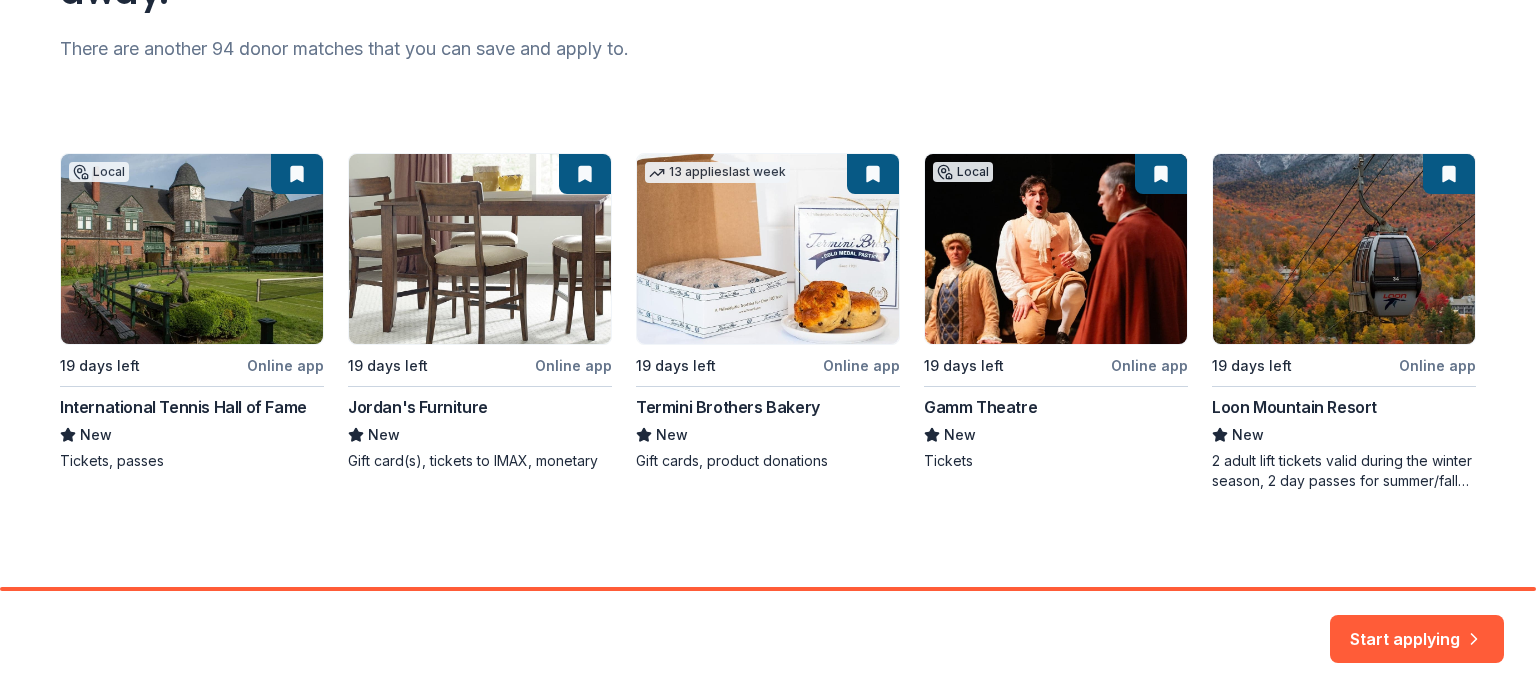 click on "Local 19 days left Online app International Tennis Hall of Fame New Tickets, passes 19 days left Online app Jordan's Furniture New Gift card(s), tickets to IMAX, monetary 13   applies  last week 19 days left Online app Termini Brothers Bakery New Gift cards, product donations Local 19 days left Online app Gamm Theatre New Tickets 19 days left Online app Loon Mountain Resort New 2 adult lift tickets valid during the winter season, 2 day passes for summer/fall attractions" at bounding box center (768, 322) 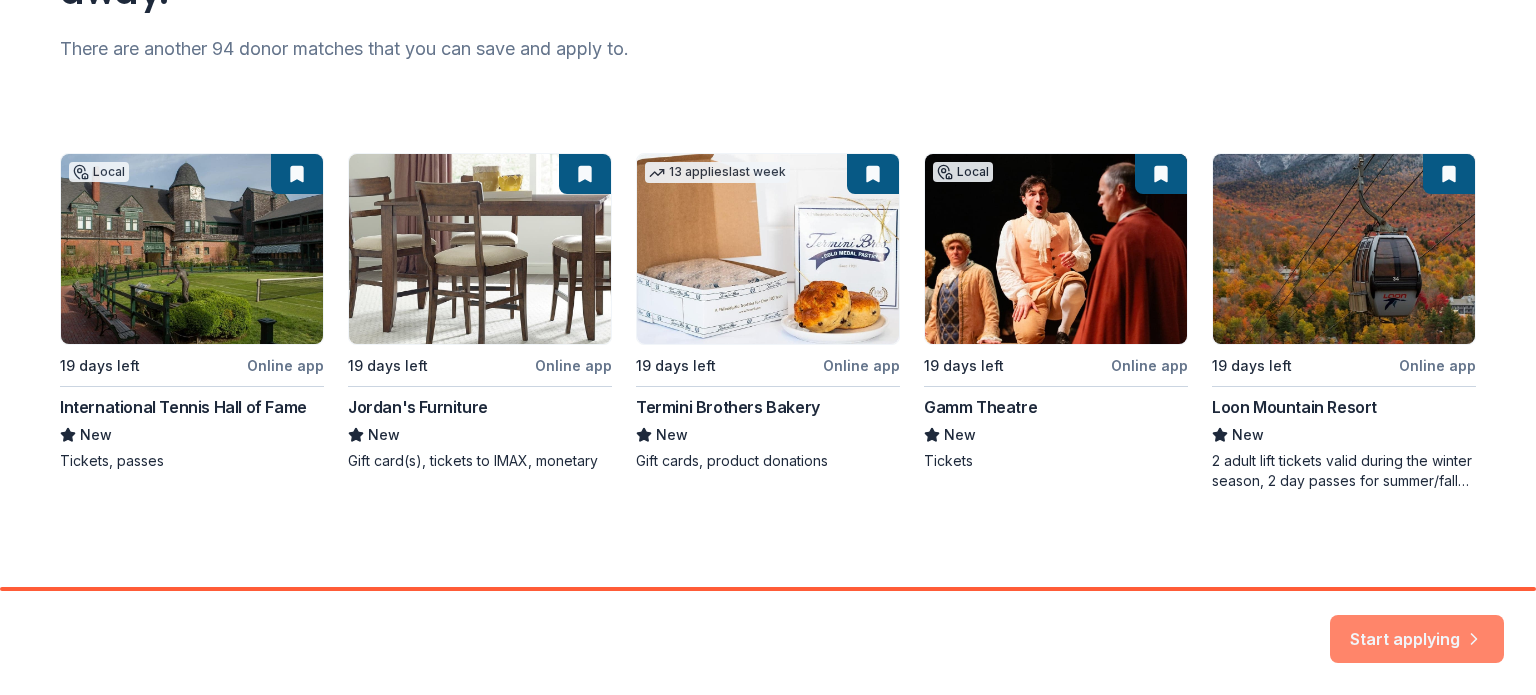 click on "Start applying" at bounding box center (1417, 628) 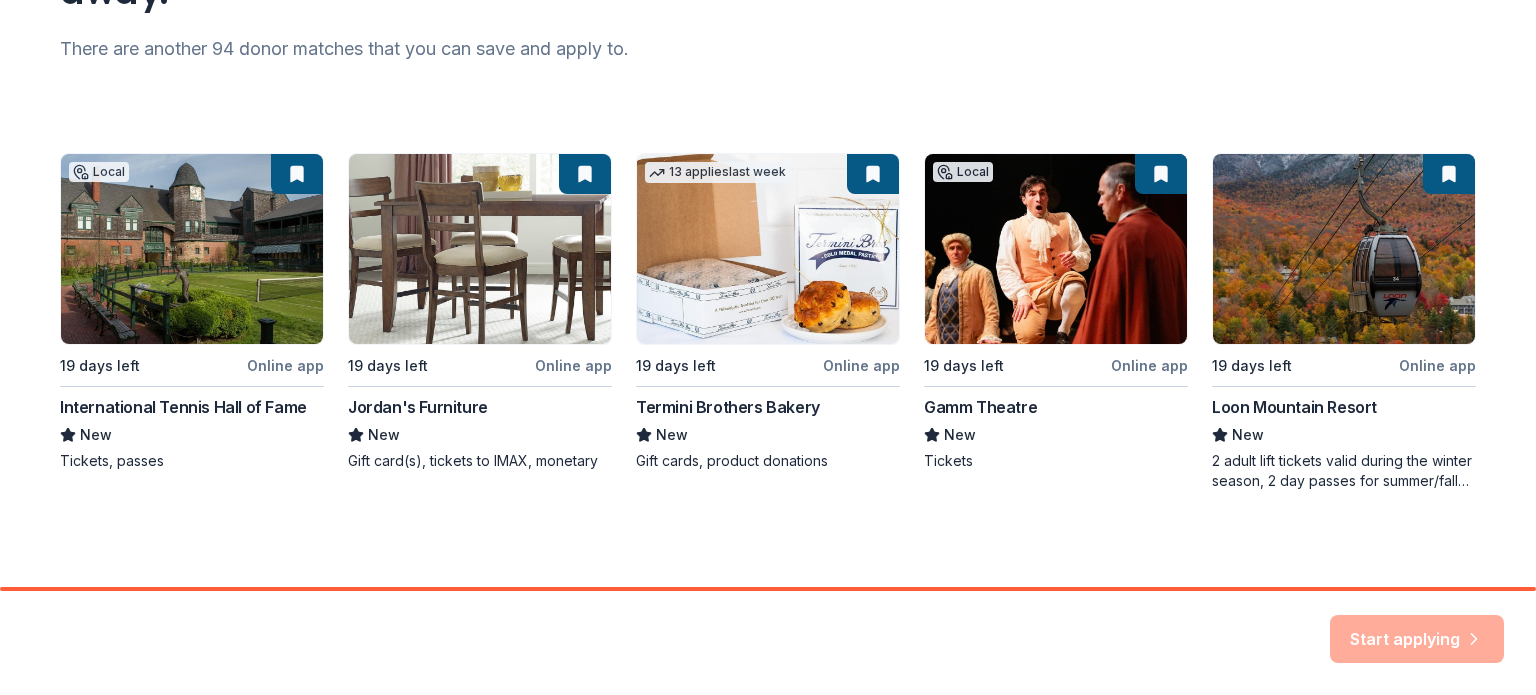 click on "Start applying" at bounding box center [1417, 639] 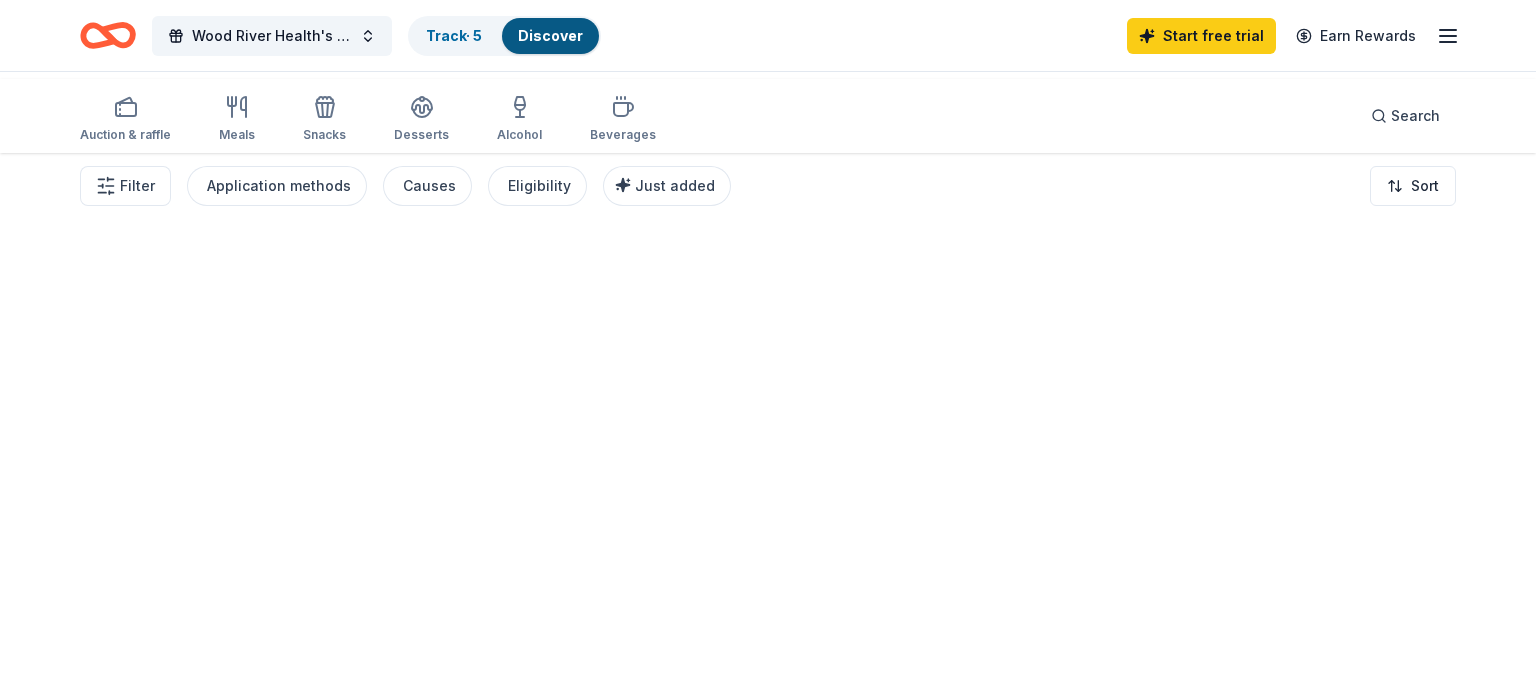 click at bounding box center (768, 420) 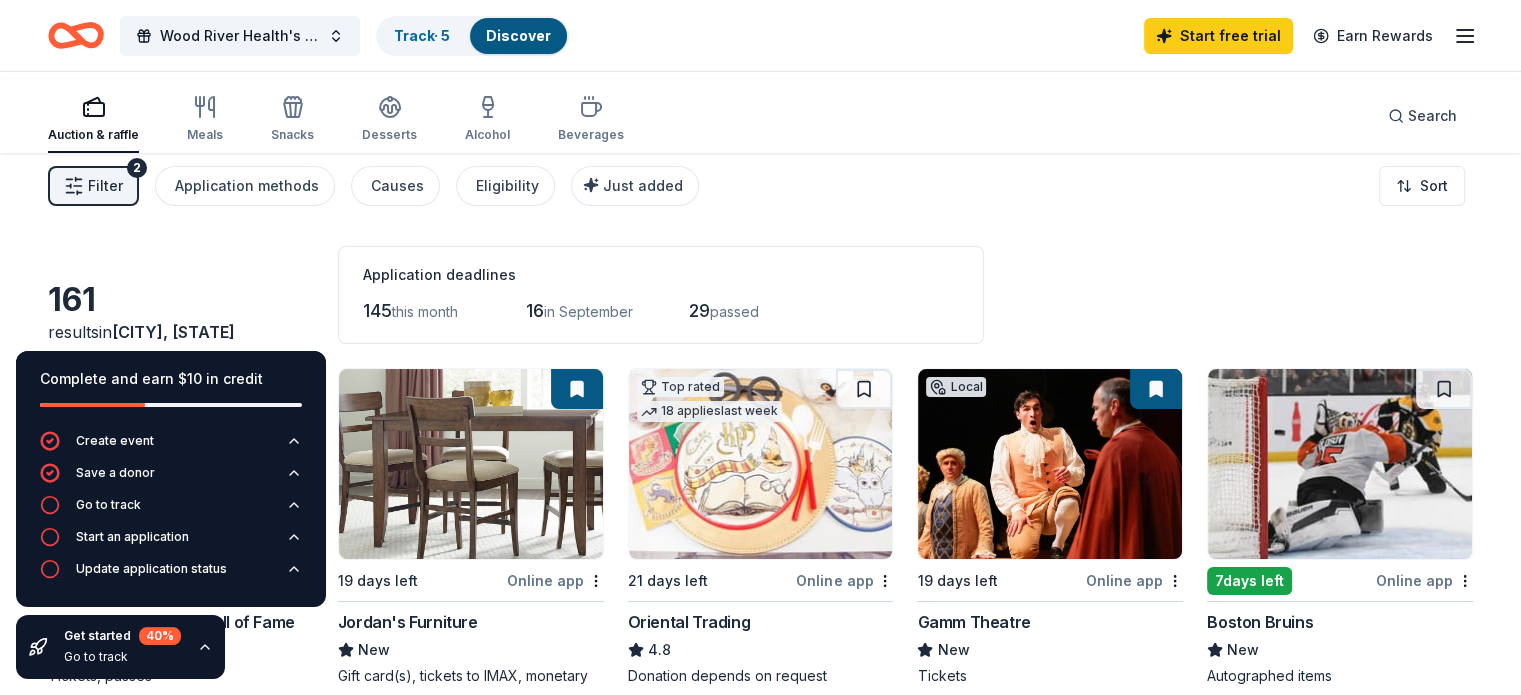 click on "161 results  in  East Greenwich, RI Application deadlines 145  this month 16  in September 29  passed" at bounding box center [760, 295] 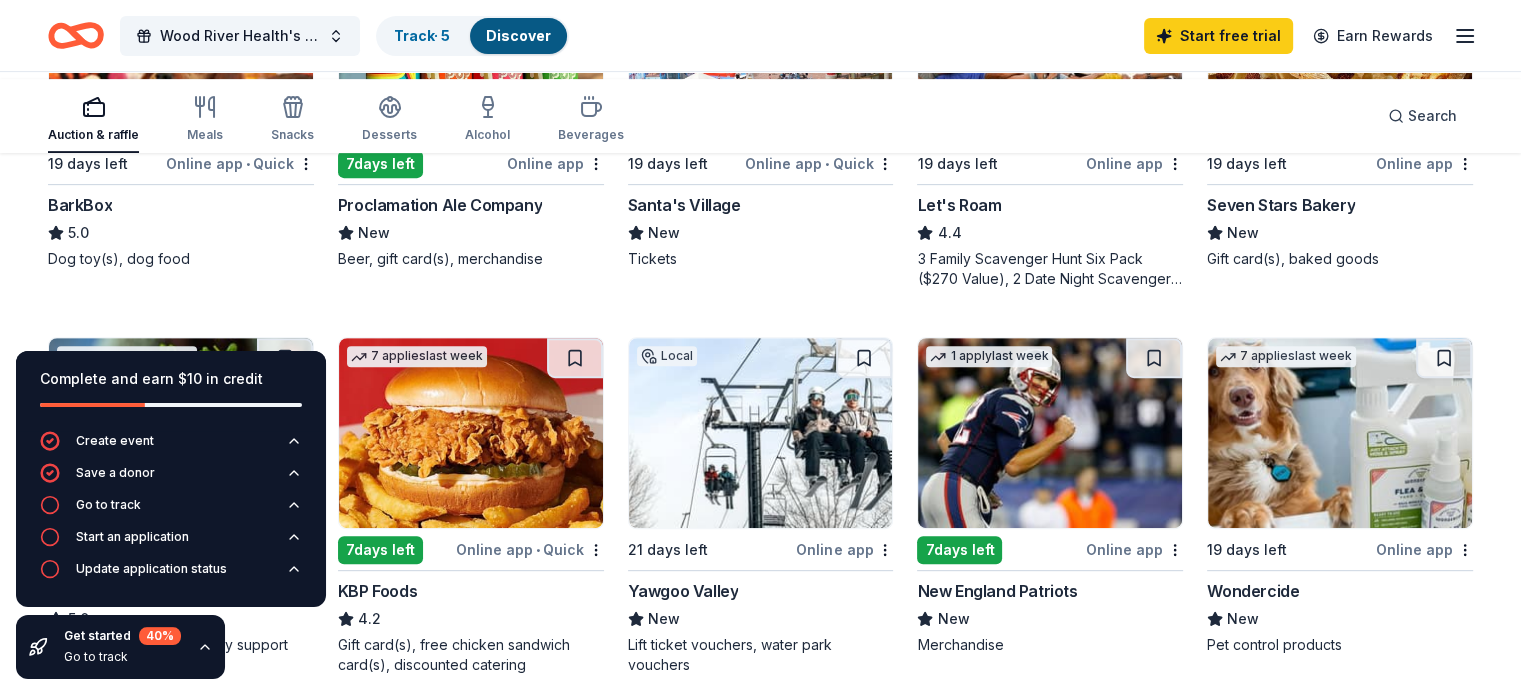 scroll, scrollTop: 900, scrollLeft: 0, axis: vertical 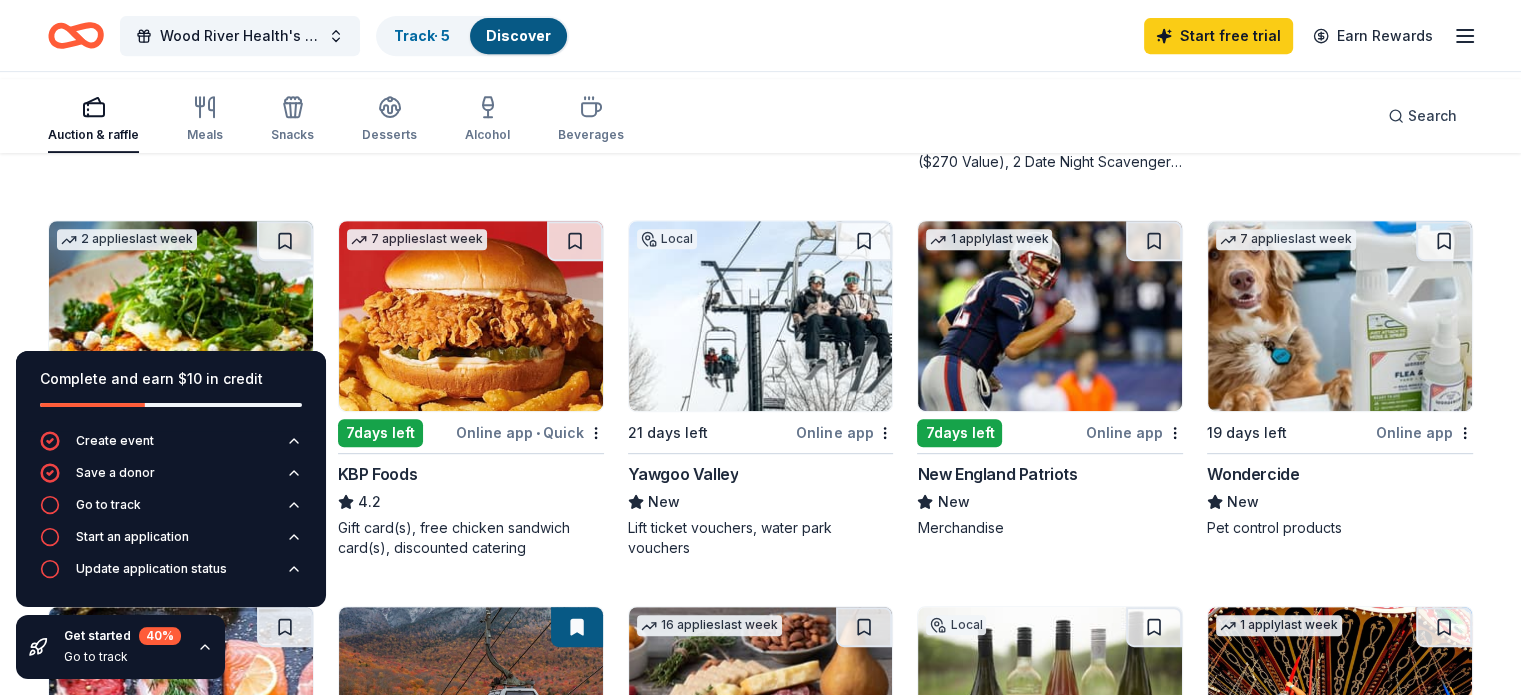 click at bounding box center (471, -70) 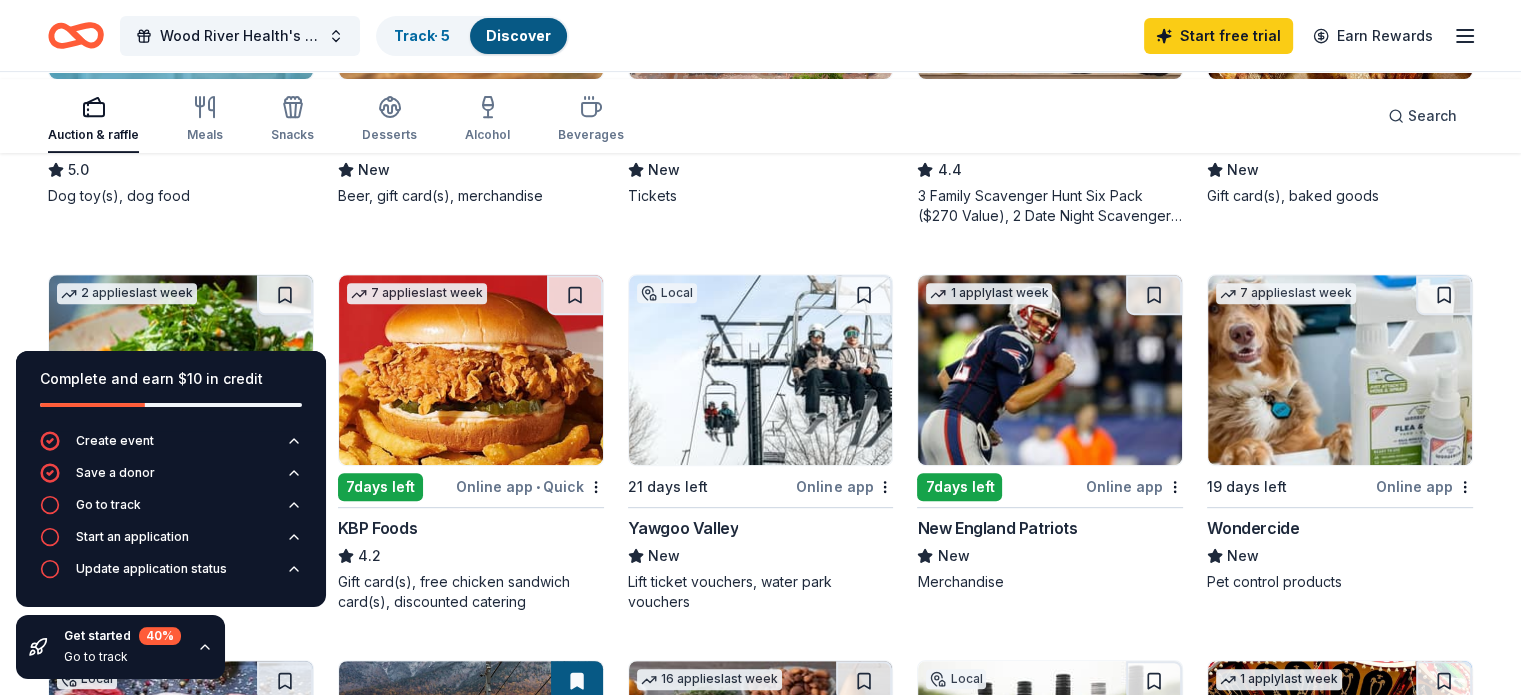 scroll, scrollTop: 800, scrollLeft: 0, axis: vertical 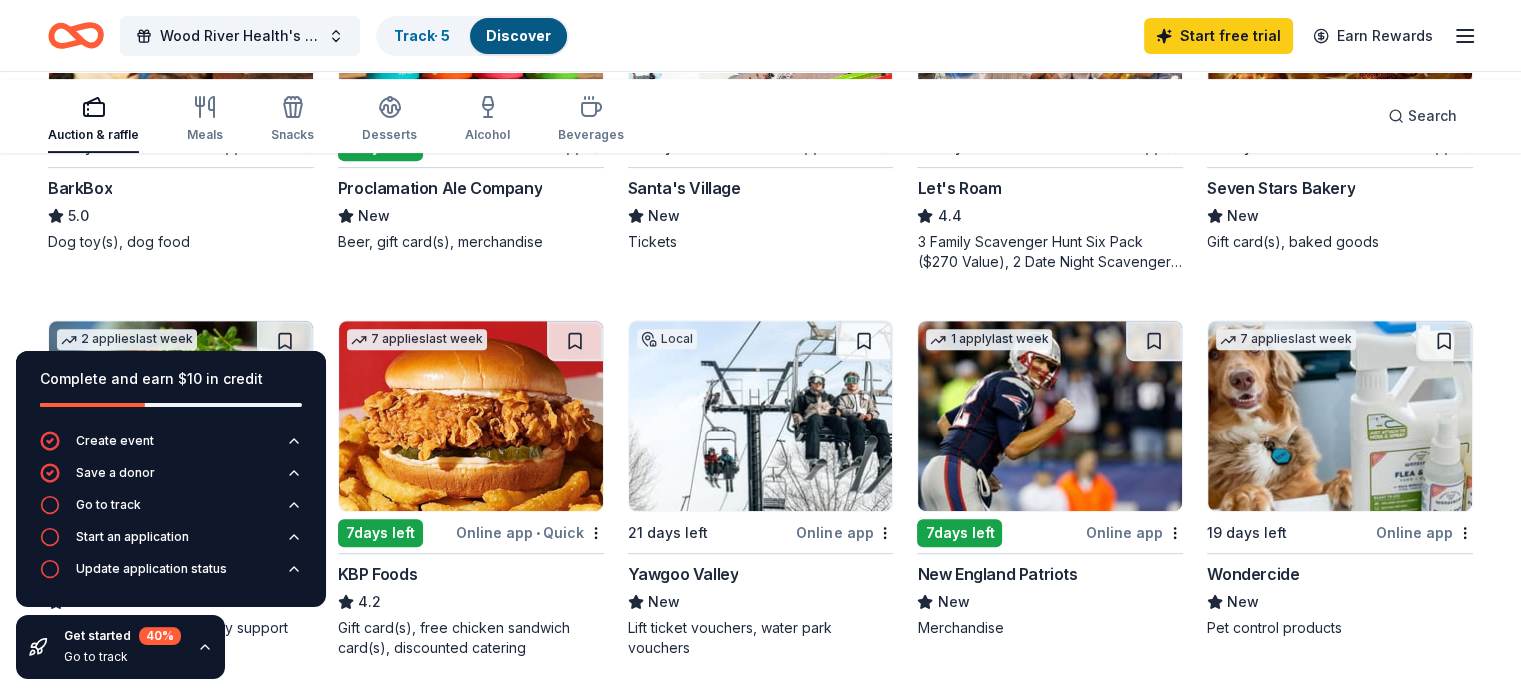 click at bounding box center (1050, 30) 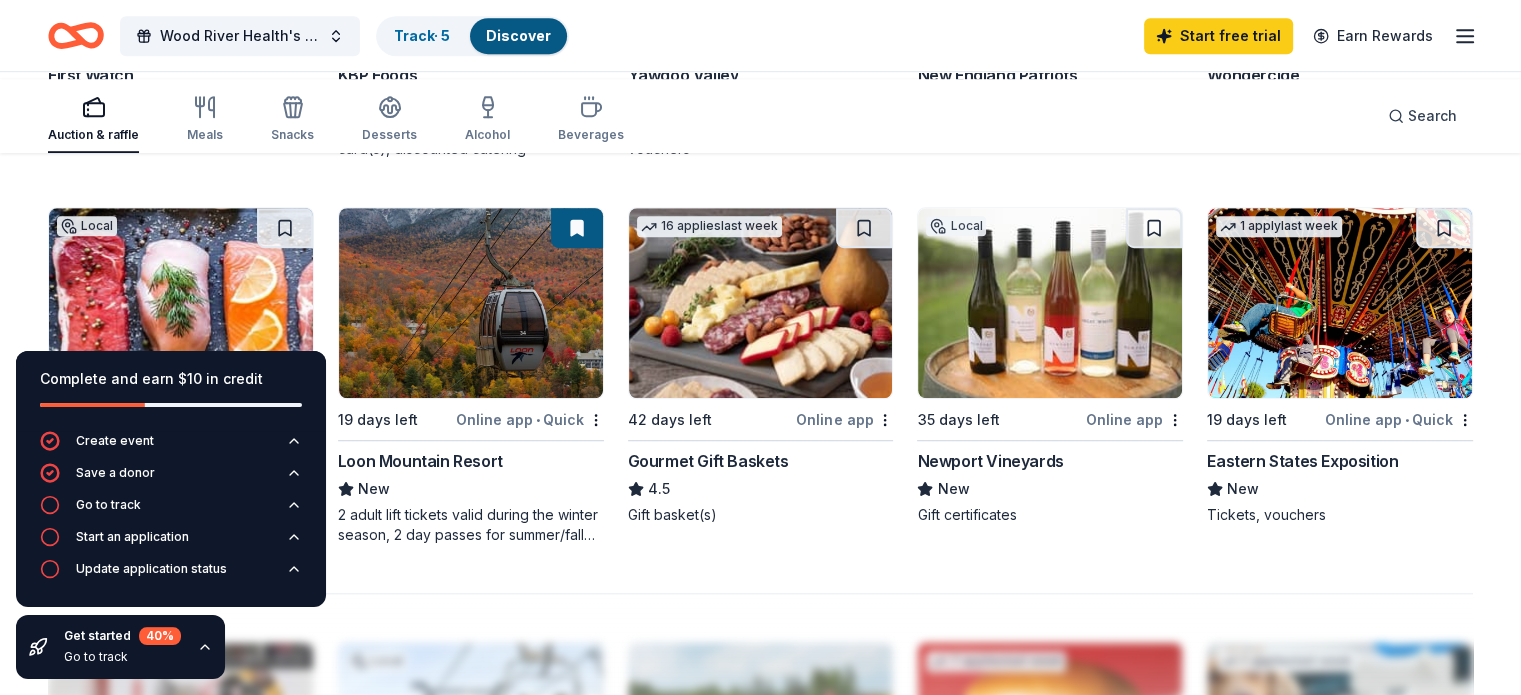 scroll, scrollTop: 1300, scrollLeft: 0, axis: vertical 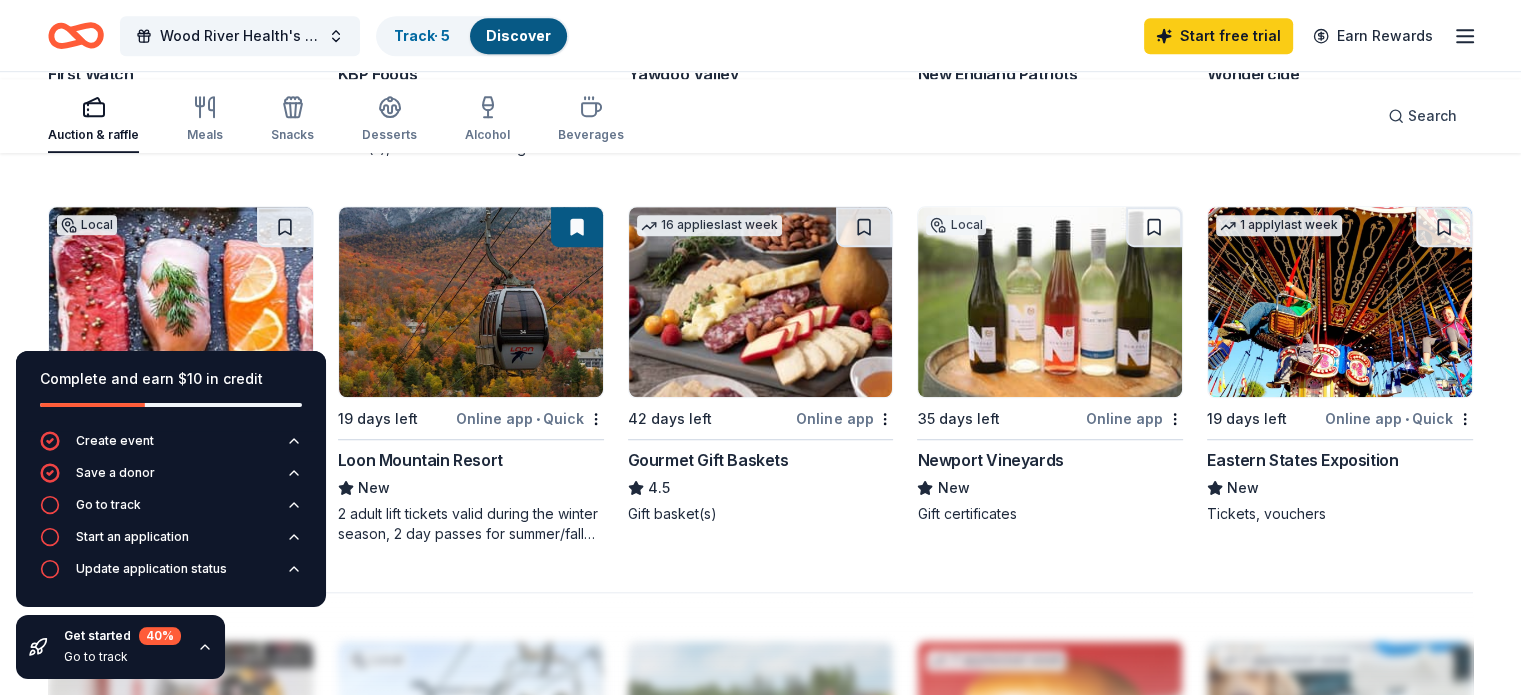 click at bounding box center (1050, -84) 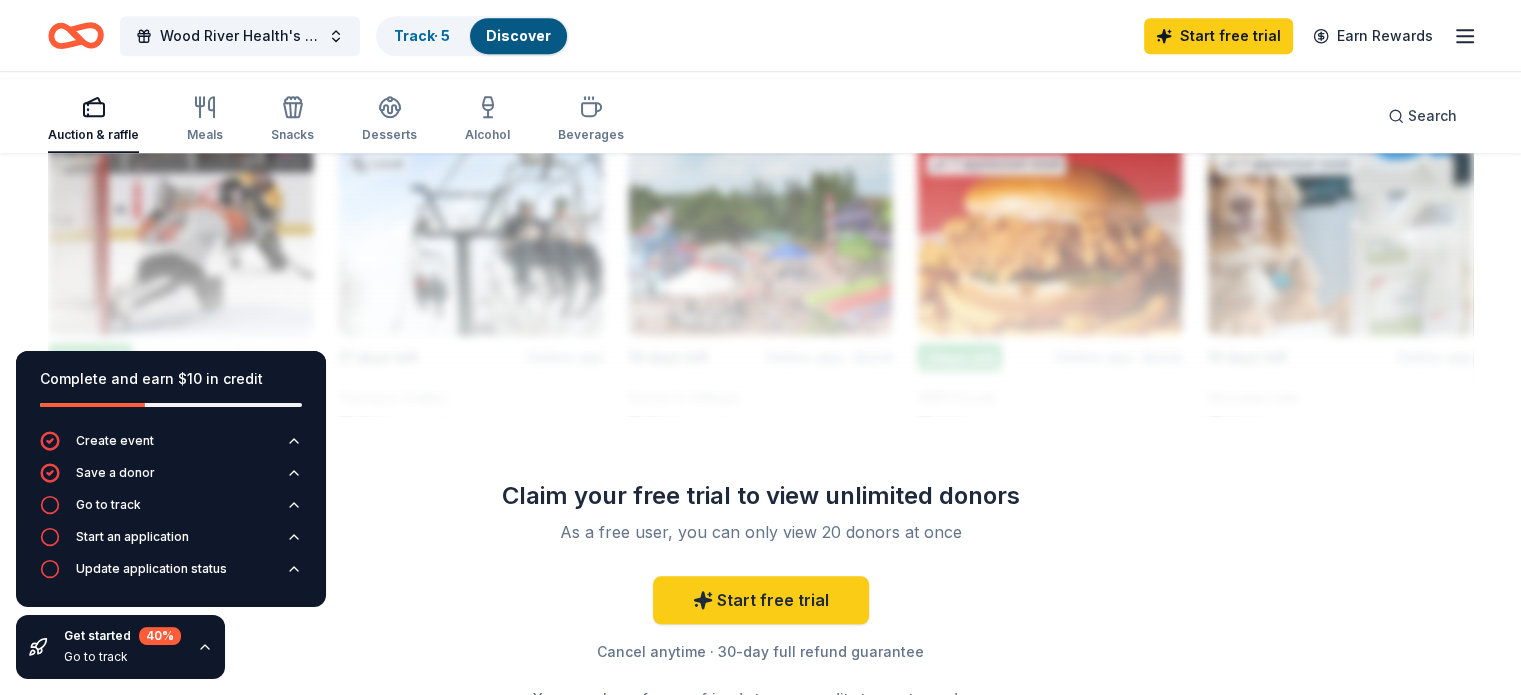scroll, scrollTop: 1800, scrollLeft: 0, axis: vertical 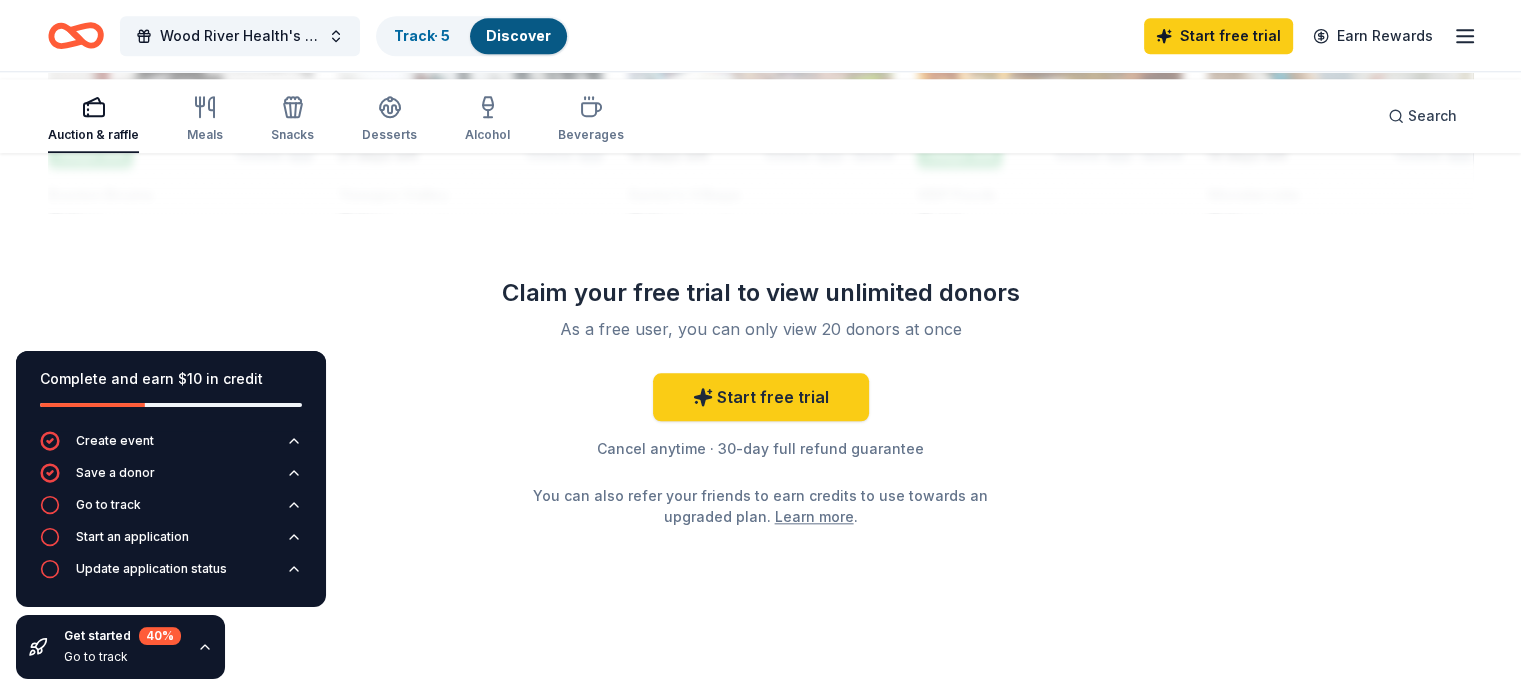click on "161 results  in  East Greenwich, RI Application deadlines 145  this month 16  in September 29  passed Local 19 days left Online app International Tennis Hall of Fame New Tickets, passes 19 days left Online app Jordan's Furniture New Gift card(s), tickets to IMAX, monetary Top rated 18   applies  last week 21 days left Online app Oriental Trading 4.8 Donation depends on request Local 19 days left Online app Gamm Theatre New Tickets 7  days left Online app Boston Bruins New Autographed items Top rated 21   applies  last week 19 days left Online app • Quick BarkBox 5.0 Dog toy(s), dog food Local 7  days left Online app Proclamation Ale Company New Beer, gift card(s), merchandise 19 days left Online app • Quick Santa's Village New Tickets 2   applies  last week 19 days left Online app Let's Roam 4.4 3 Family Scavenger Hunt Six Pack ($270 Value), 2 Date Night Scavenger Hunt Two Pack ($130 Value) Local 19 days left Online app Seven Stars Bakery New Gift card(s), baked goods 2   applies  last week 19 days left 7" at bounding box center (760, -613) 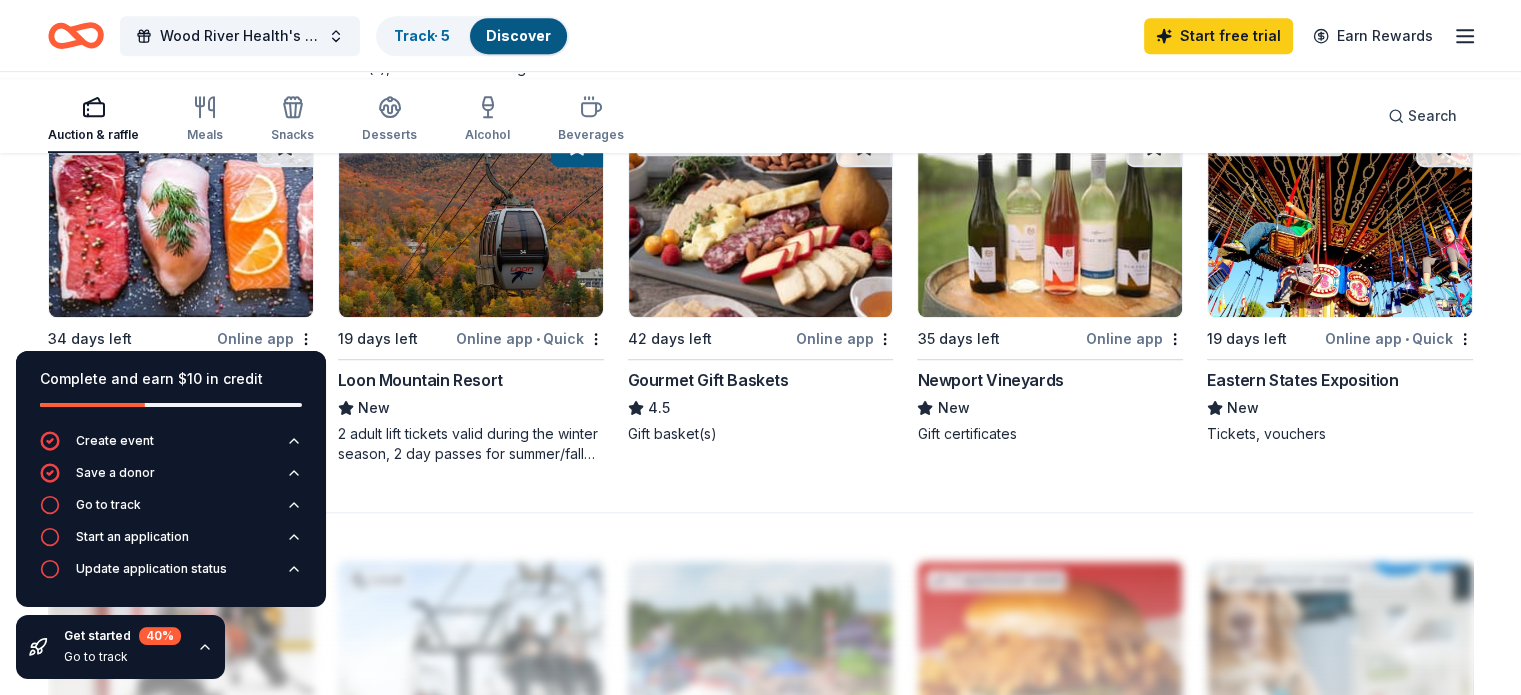 scroll, scrollTop: 1300, scrollLeft: 0, axis: vertical 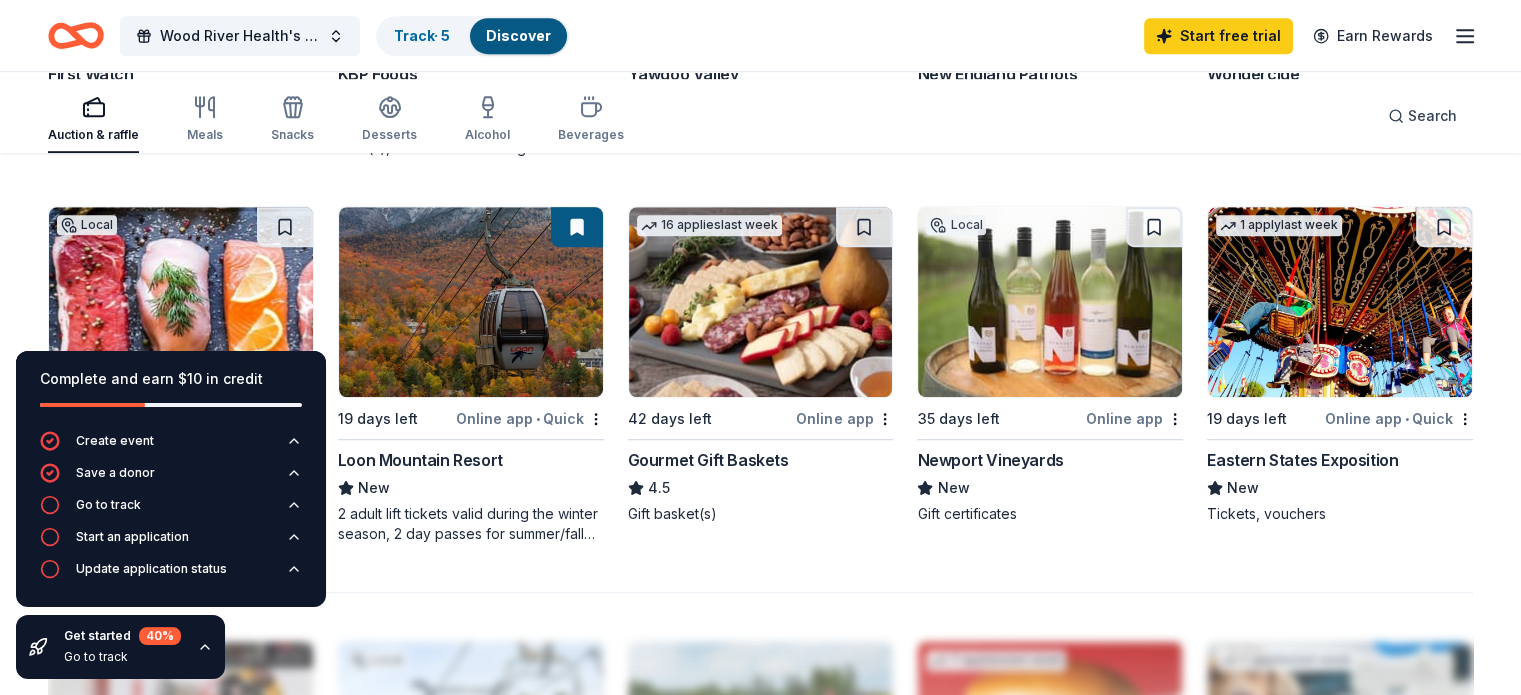 click at bounding box center [1340, -84] 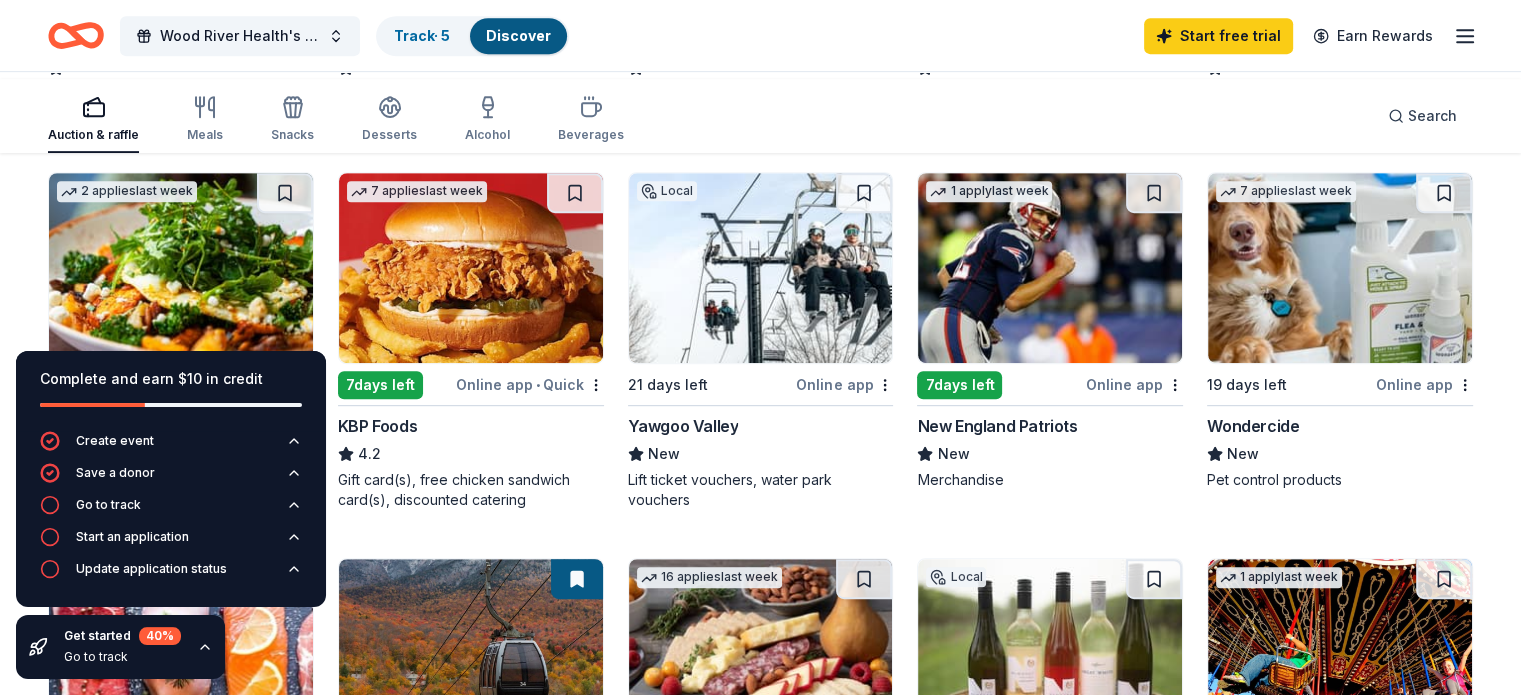 scroll, scrollTop: 800, scrollLeft: 0, axis: vertical 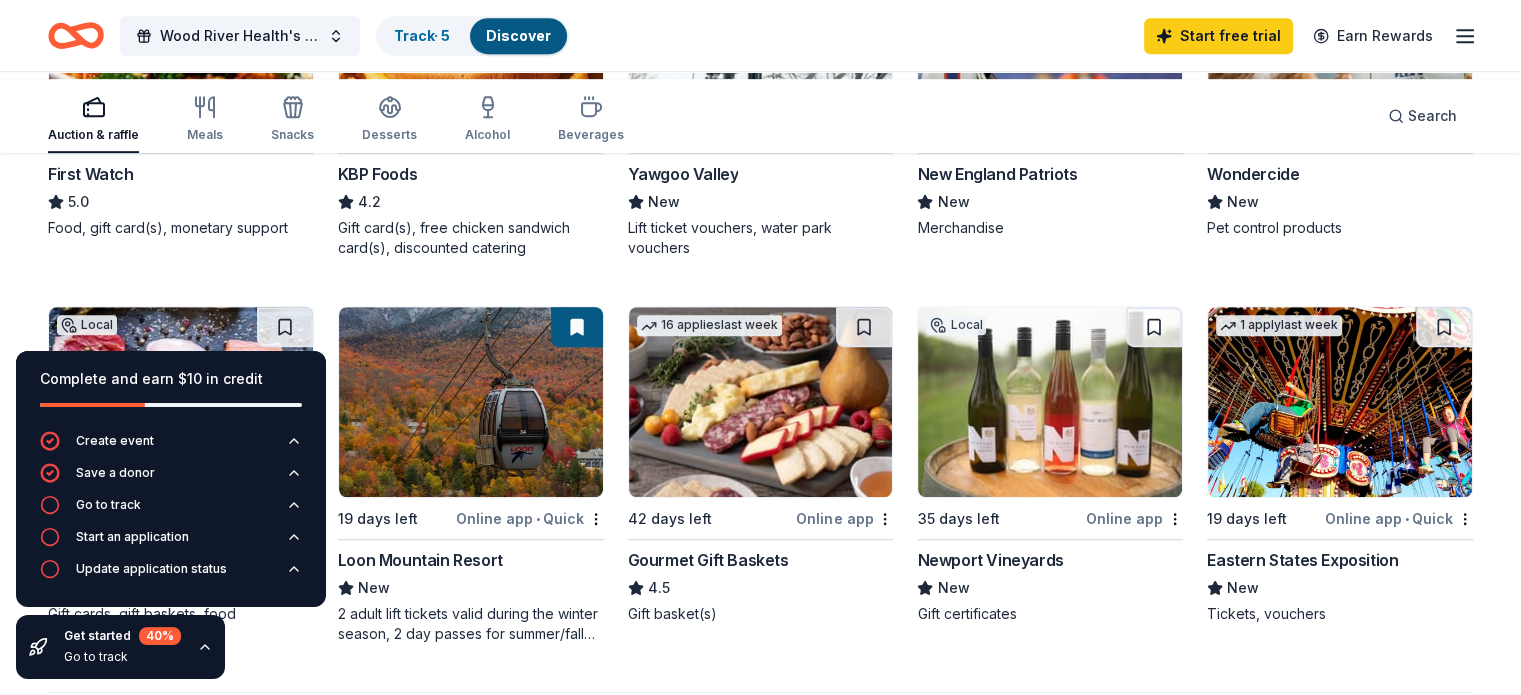 click at bounding box center (761, 16) 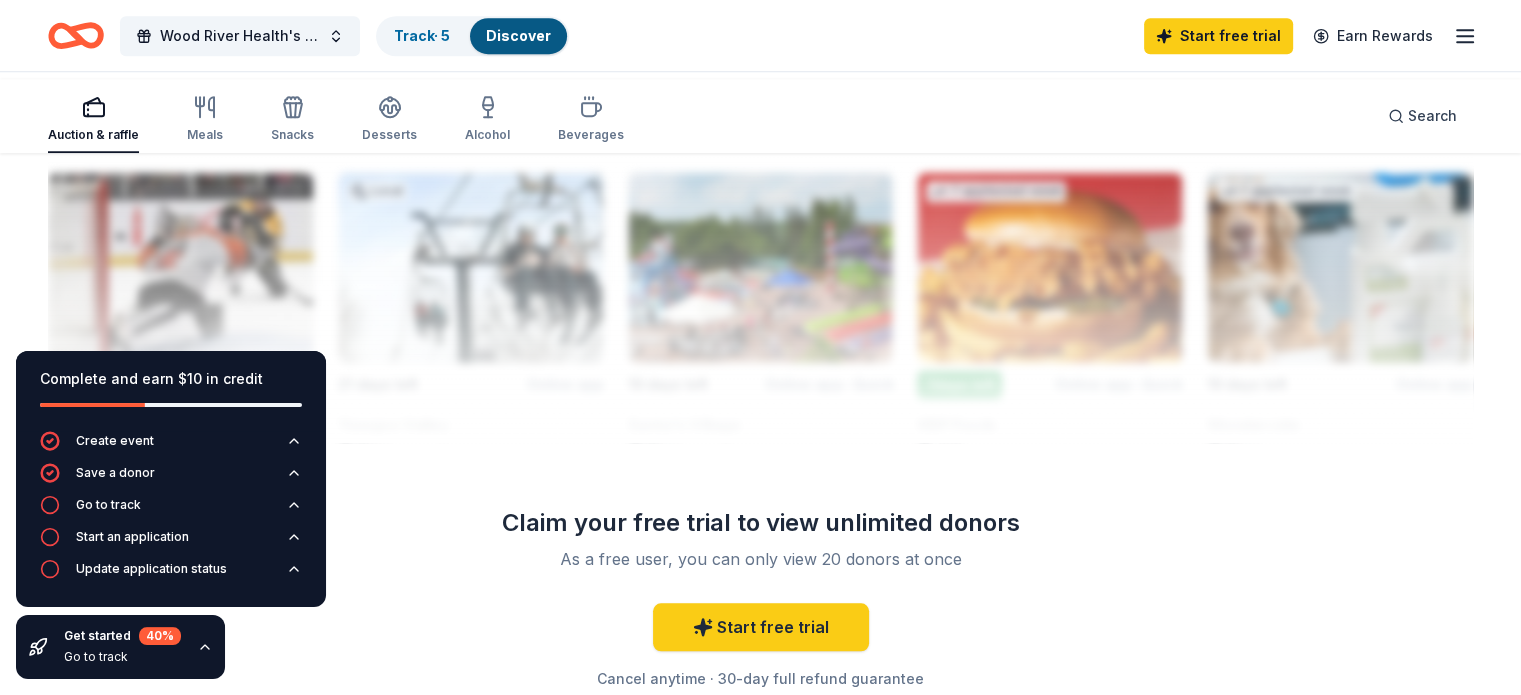 scroll, scrollTop: 1800, scrollLeft: 0, axis: vertical 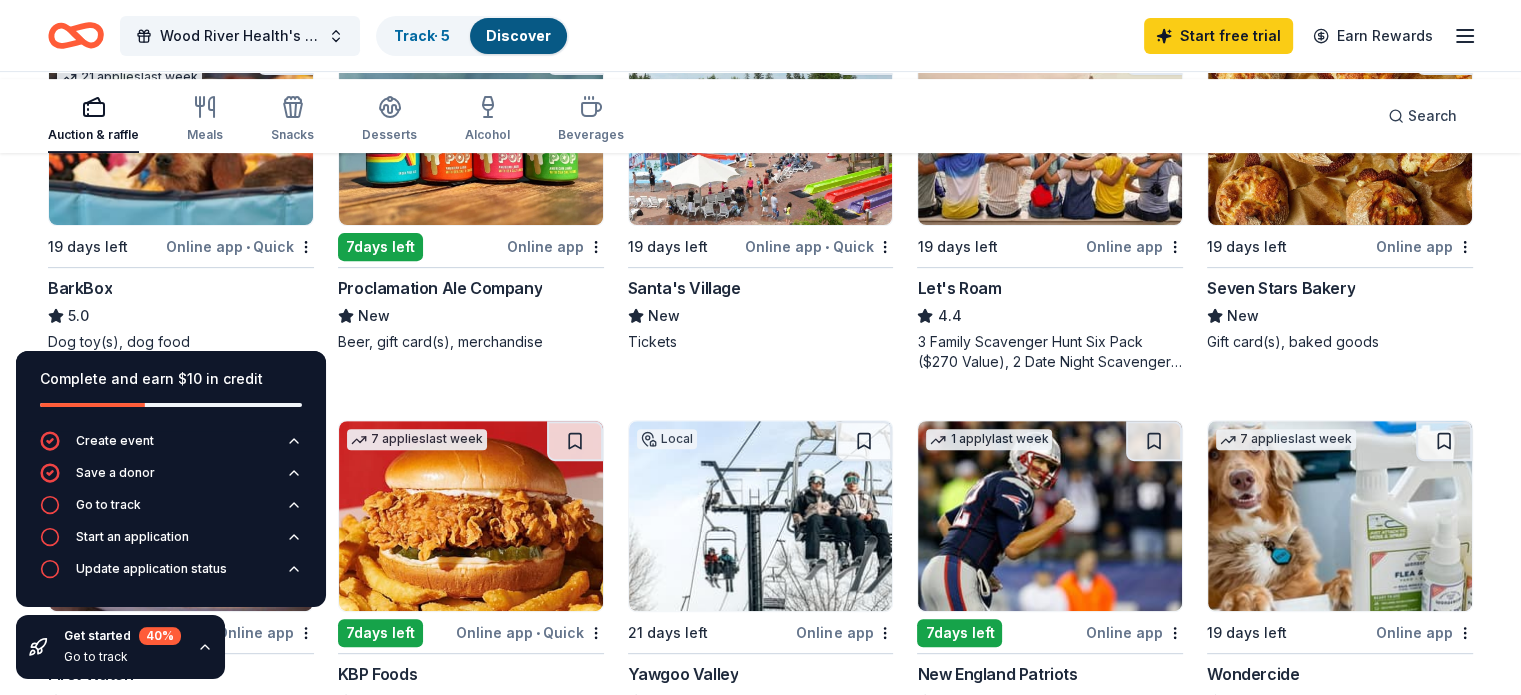 click at bounding box center (471, 130) 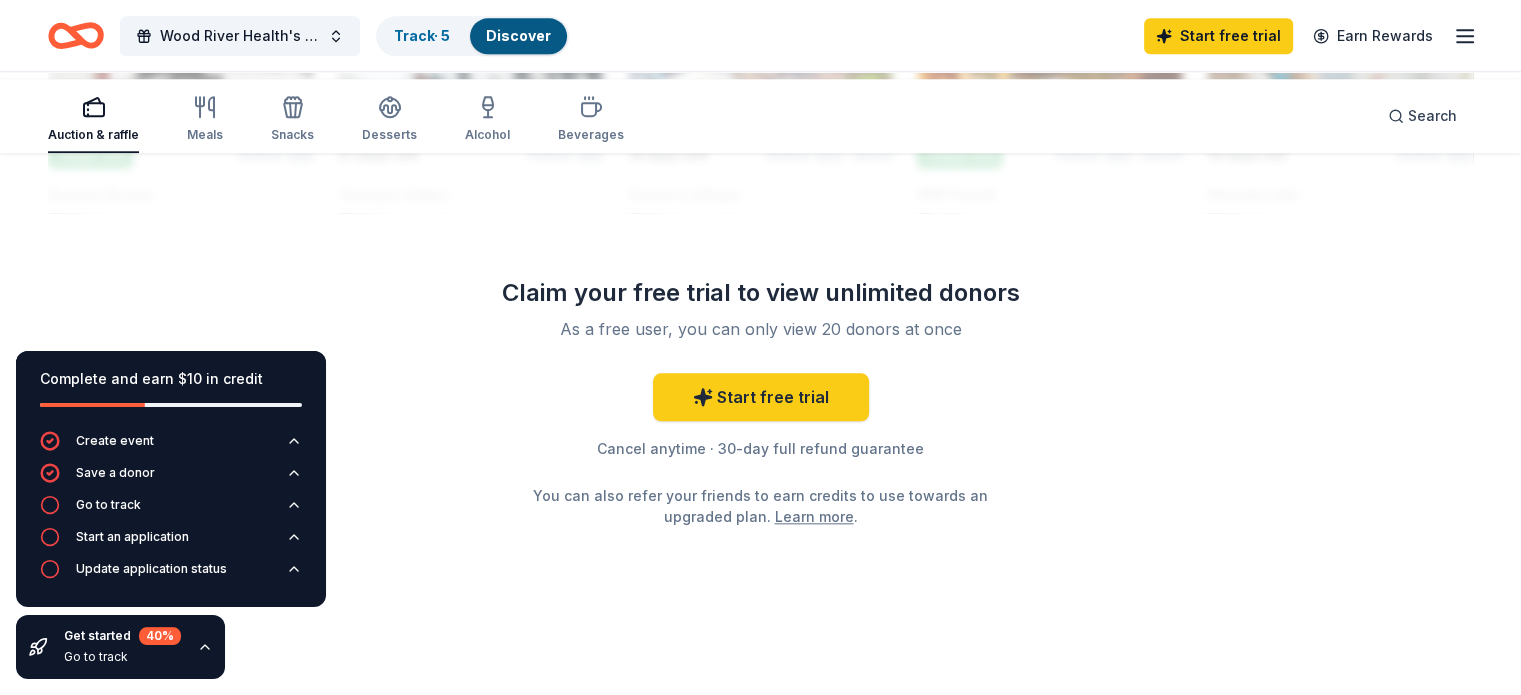 scroll, scrollTop: 2579, scrollLeft: 0, axis: vertical 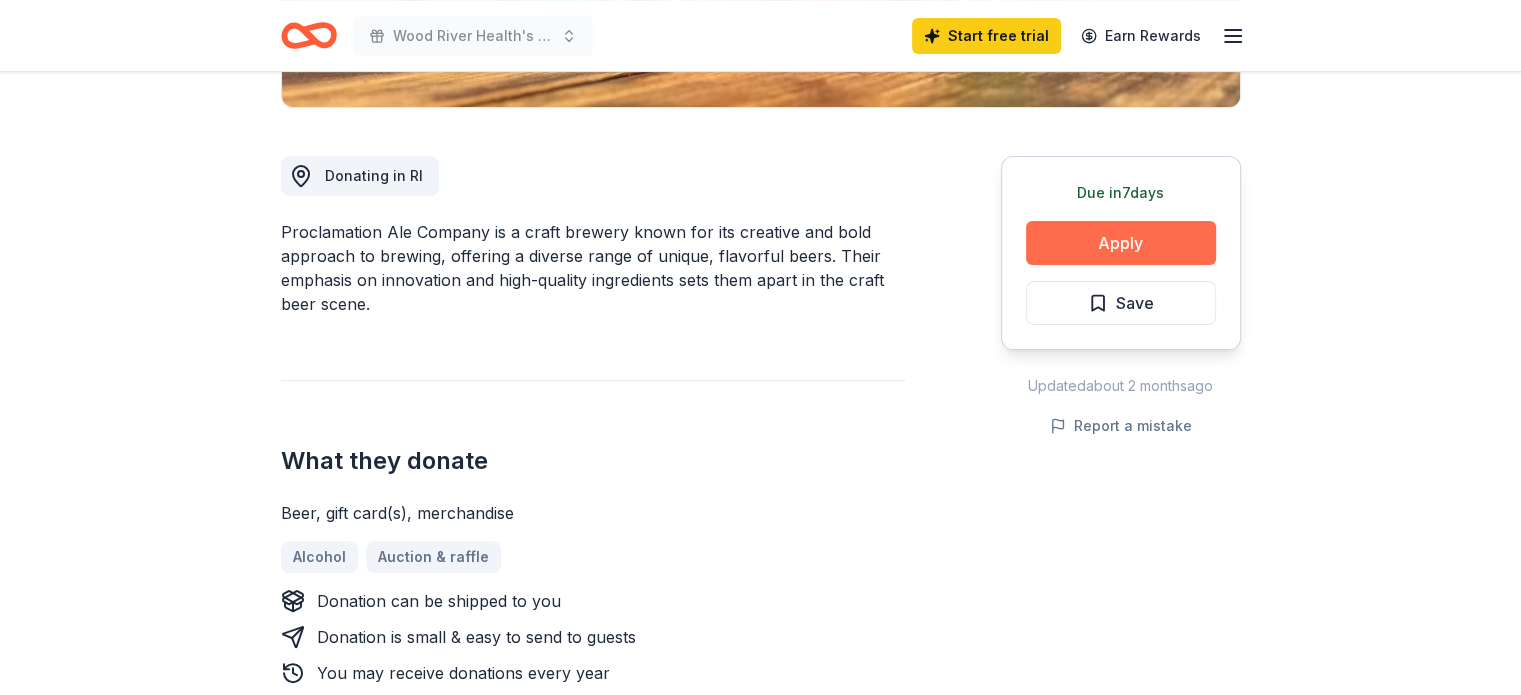 click on "Apply" at bounding box center [1121, 243] 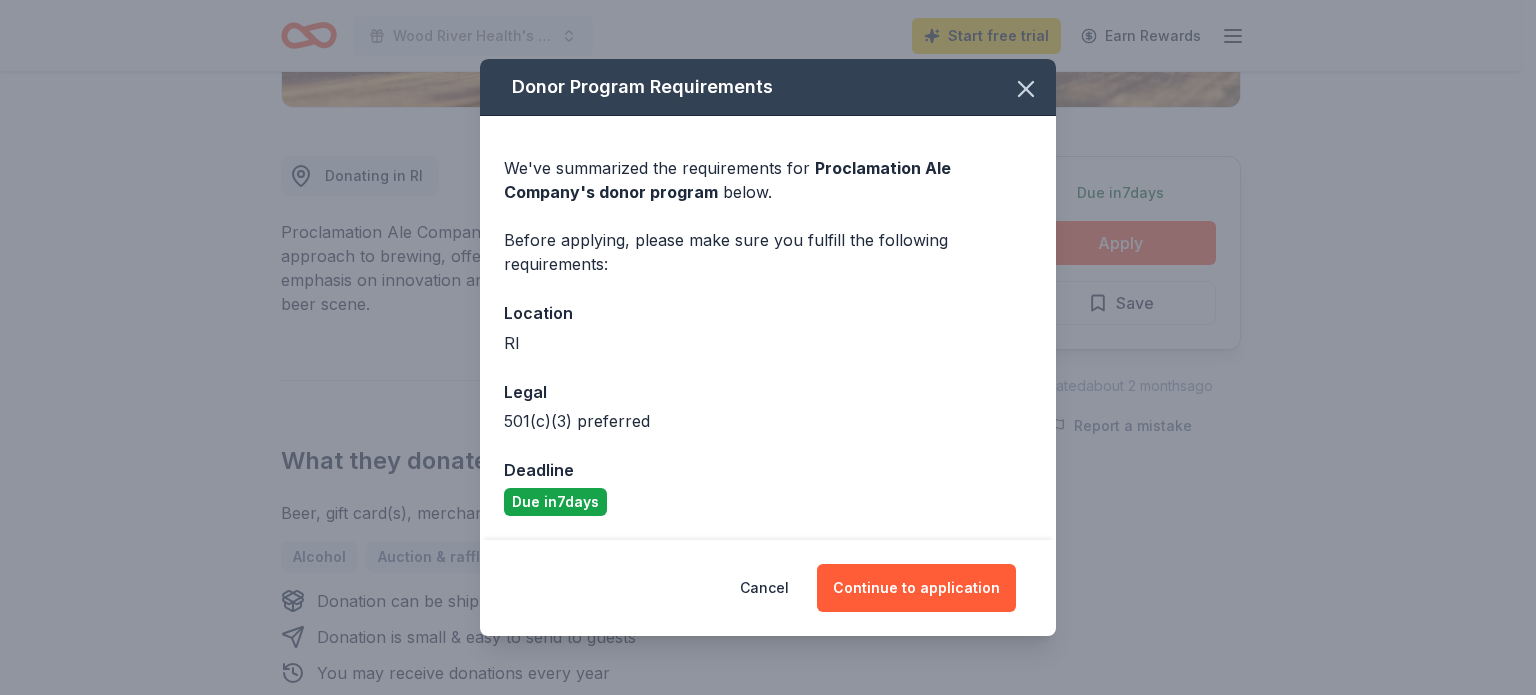 scroll, scrollTop: 130, scrollLeft: 0, axis: vertical 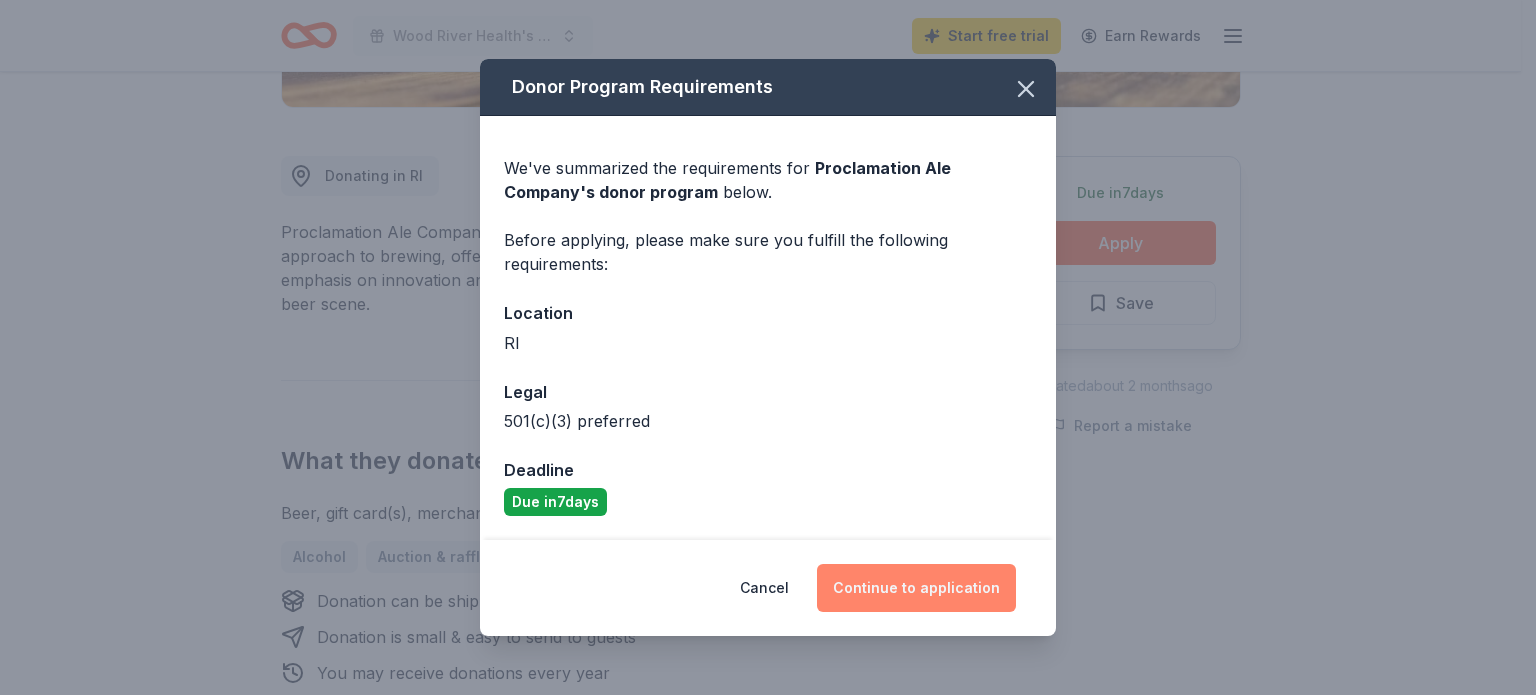click on "Continue to application" at bounding box center (916, 588) 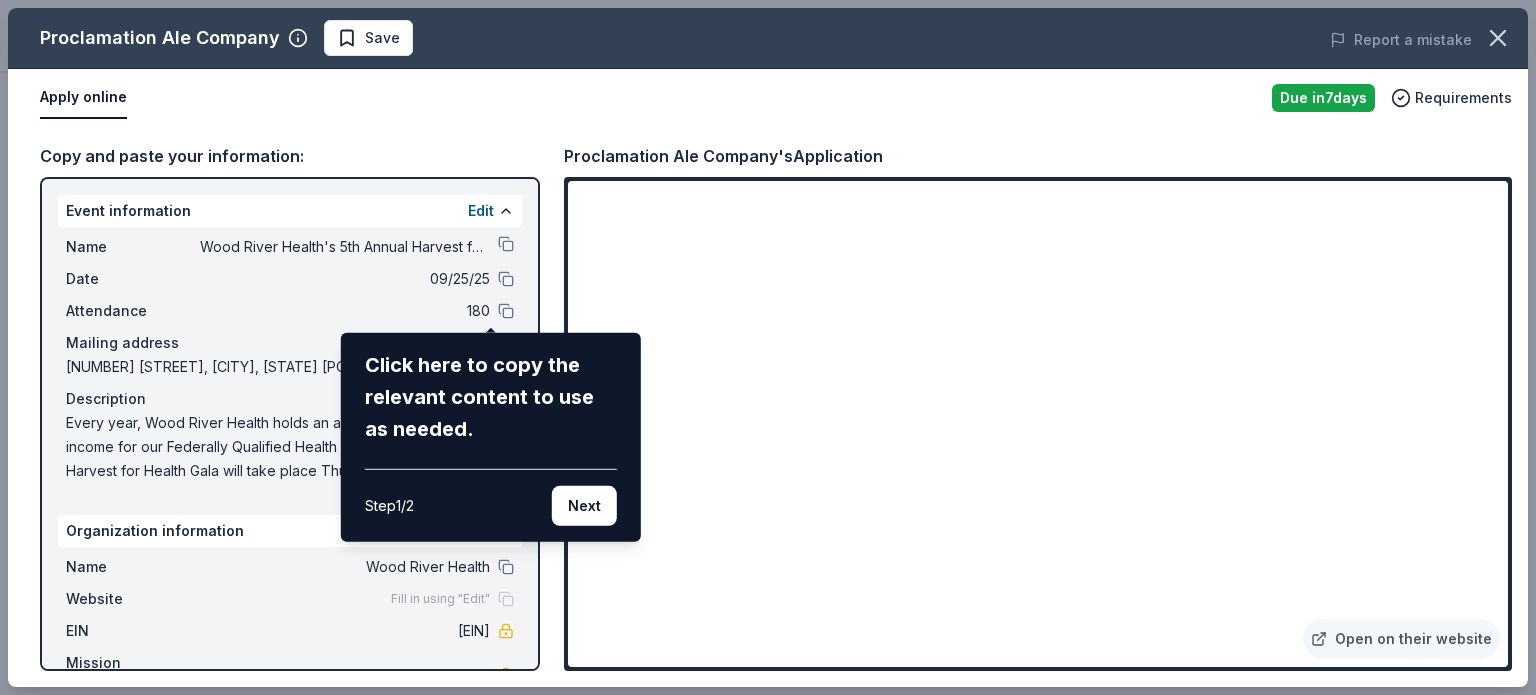 click on "Proclamation Ale Company Save Report a mistake Apply online Due in  7  days Requirements Copy and paste your information: Event information Edit Name Wood River Health's 5th Annual Harvest for Health Gala Click here to copy the relevant content to use as needed. Step  1 / 2 Next Date [DATE] Attendance [NUMBER] Mailing address [NUMBER] [STREET], [CITY], [STATE] [POSTAL_CODE] Description Every year, Wood River Health holds an annual gala to raise income for our Federally Qualified Health Center. Our 5th Annual Harvest for Health Gala will take place Thursday, September 25 at Shepherd’s Run in South Kingstown. The event includes a delicious meal by Blackstone Catering, live music by the Take it to the Bridge Trio, a wine raffle and a virtual auction. Event proceeds are used to support the physical, emotional and social well-being of our patients. Organization information Edit Name Wood River Health Website Fill in using "Edit" EIN [EIN] Mission statement Proclamation Ale Company's  Application Open on their website" at bounding box center [768, 347] 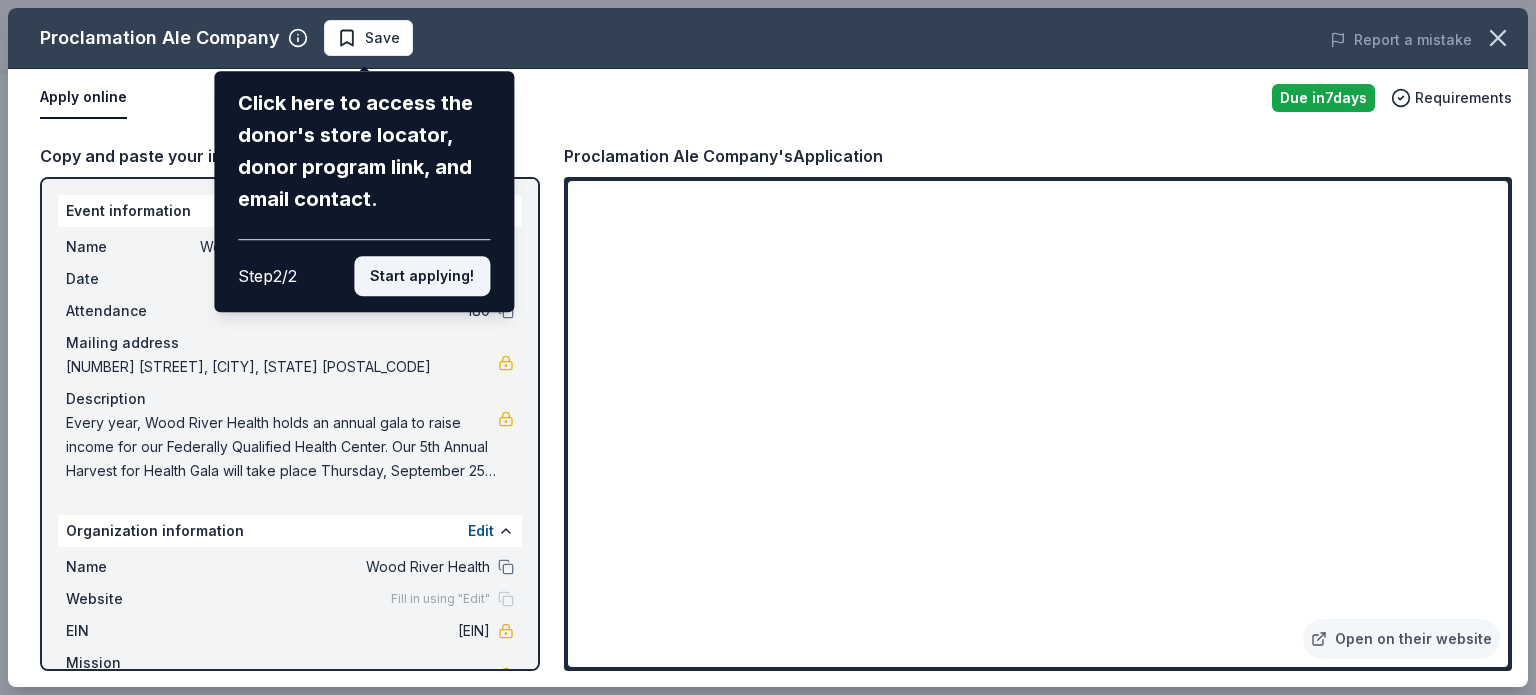 click on "Start applying!" at bounding box center (422, 276) 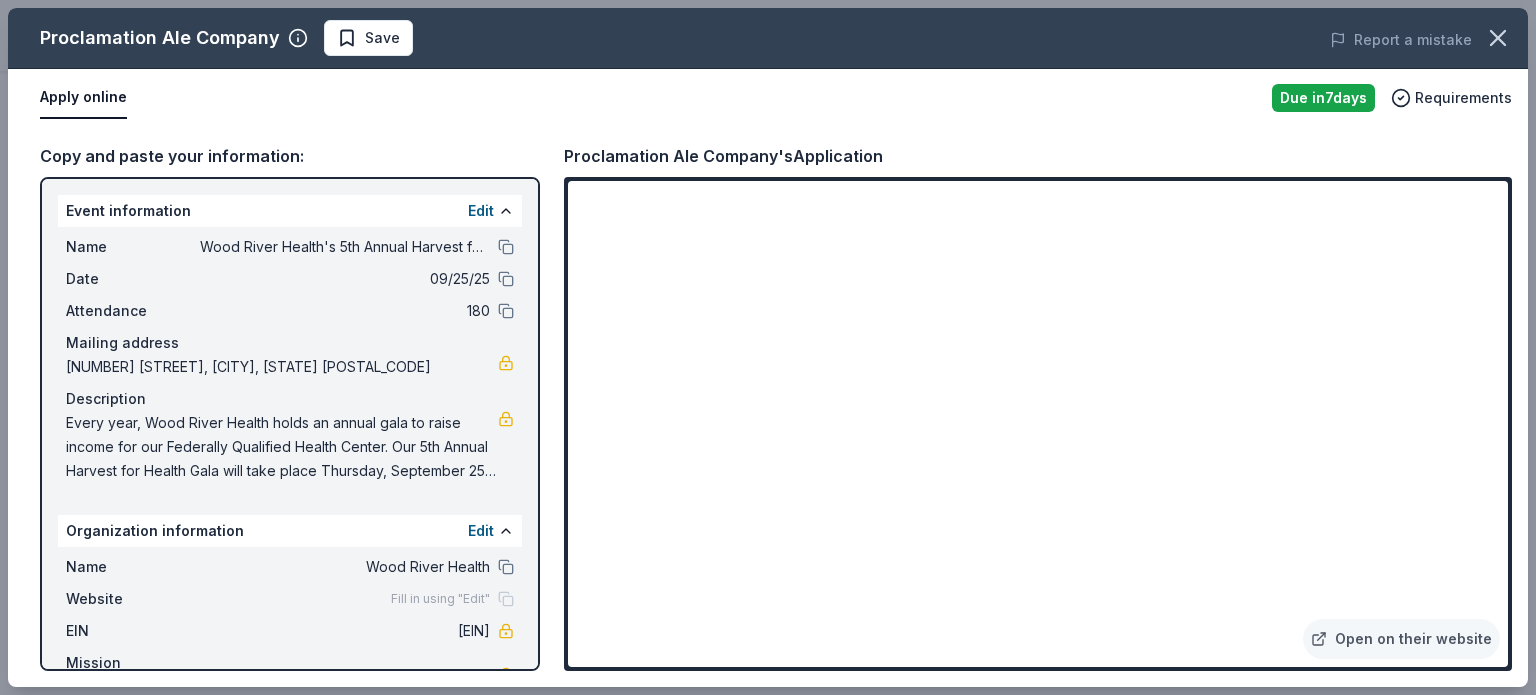 click on "Proclamation Ale Company Save Report a mistake Apply online Due in  7  days Requirements Copy and paste your information: Event information Edit Name Wood River Health's 5th Annual Harvest for Health Gala Date 09/25/25 Attendance 180 Mailing address 823 Main Street, Hopkinton, RI 02832 Description Every year, Wood River Health holds an annual gala to raise income for our Federally Qualified Health Center. Our 5th Annual Harvest for Health Gala will take place Thursday, September 25 at Shepherd’s Run in South Kingstown. The event includes a delicious meal by Blackstone Catering, live music by the Take it to the Bridge Trio, a wine raffle and a virtual auction. Event proceeds are used to support the physical, emotional and social well-being of our patients. Organization information Edit Name Wood River Health Website Fill in using "Edit" EIN 05-0378071 Mission statement Proclamation Ale Company's  Application Open on their website" at bounding box center (768, 347) 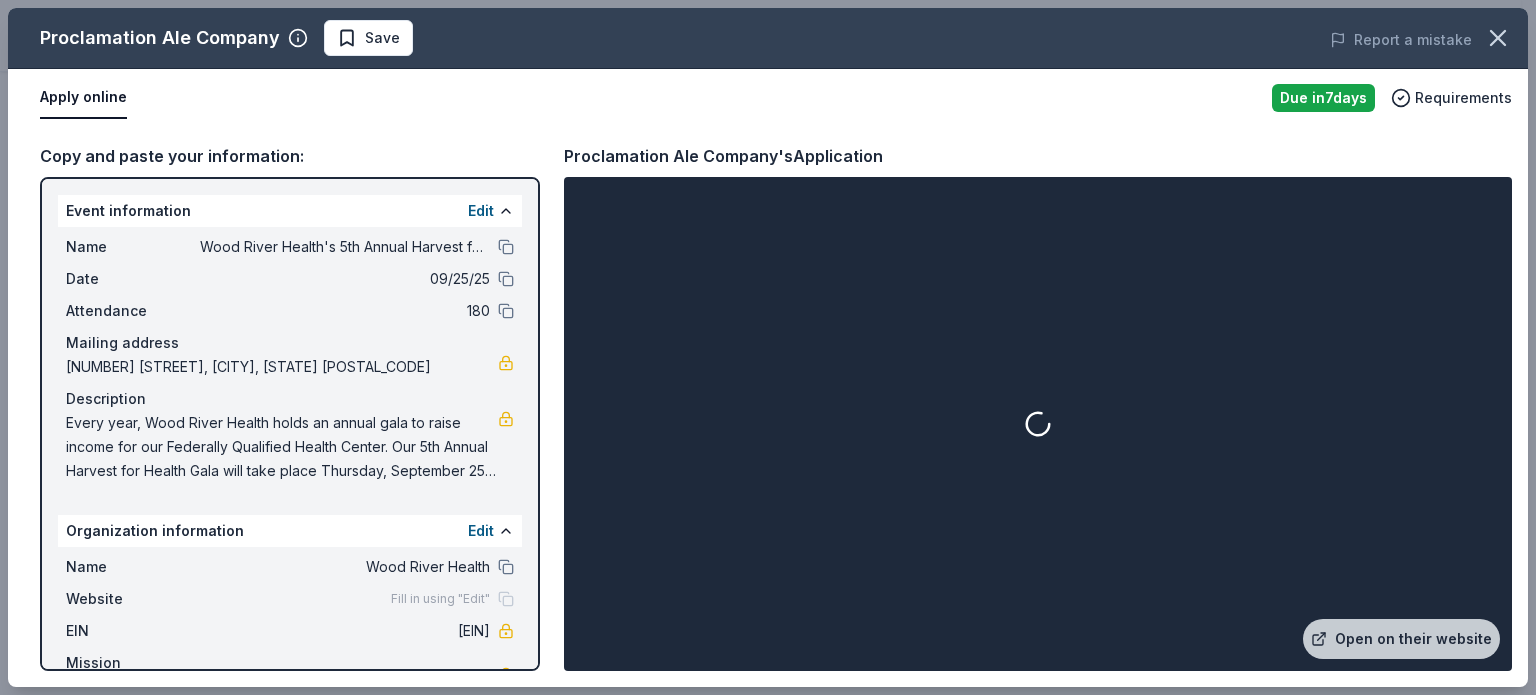 click at bounding box center [1038, 424] 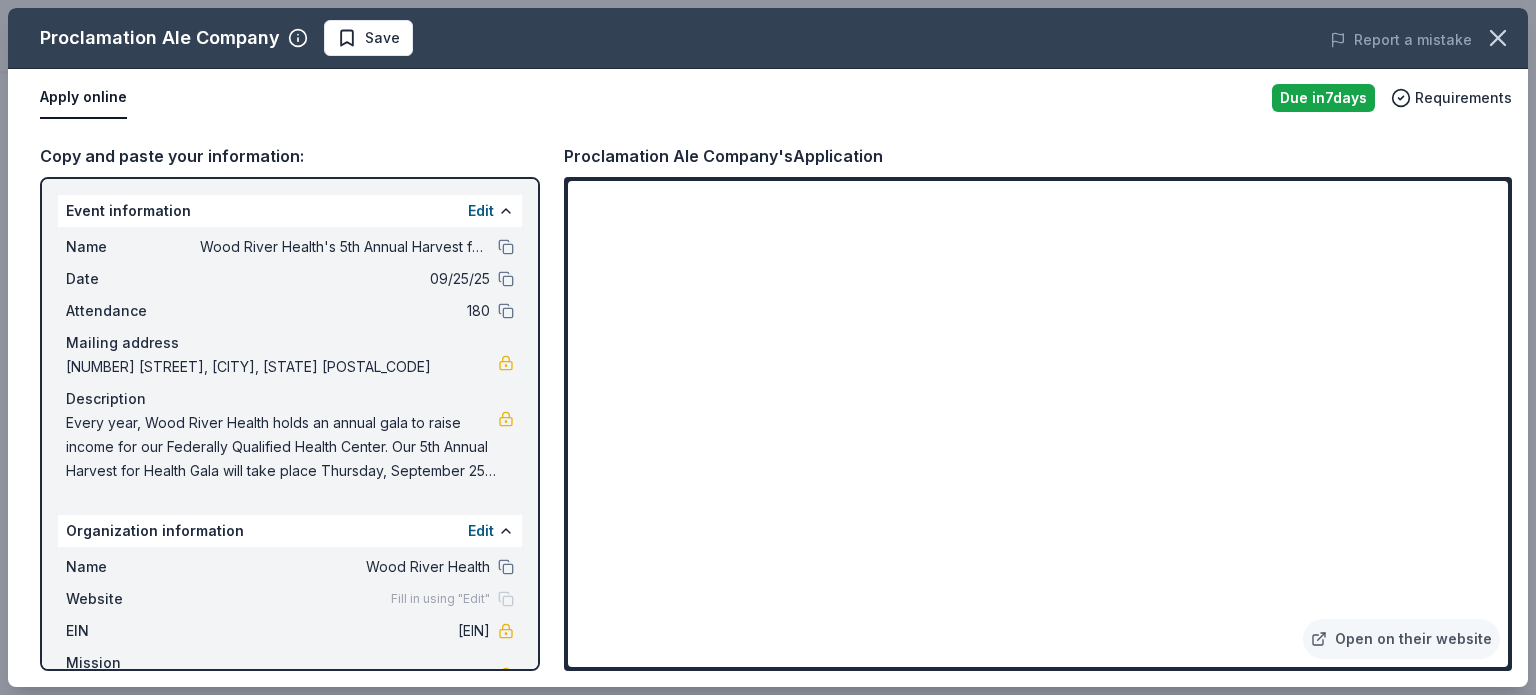 click on "Every year, Wood River Health holds an annual gala to raise income for our Federally Qualified Health Center. Our 5th Annual Harvest for Health Gala will take place Thursday, September 25 at Shepherd’s Run in South Kingstown. The event includes a delicious meal by Blackstone Catering, live music by the Take it to the Bridge Trio, a wine raffle and a virtual auction. Event proceeds are used to support the physical, emotional and social well-being of our patients." at bounding box center (282, 447) 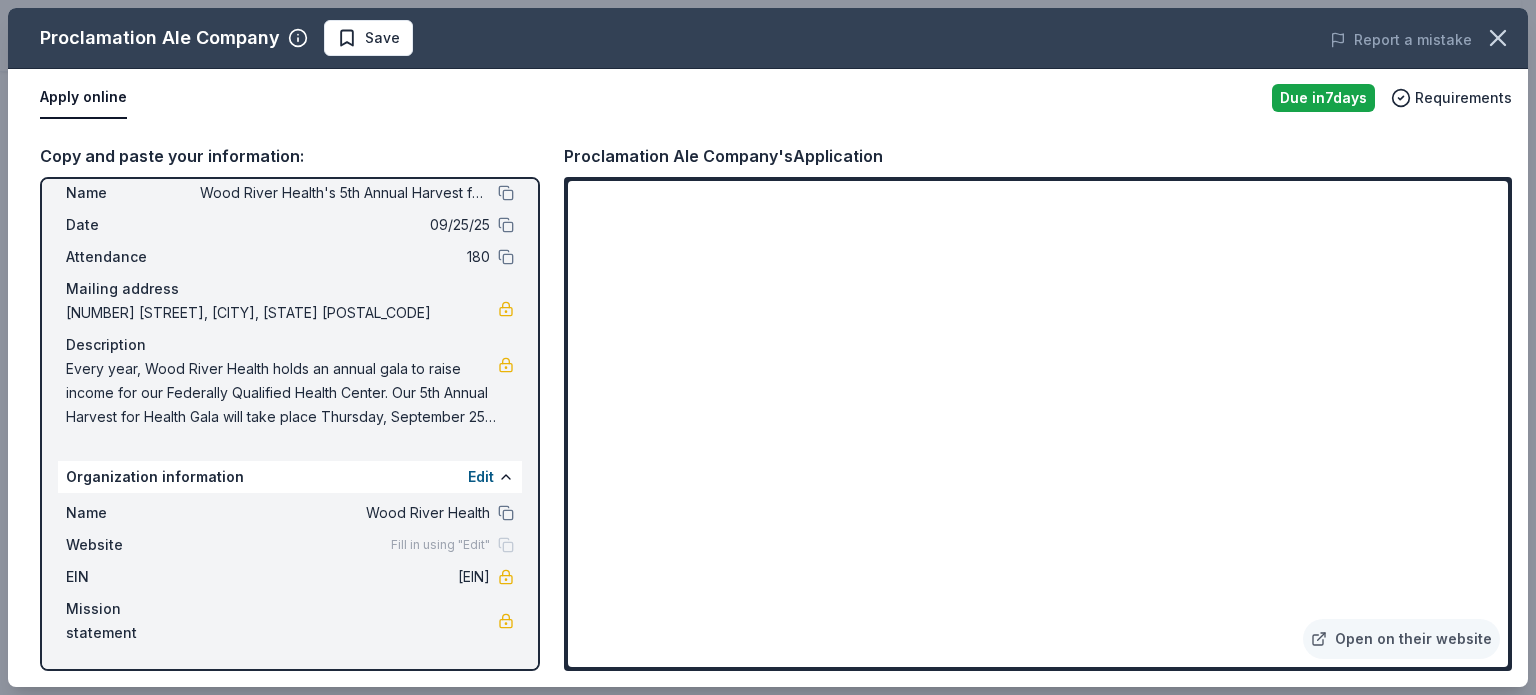scroll, scrollTop: 238, scrollLeft: 0, axis: vertical 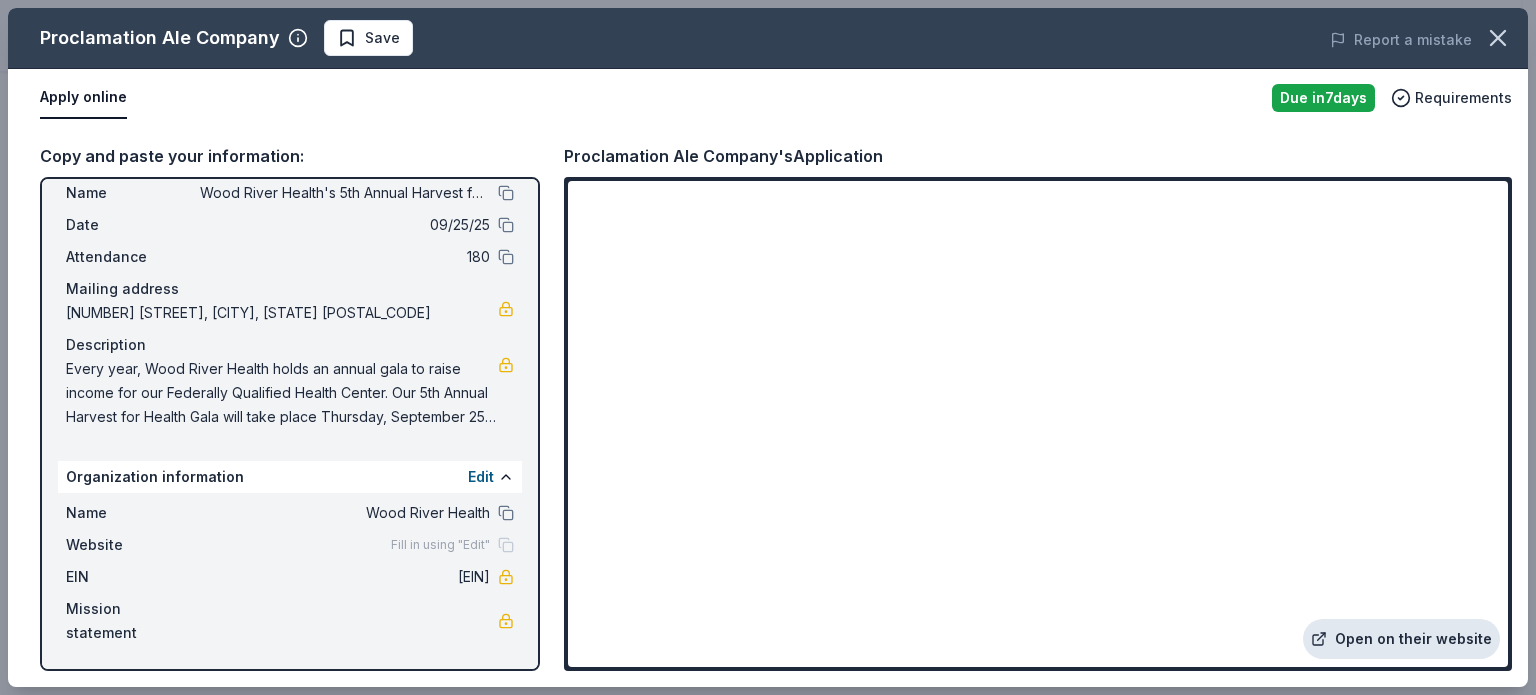 click on "Open on their website" at bounding box center [1401, 639] 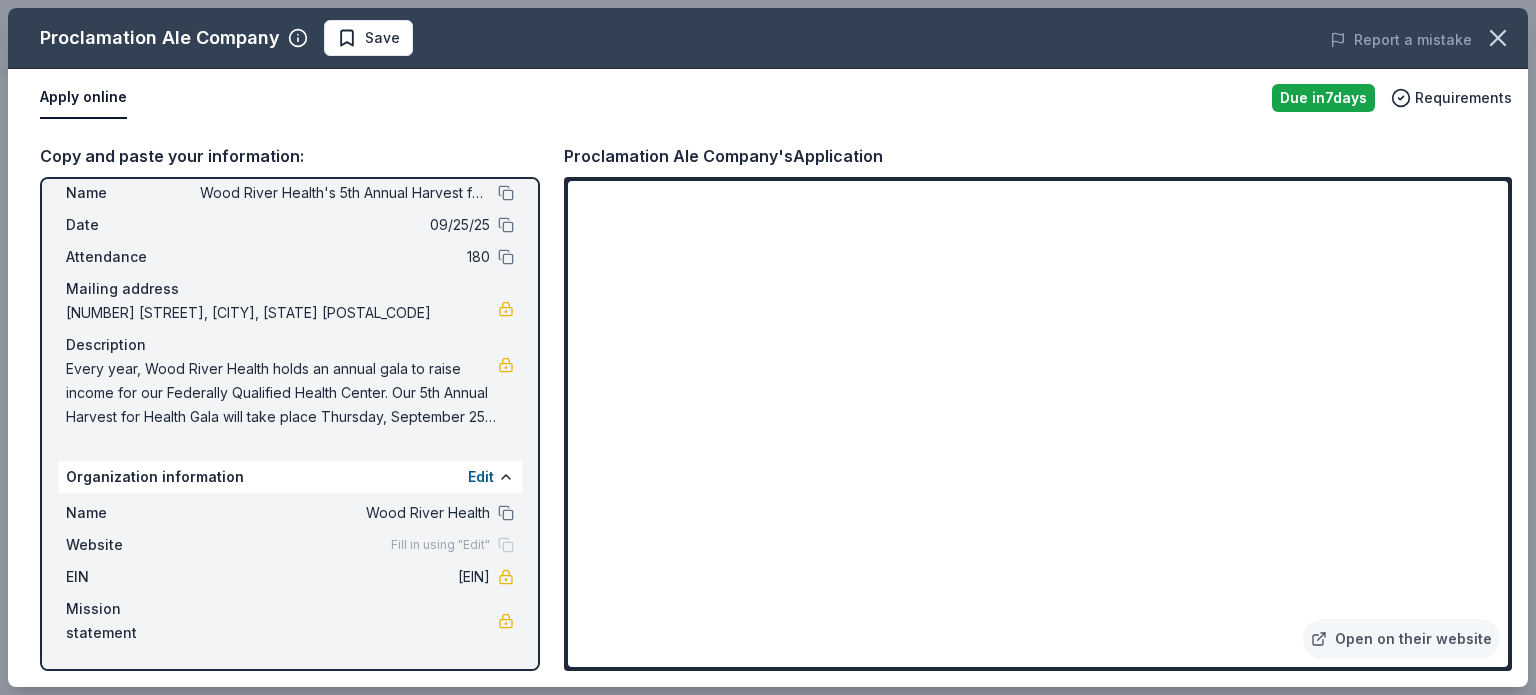 scroll, scrollTop: 0, scrollLeft: 0, axis: both 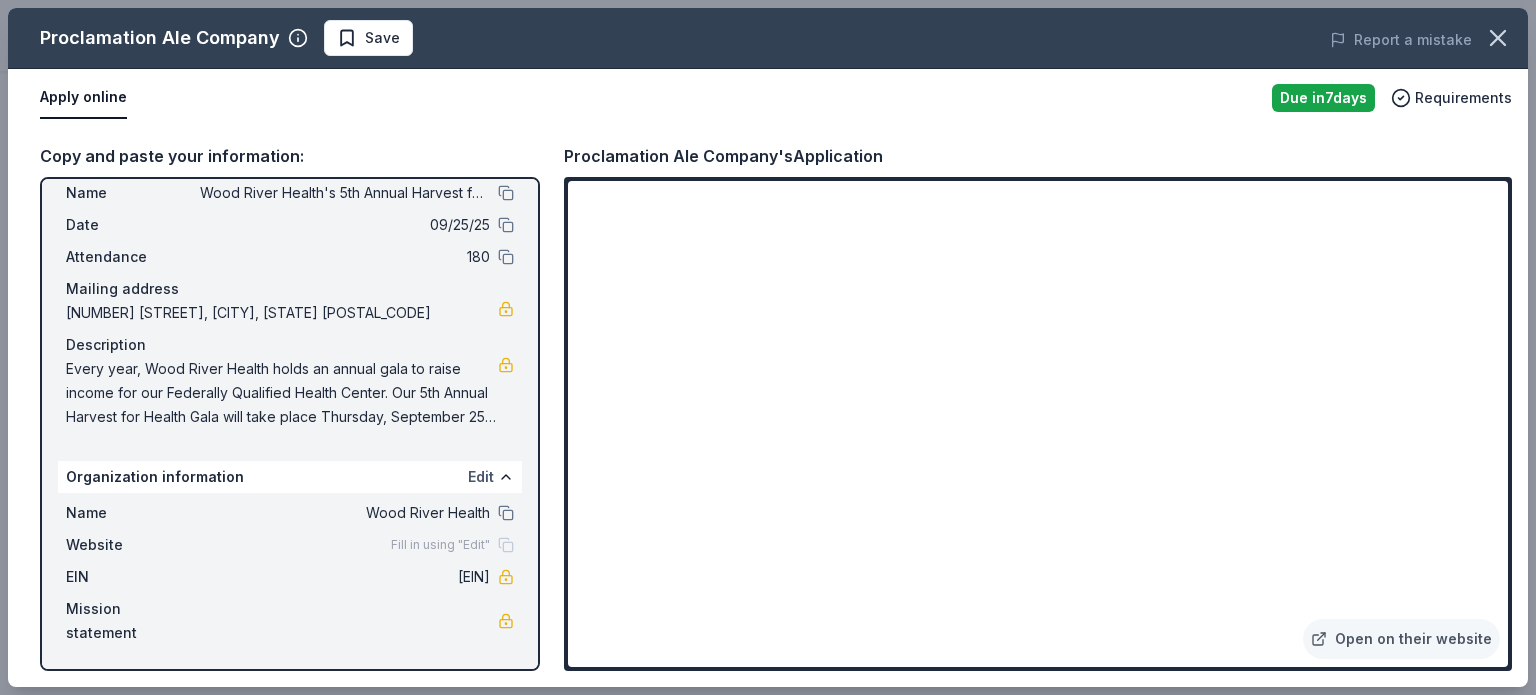 click on "Edit" at bounding box center (481, 477) 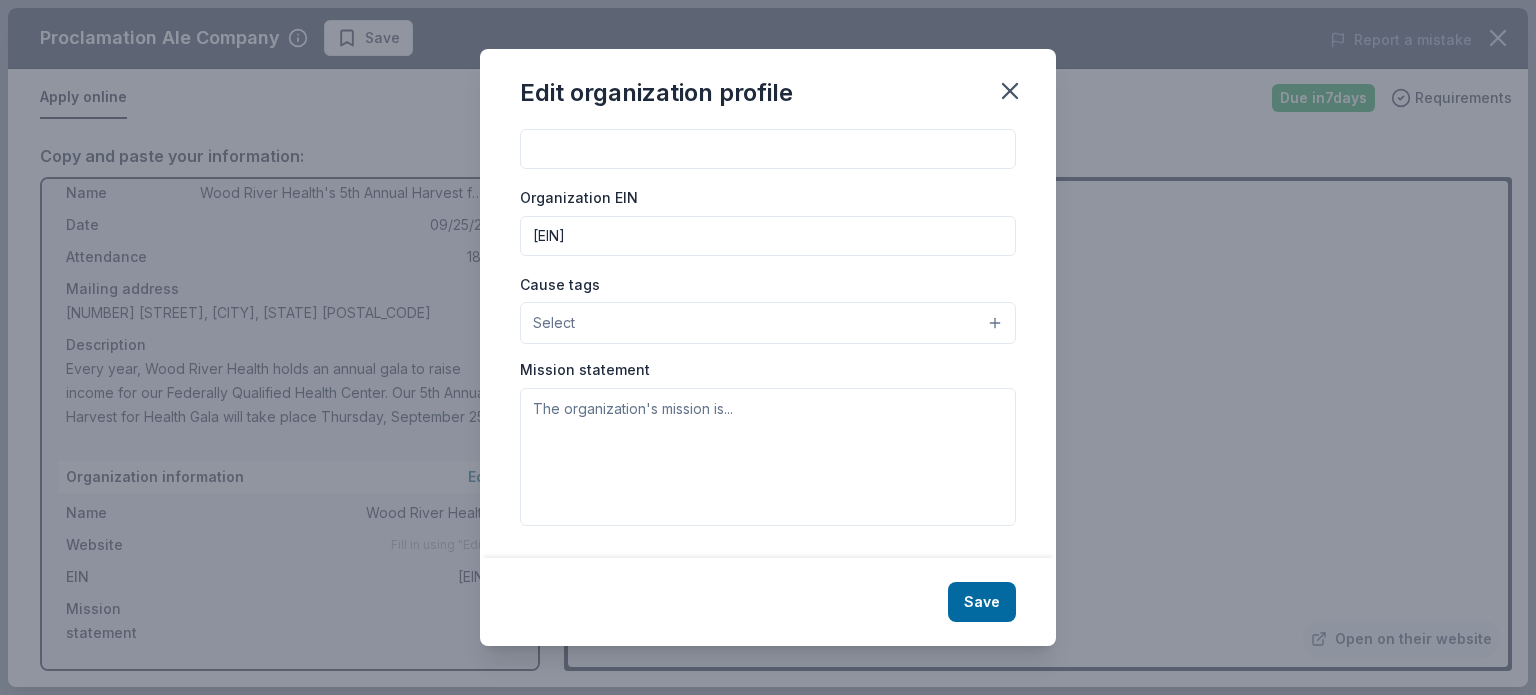 scroll, scrollTop: 151, scrollLeft: 0, axis: vertical 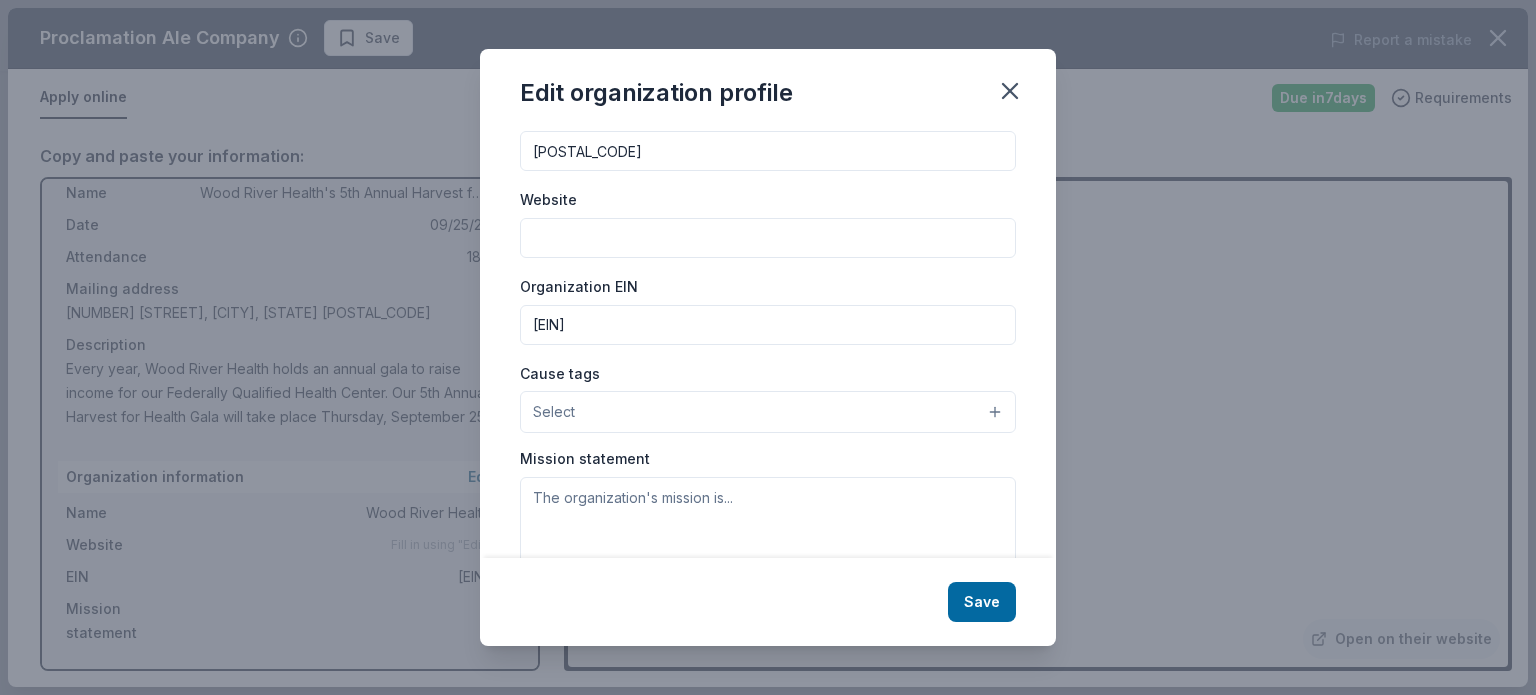 click on "Website" at bounding box center (768, 238) 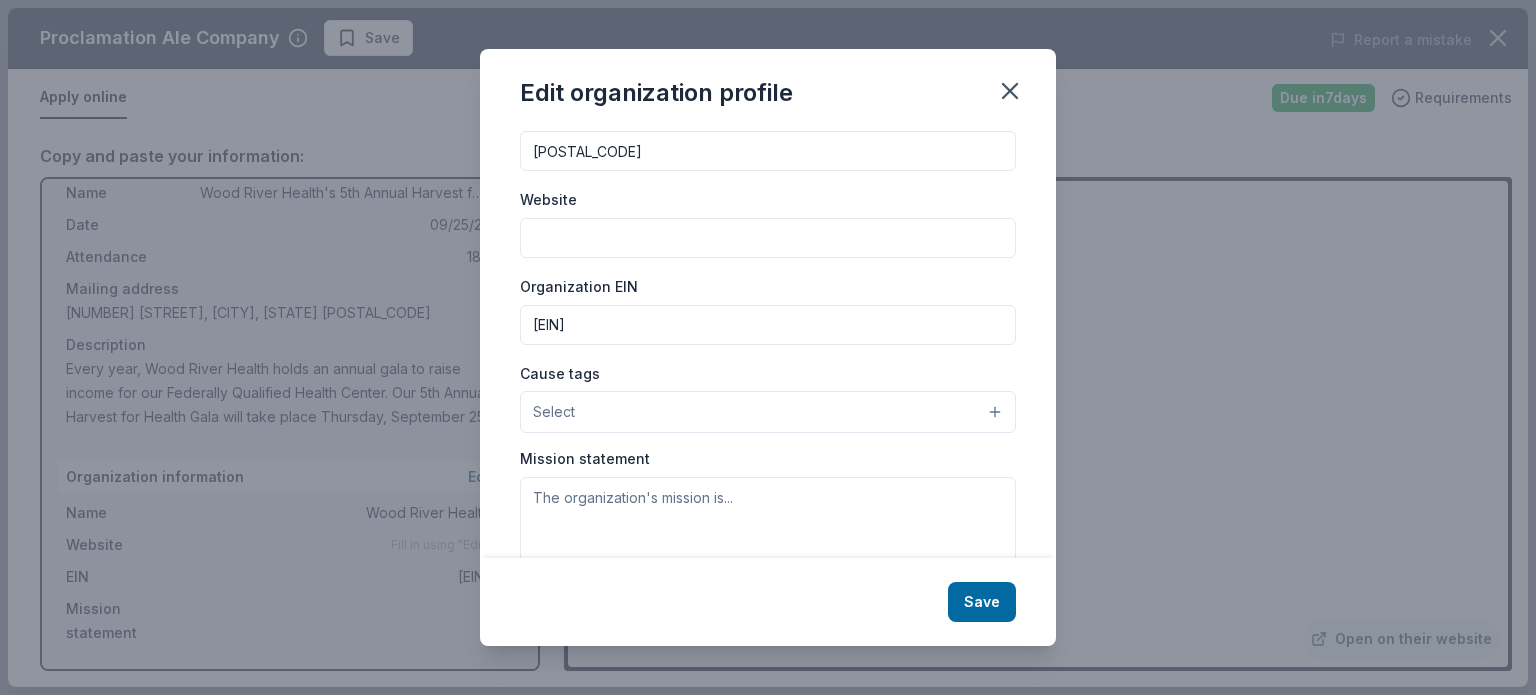 type on "W" 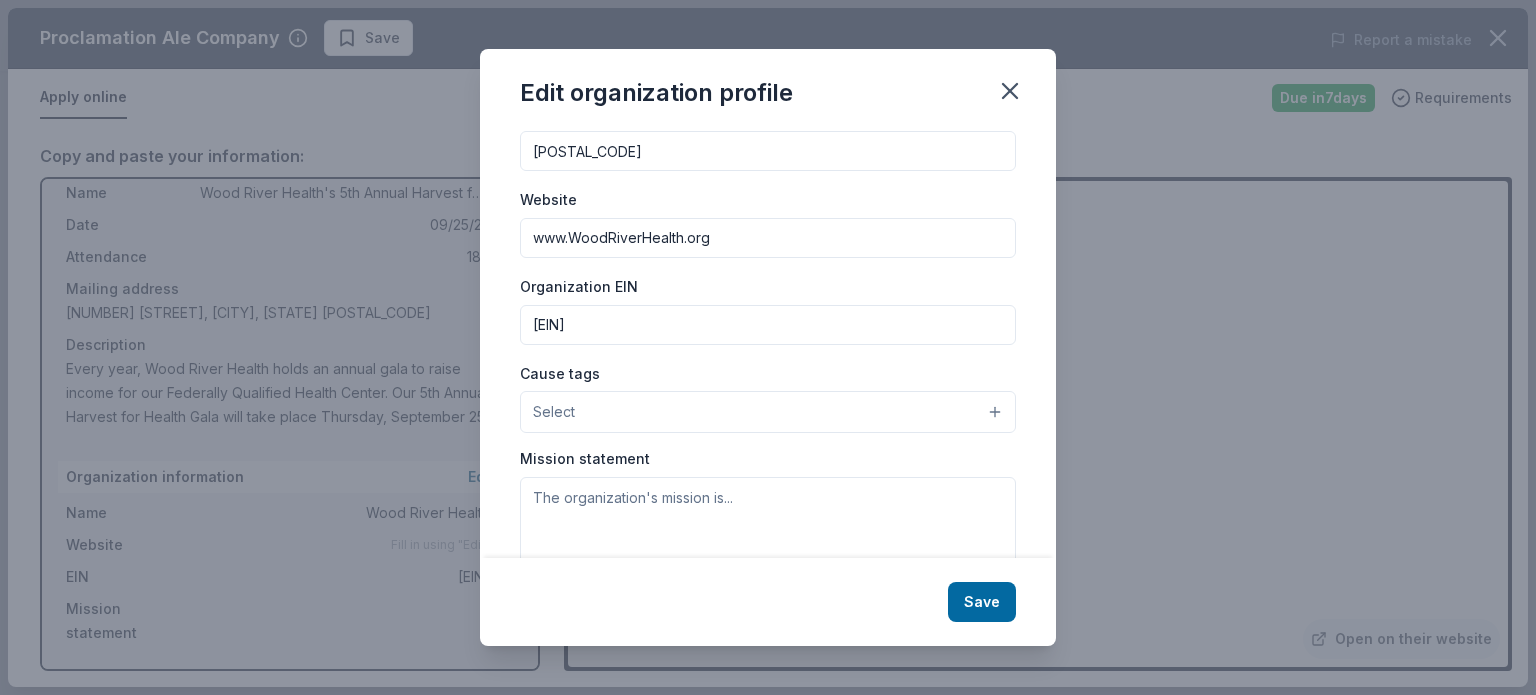 type on "www.WoodRiverHealth.org" 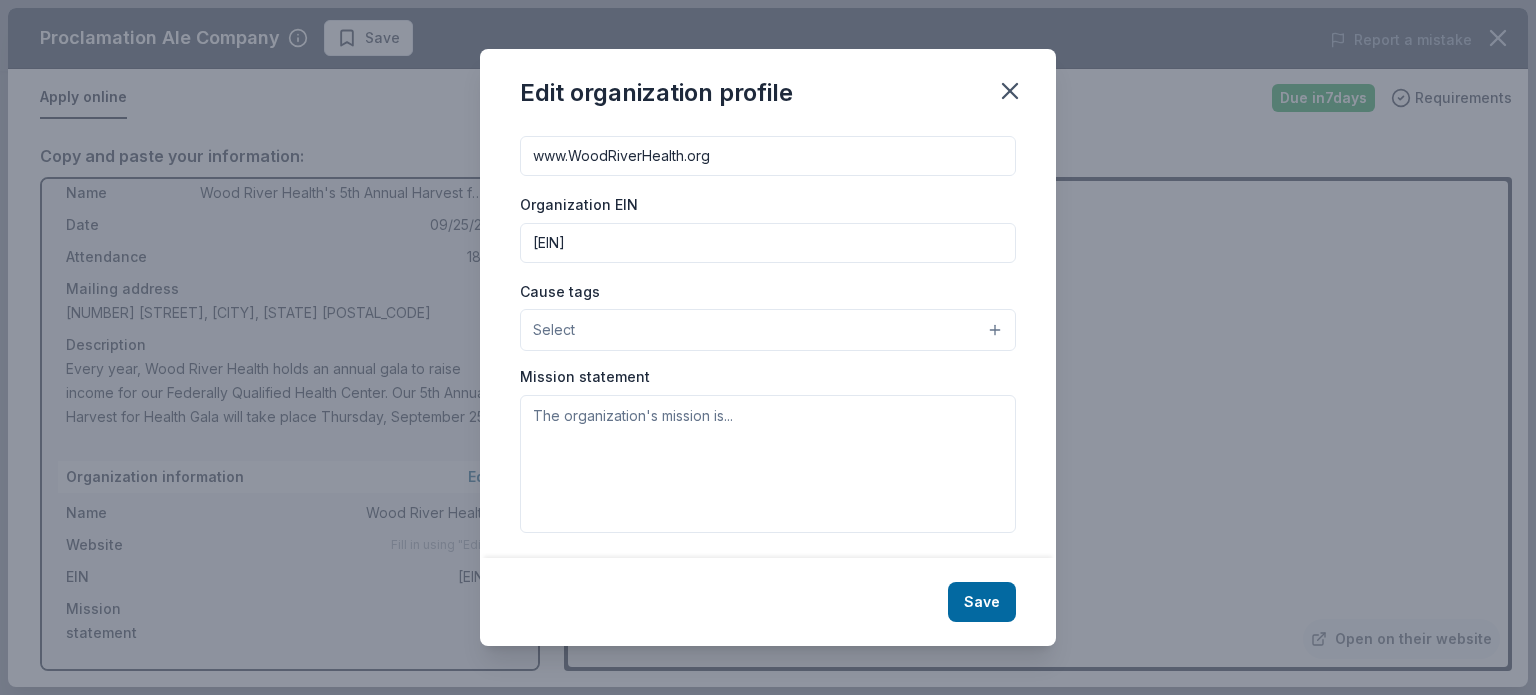 scroll, scrollTop: 451, scrollLeft: 0, axis: vertical 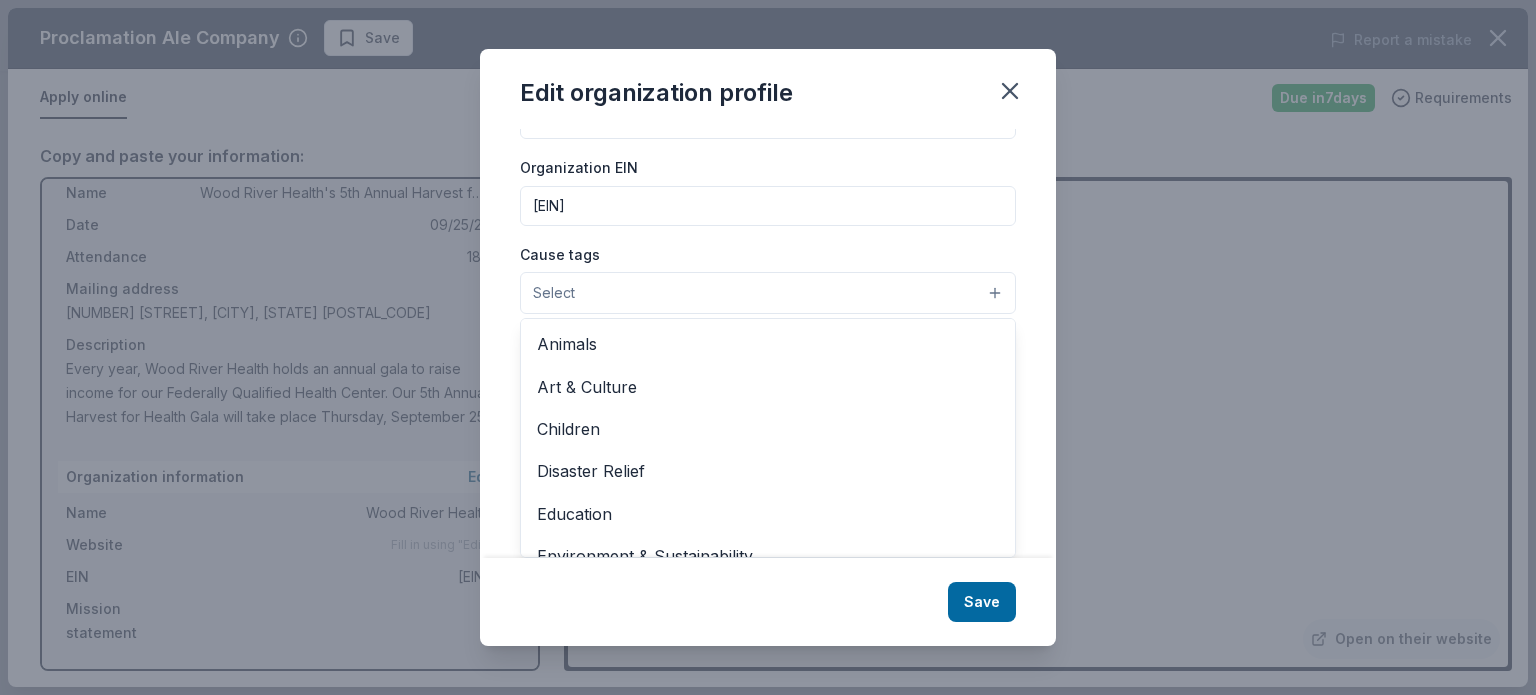 click on "Select" at bounding box center [768, 293] 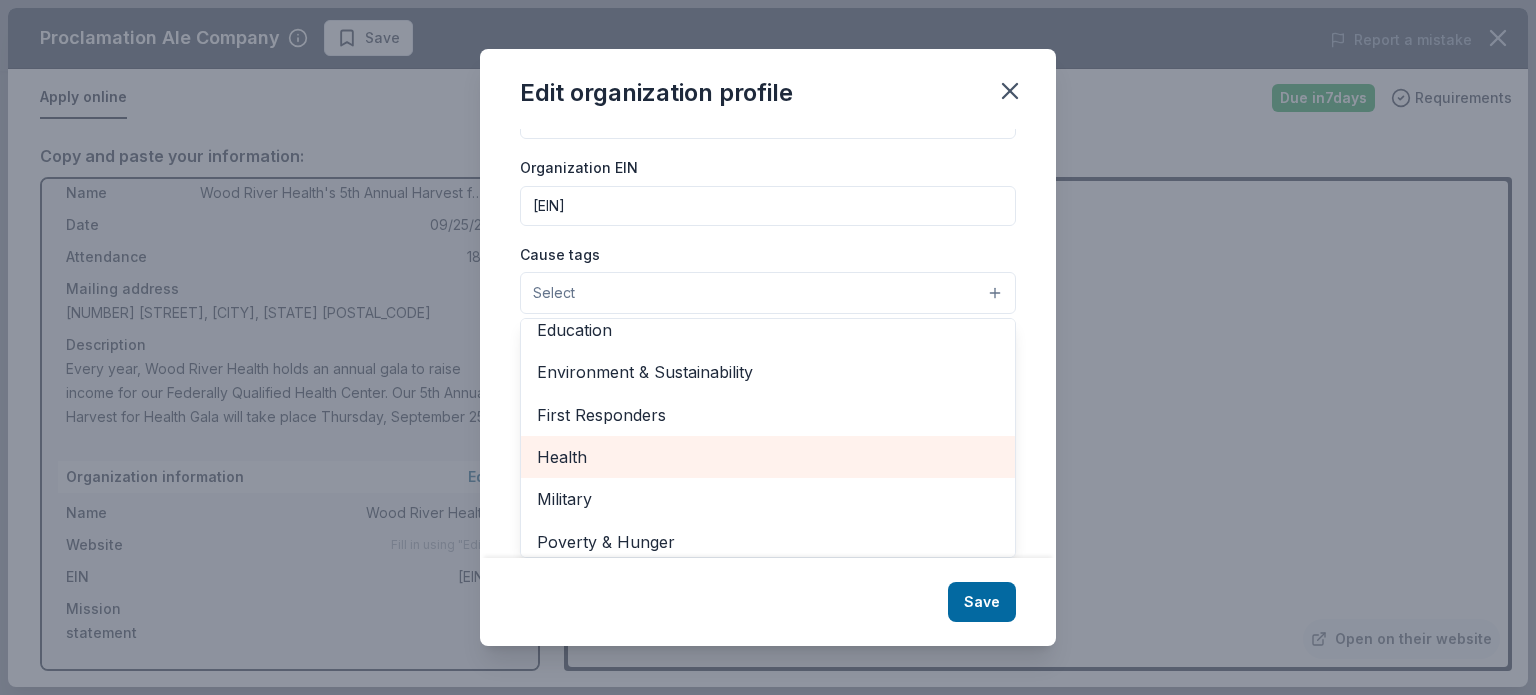 scroll, scrollTop: 300, scrollLeft: 0, axis: vertical 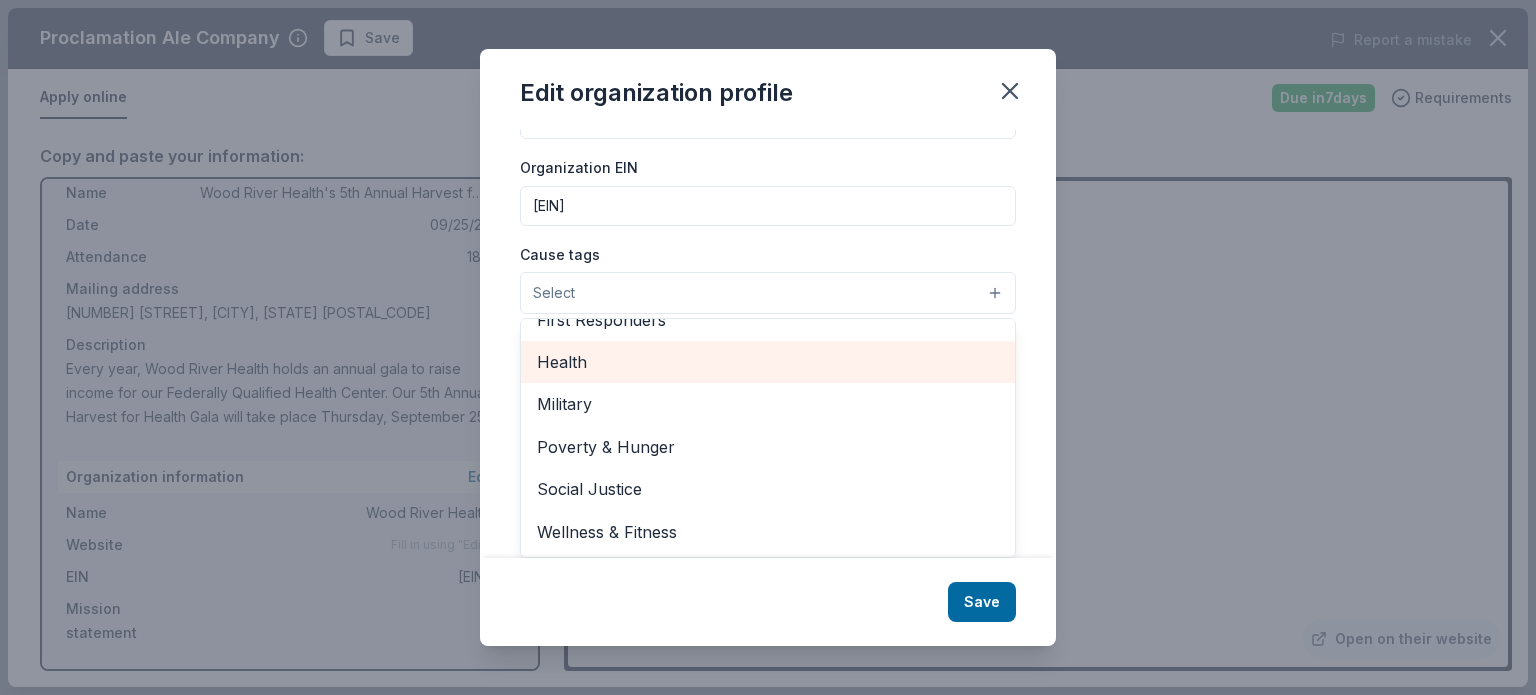 click on "Health" at bounding box center [768, 362] 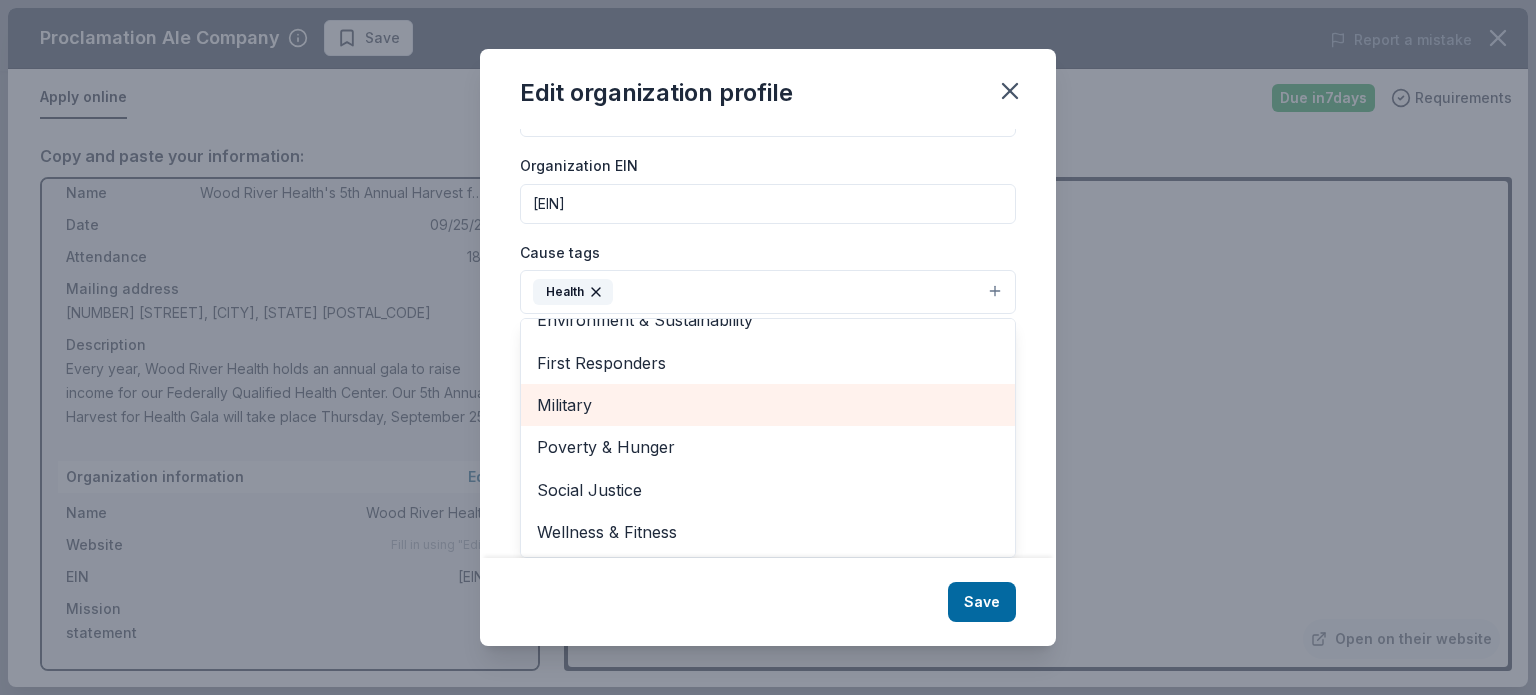 scroll, scrollTop: 294, scrollLeft: 0, axis: vertical 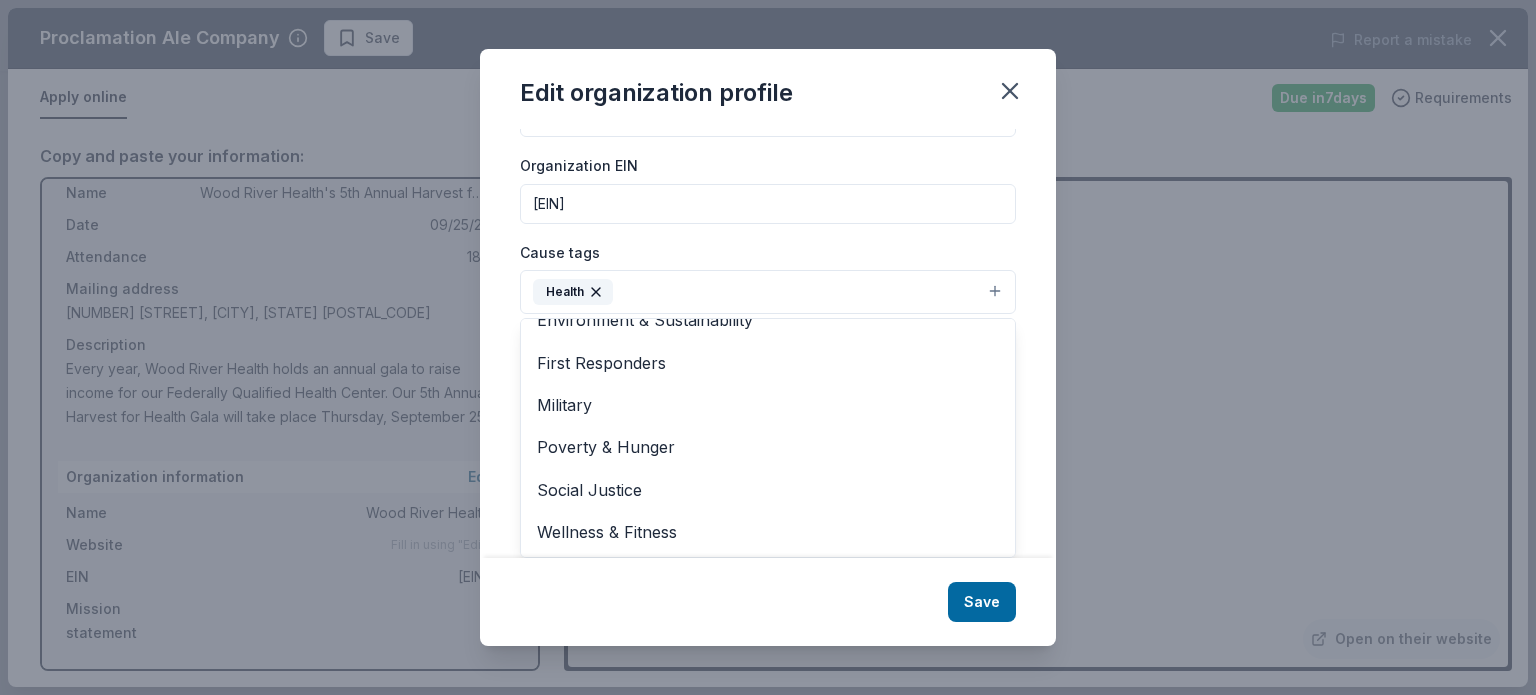 click on "Organization name Wood River Health ZIP code 02832 Website www.WoodRiverHealth.org Organization EIN 05-0378071 Cause tags Health Animals Art & Culture Children Disaster Relief Education Environment & Sustainability First Responders Military Poverty & Hunger Social Justice Wellness & Fitness Mission statement" at bounding box center [768, 194] 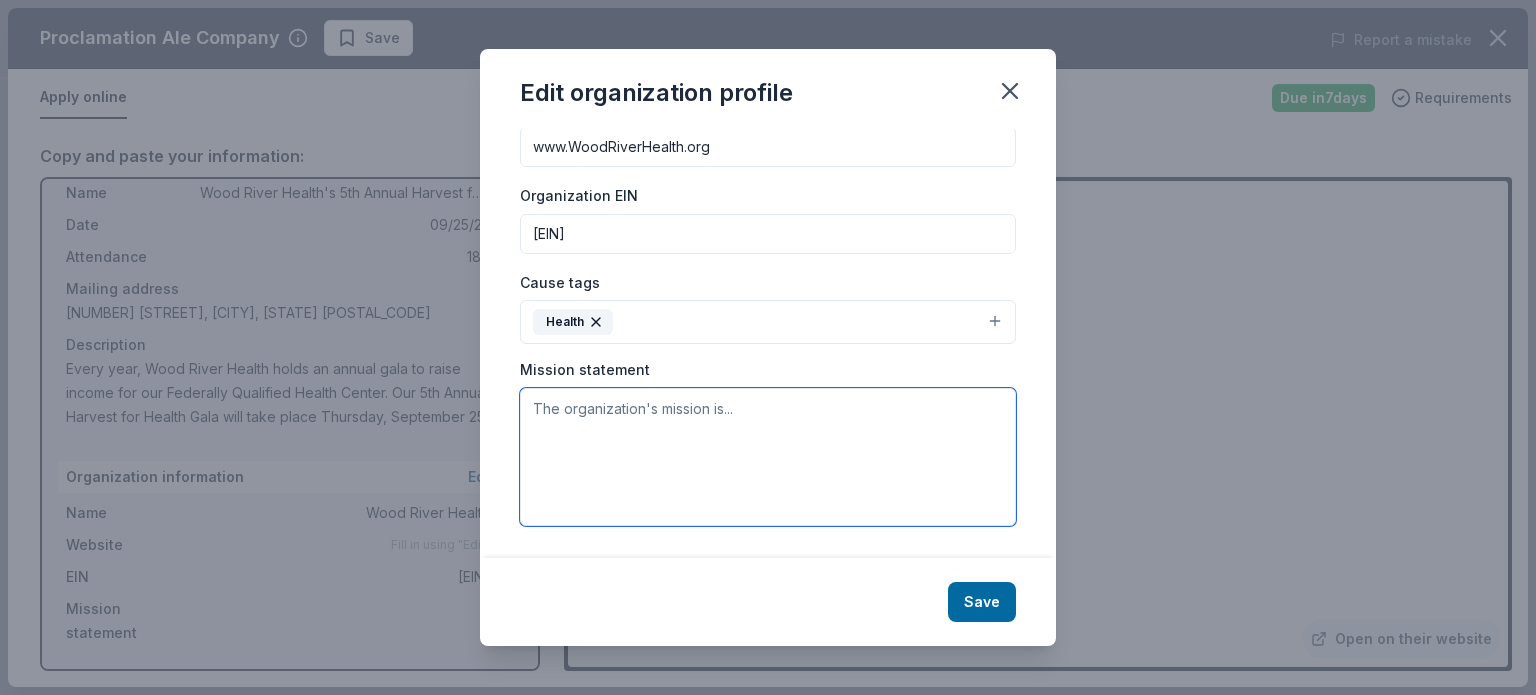 click at bounding box center (768, 457) 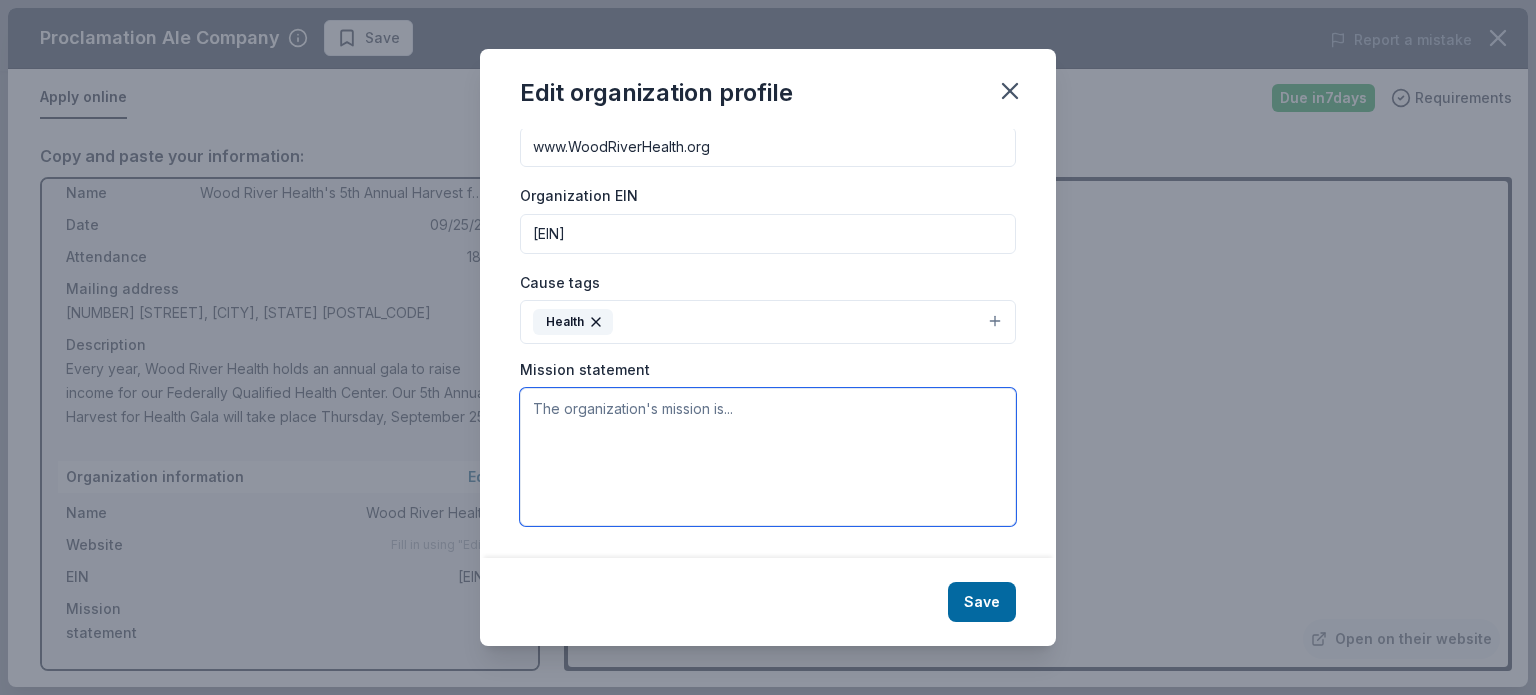 paste on "Our Mission
To provide our patients with high-quality and affordable health care services through a compassionate, team-based approach.
Our Vision
Every member of the Wood River Health community experiences physical, emotional and social well-being.
Our Values
Integrity: We are champions and advocates for our patients, communities and each other. We stay true to our mission, vision and values.
Community: We respect the knowledge and skills of our local partners, patients and employees.
Innovation: We develop, adopt and contribute to advancements for improved health and improved quality.
Respect: We treat all people with appreciation, courtesy and dignity.
Diversity and Inclusion: Wood River Health actively supports and embraces a welcoming and inclusive environment.
Compassion: We are sensitive to the difficulty of others and what they may be experiencing through our expressions of kindness, caring and helpfulness.
Teamwork: We work collaboratively and hold each other accountable to achieve our mi..." 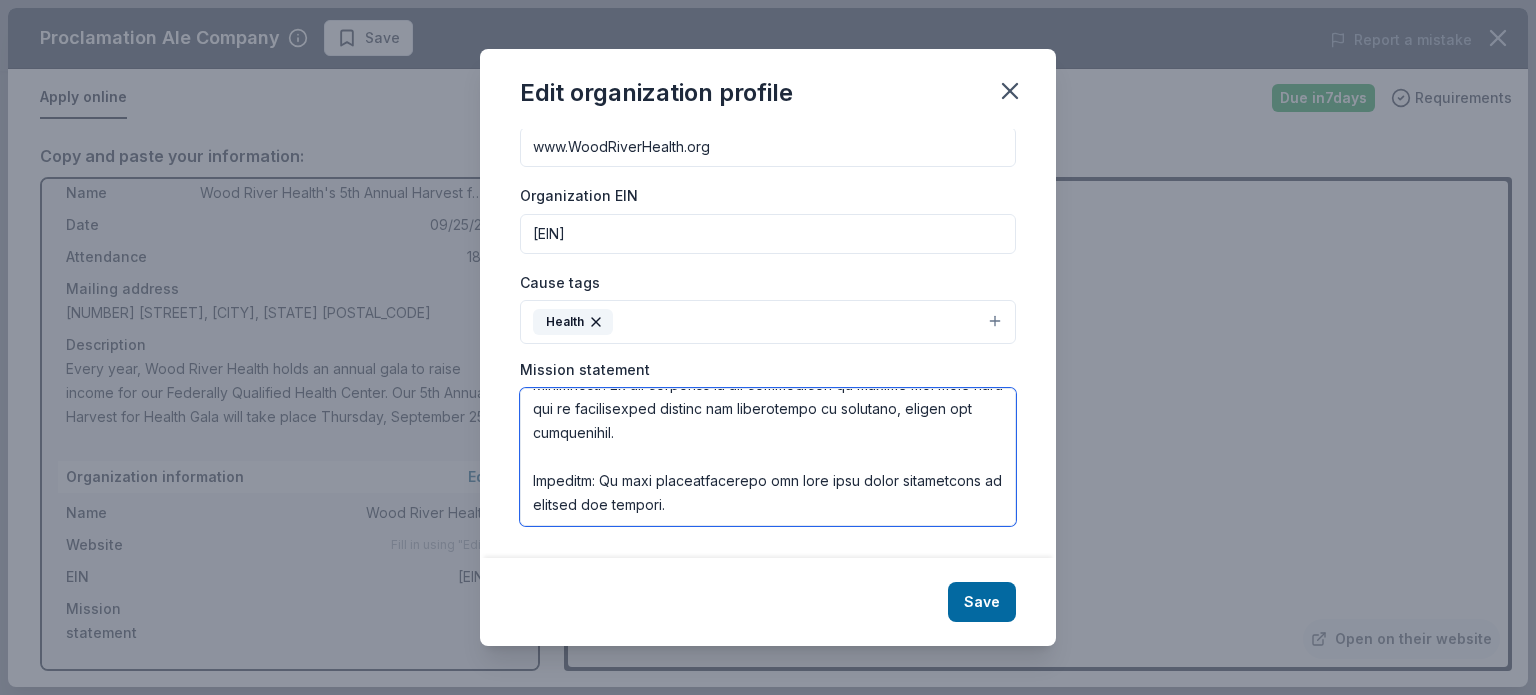 scroll, scrollTop: 780, scrollLeft: 0, axis: vertical 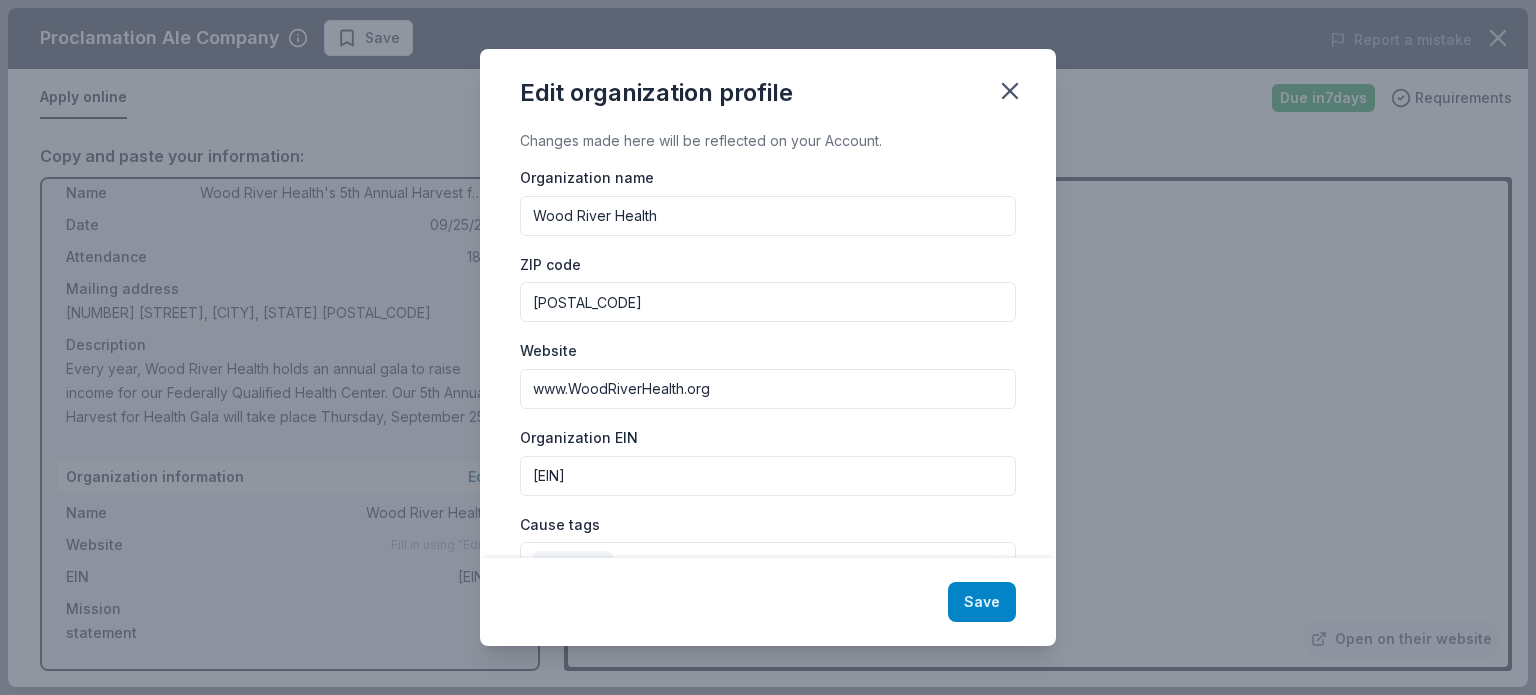 type on "Our Mission
To provide our patients with high-quality and affordable health care services through a compassionate, team-based approach.
Our Vision
Every member of the Wood River Health community experiences physical, emotional and social well-being.
Our Values
Integrity: We are champions and advocates for our patients, communities and each other. We stay true to our mission, vision and values.
Community: We respect the knowledge and skills of our local partners, patients and employees.
Innovation: We develop, adopt and contribute to advancements for improved health and improved quality.
Respect: We treat all people with appreciation, courtesy and dignity.
Diversity and Inclusion: Wood River Health actively supports and embraces a welcoming and inclusive environment.
Compassion: We are sensitive to the difficulty of others and what they may be experiencing through our expressions of kindness, caring and helpfulness.
Teamwork: We work collaboratively and hold each other accountable to achieve our mi..." 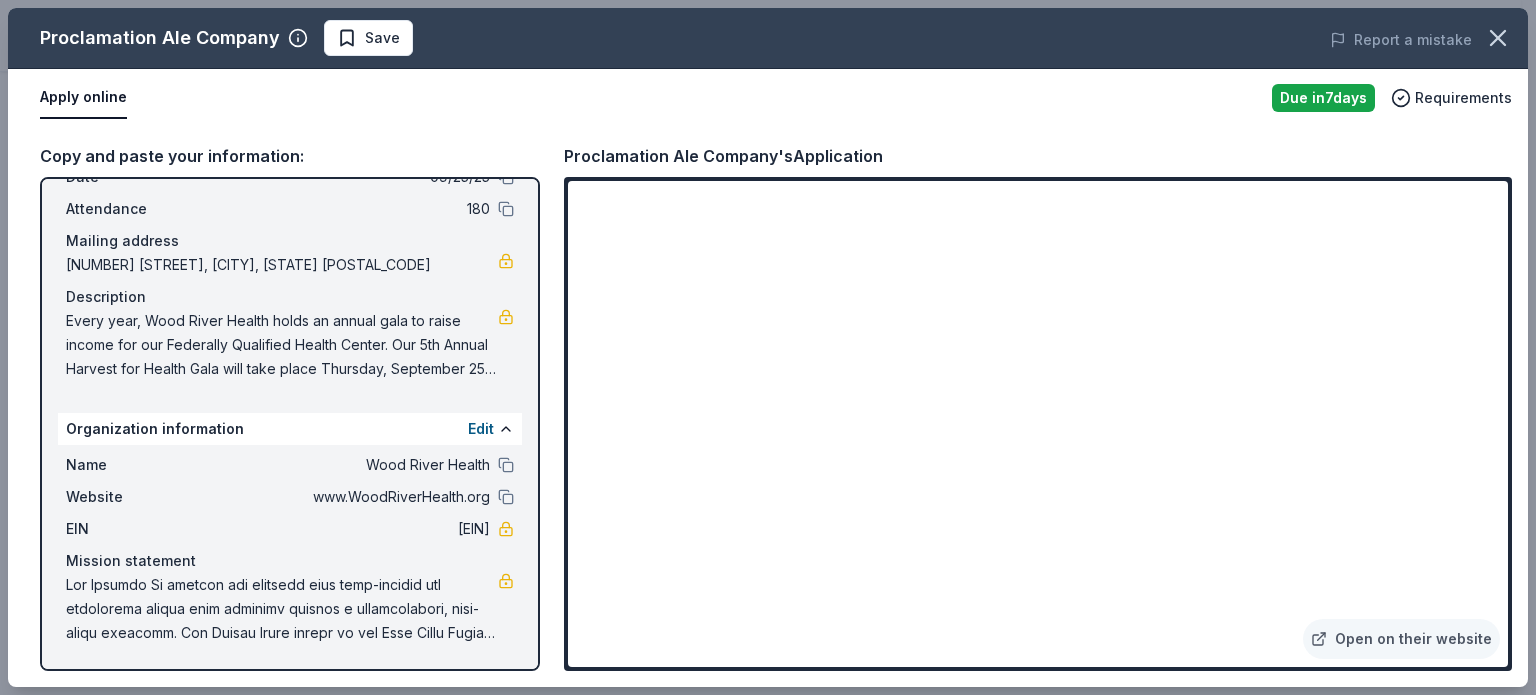 scroll, scrollTop: 0, scrollLeft: 0, axis: both 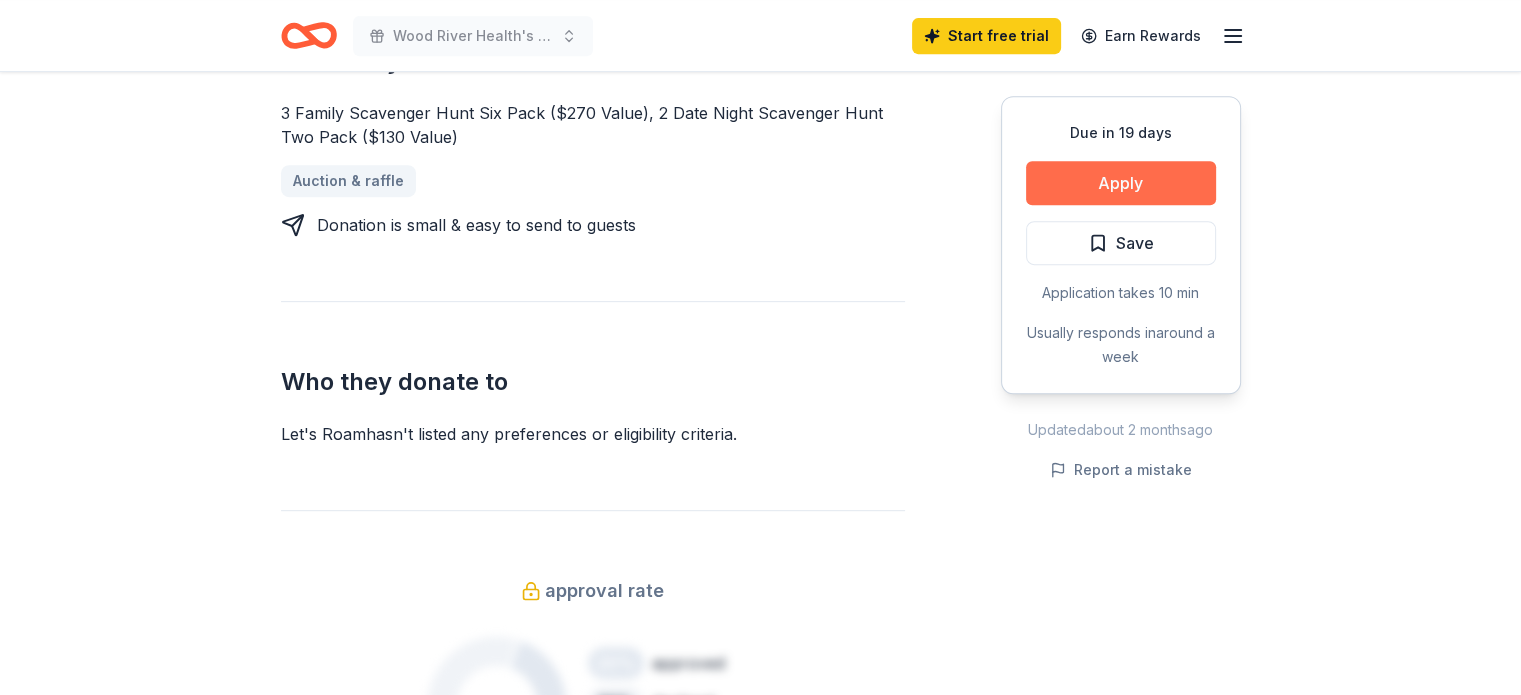 click on "Apply" at bounding box center [1121, 183] 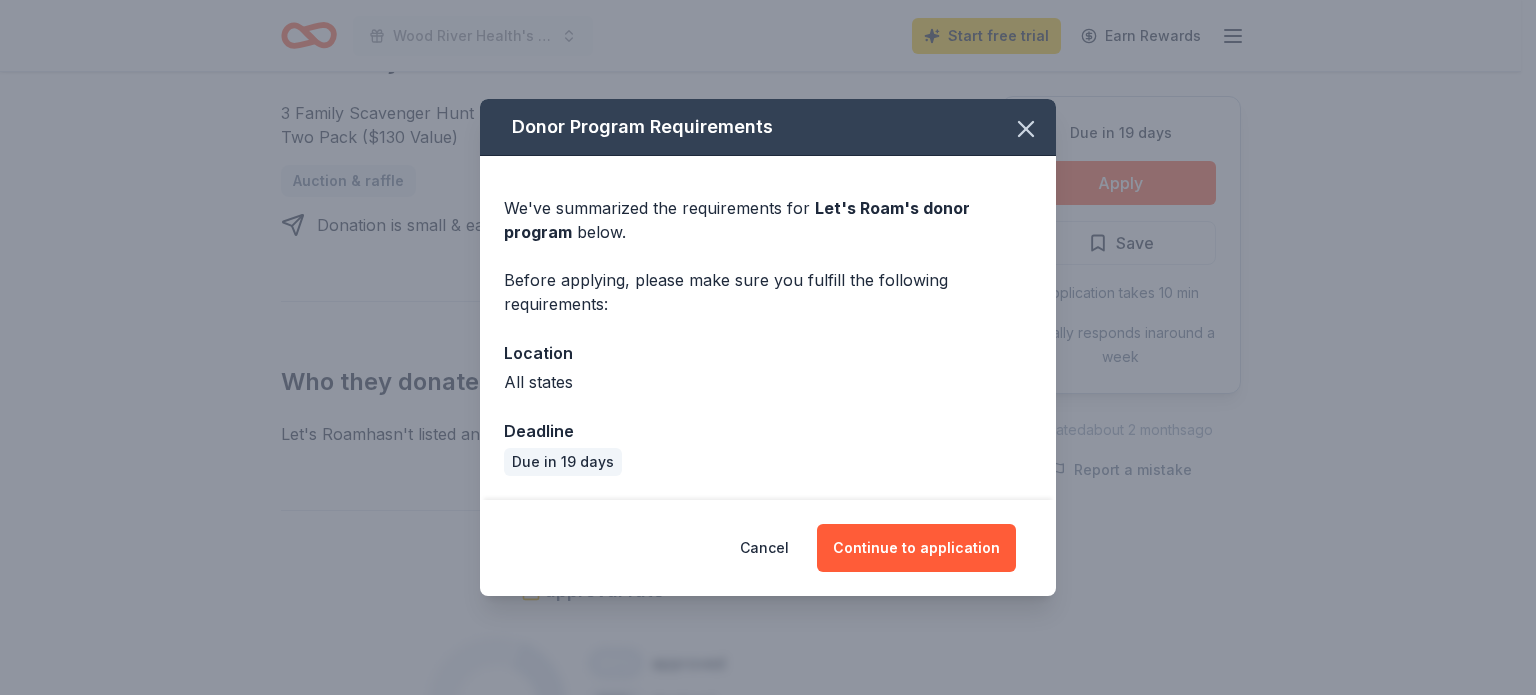 scroll, scrollTop: 32, scrollLeft: 0, axis: vertical 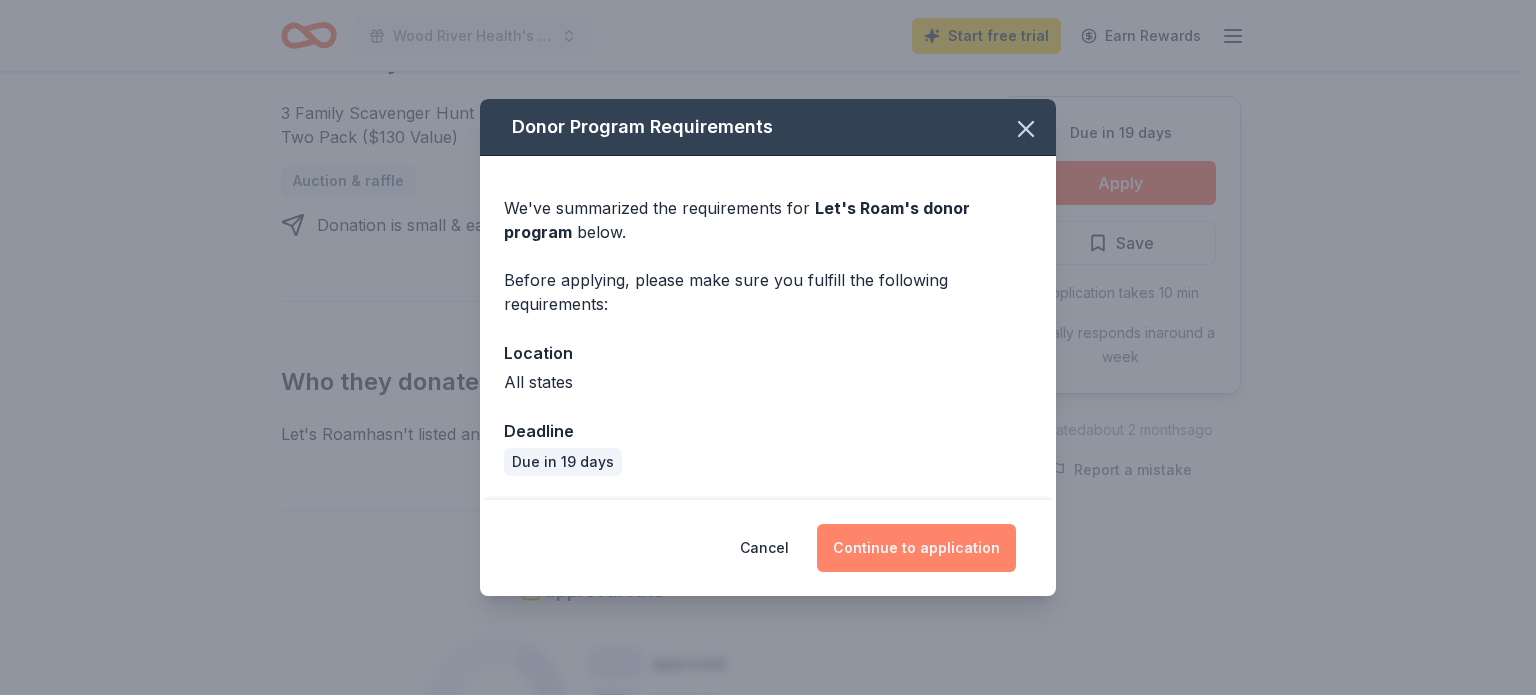 click on "Continue to application" at bounding box center (916, 548) 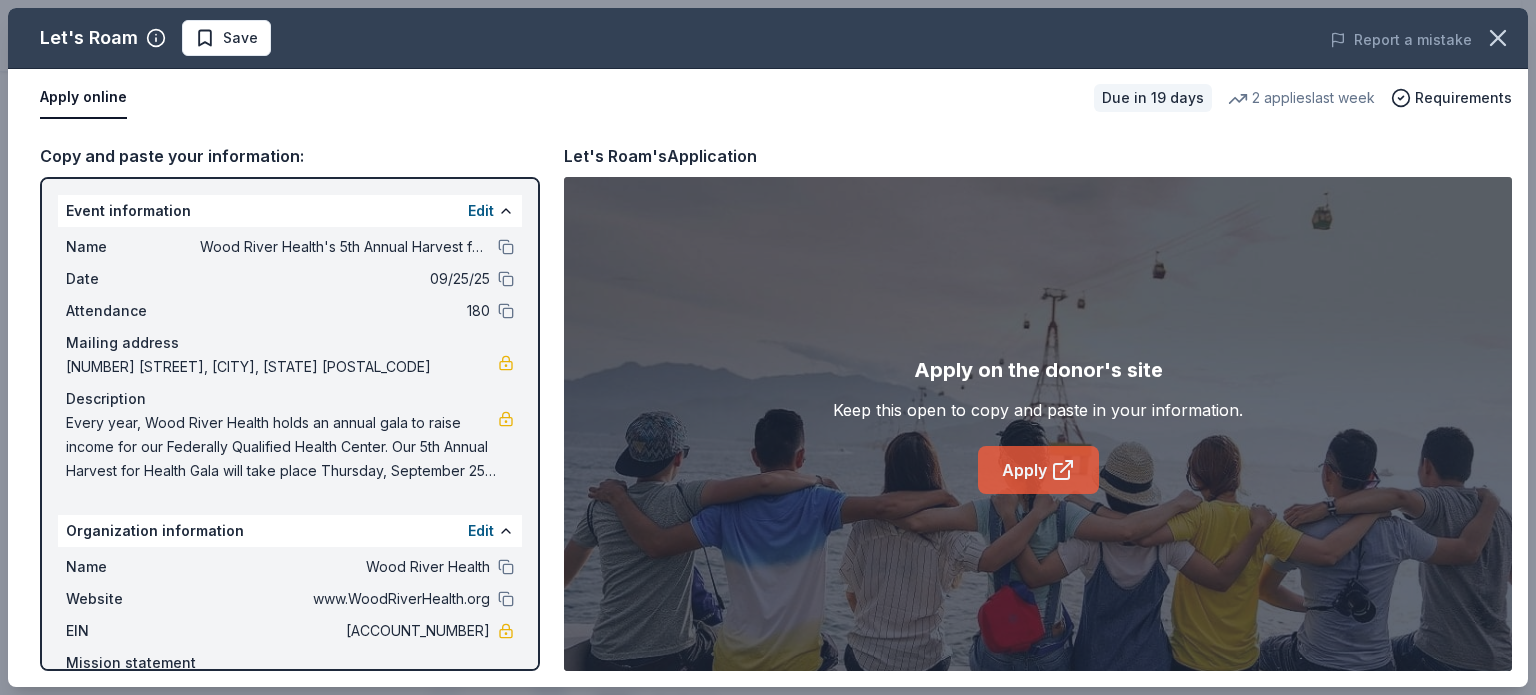 click 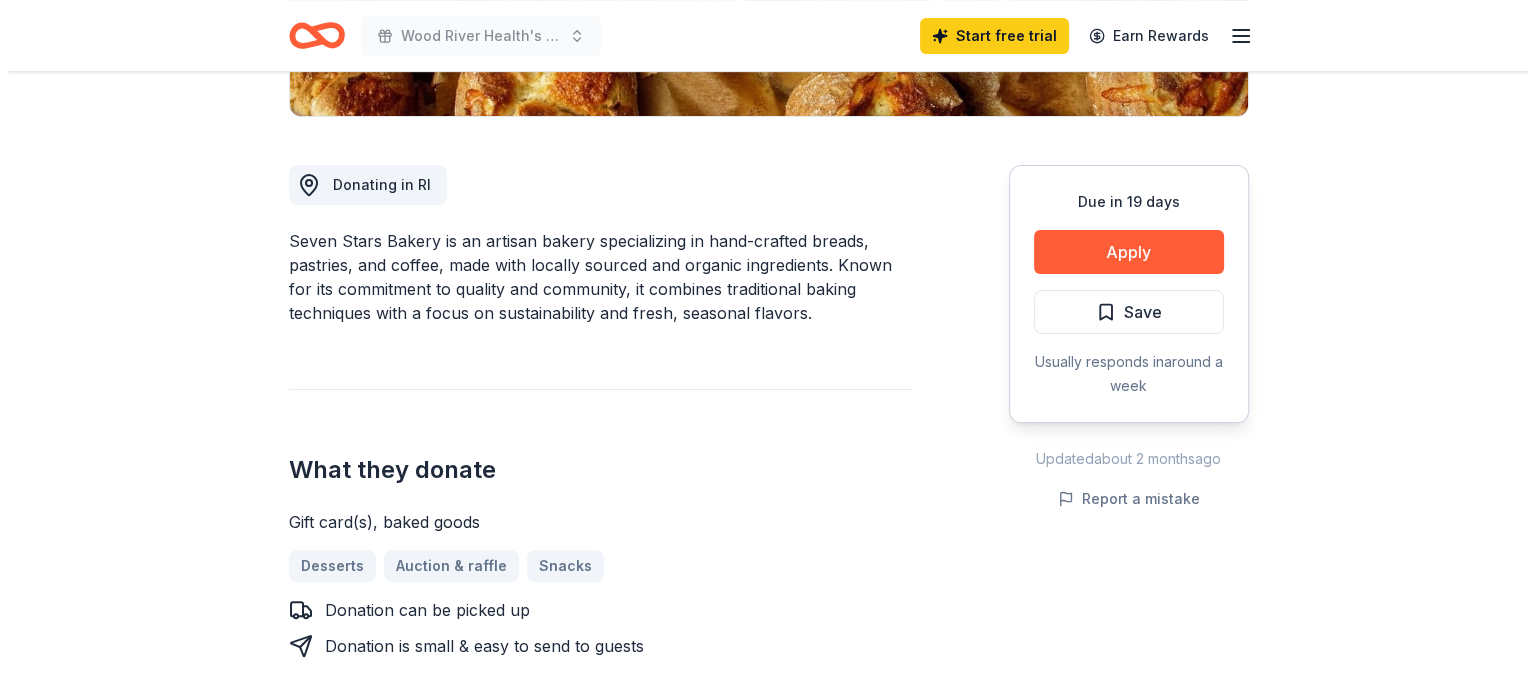 scroll, scrollTop: 500, scrollLeft: 0, axis: vertical 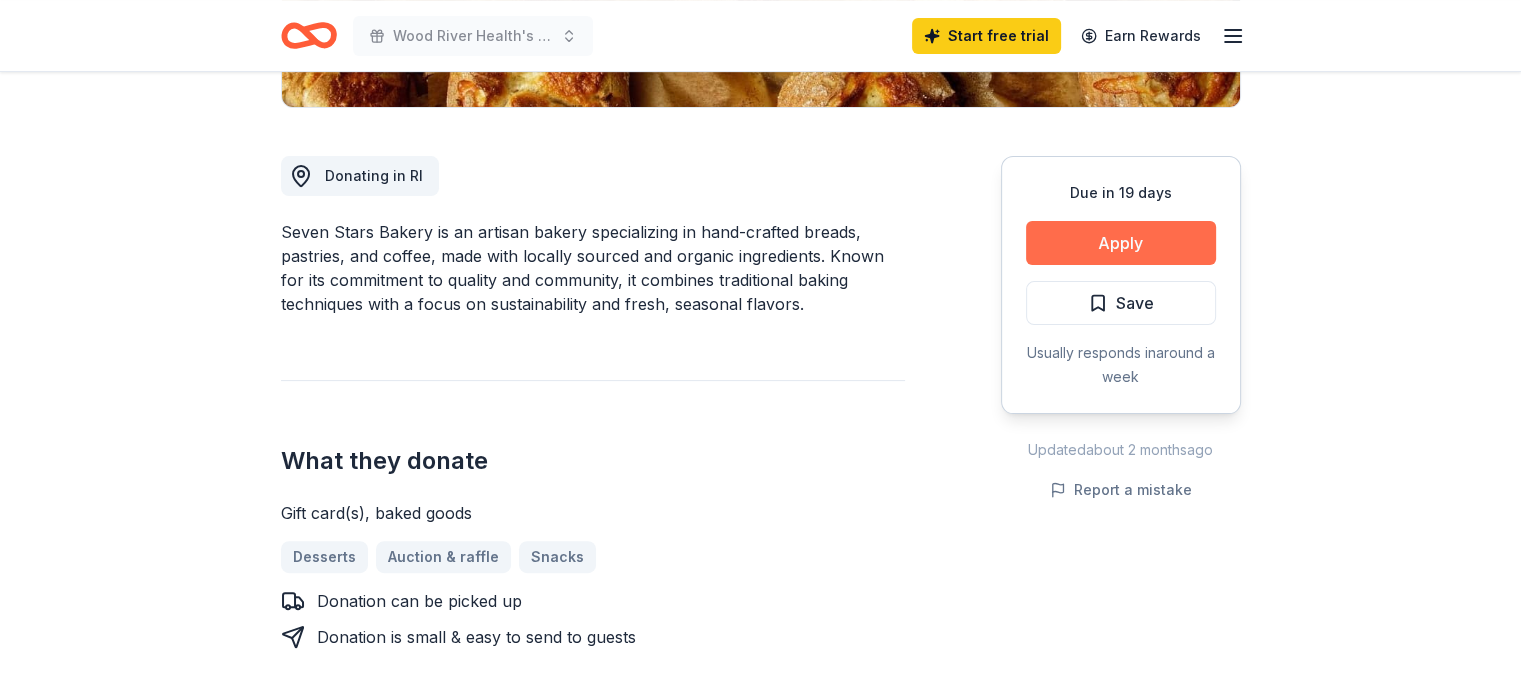 click on "Apply" at bounding box center (1121, 243) 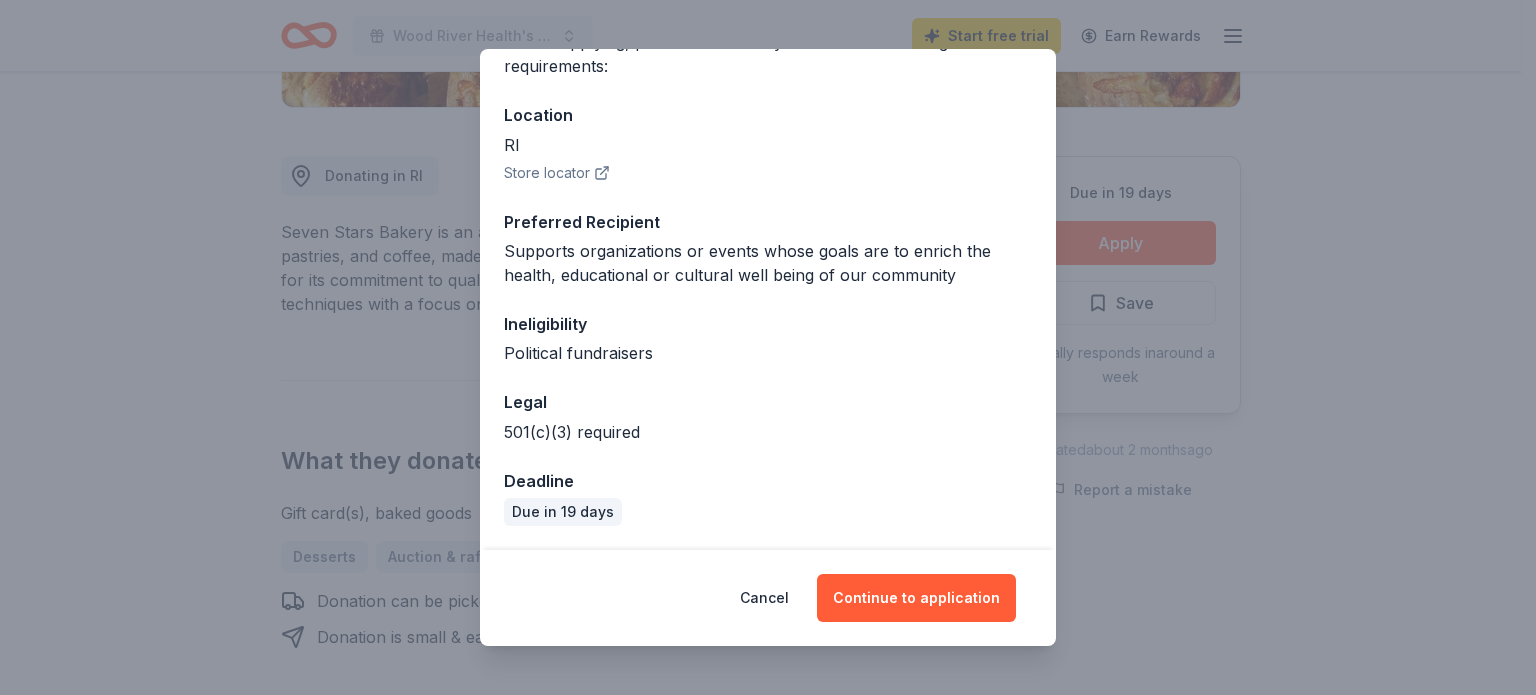 scroll, scrollTop: 391, scrollLeft: 0, axis: vertical 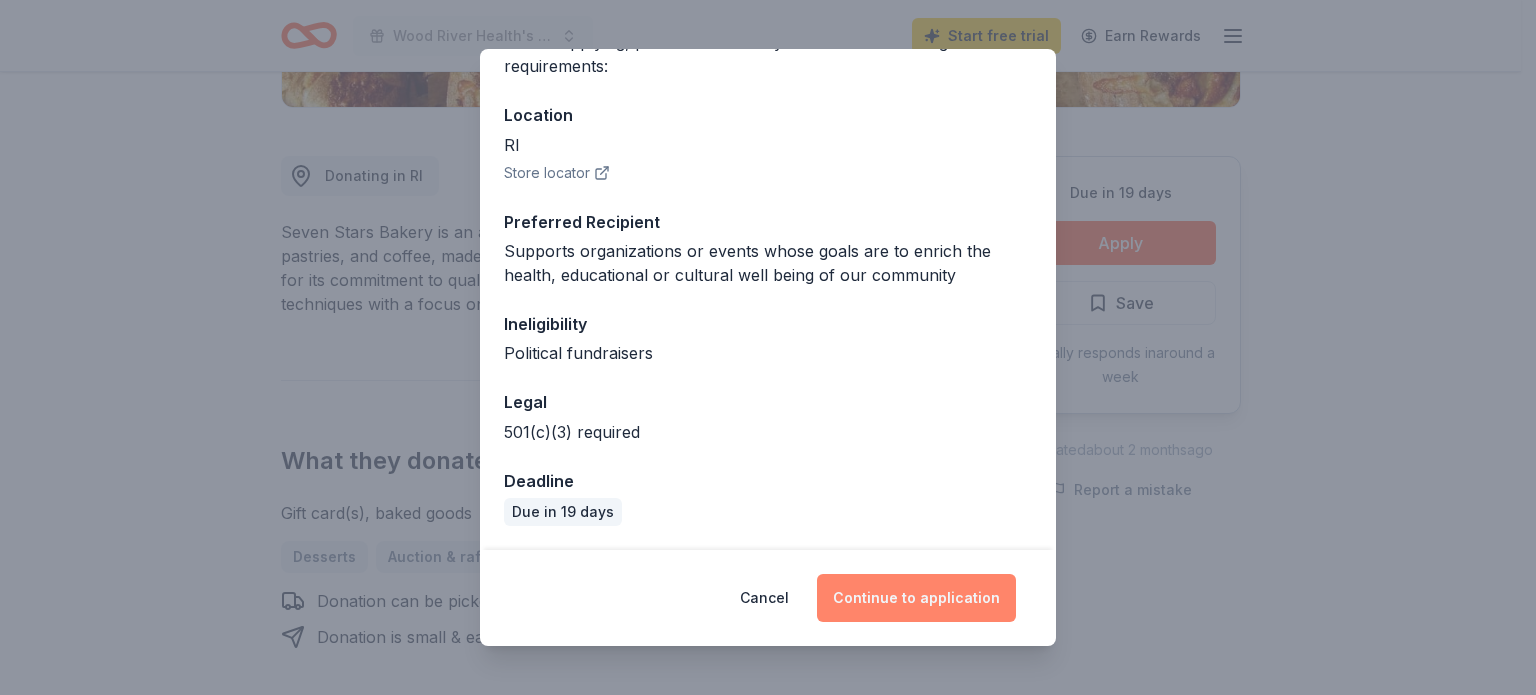 click on "Continue to application" at bounding box center [916, 598] 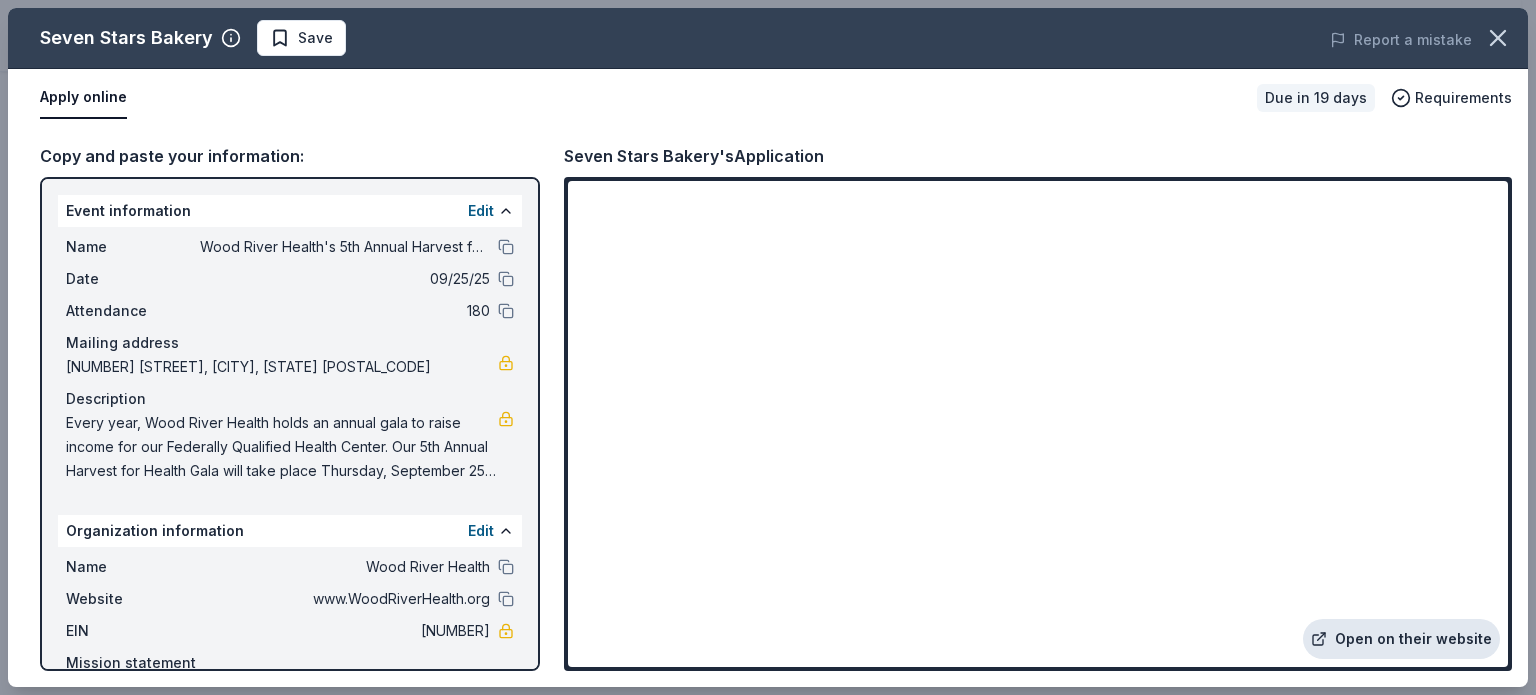 click on "Open on their website" at bounding box center [1401, 639] 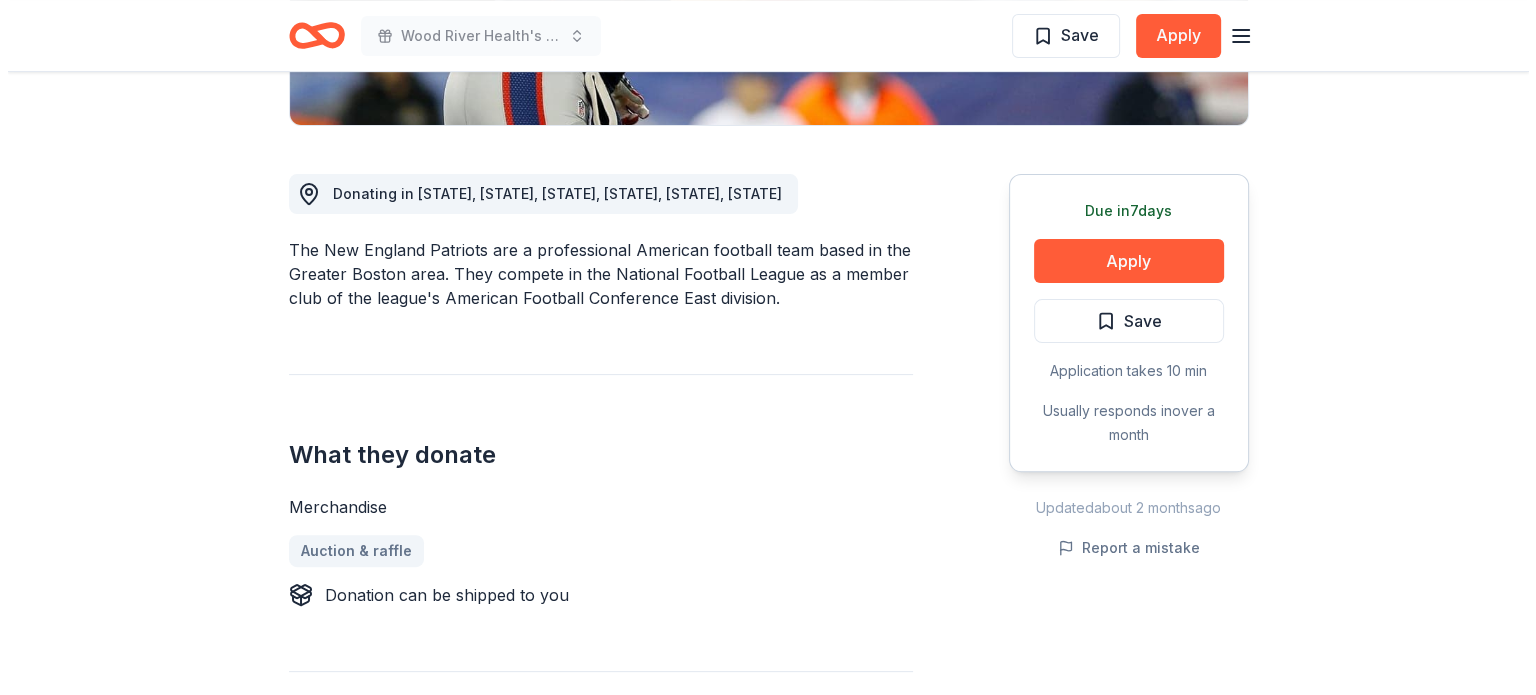 scroll, scrollTop: 500, scrollLeft: 0, axis: vertical 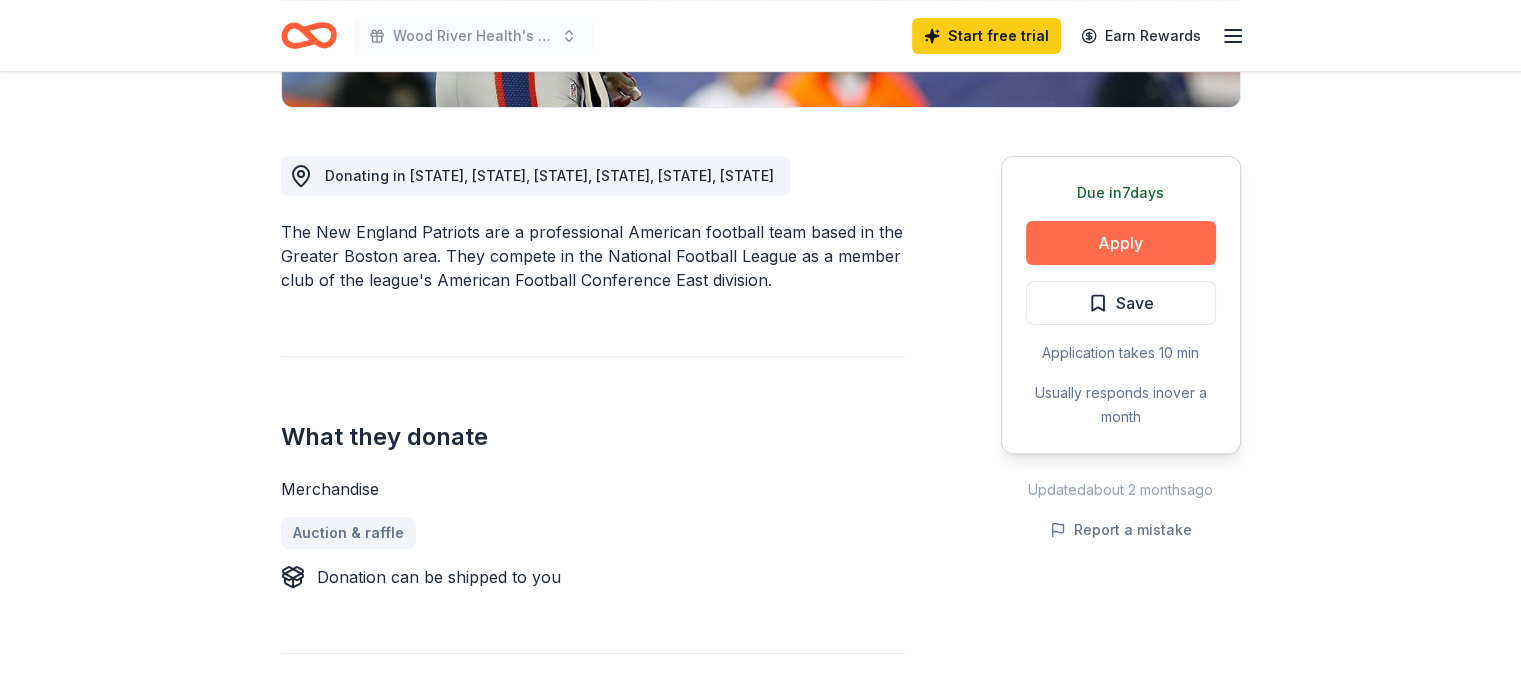 click on "Apply" at bounding box center [1121, 243] 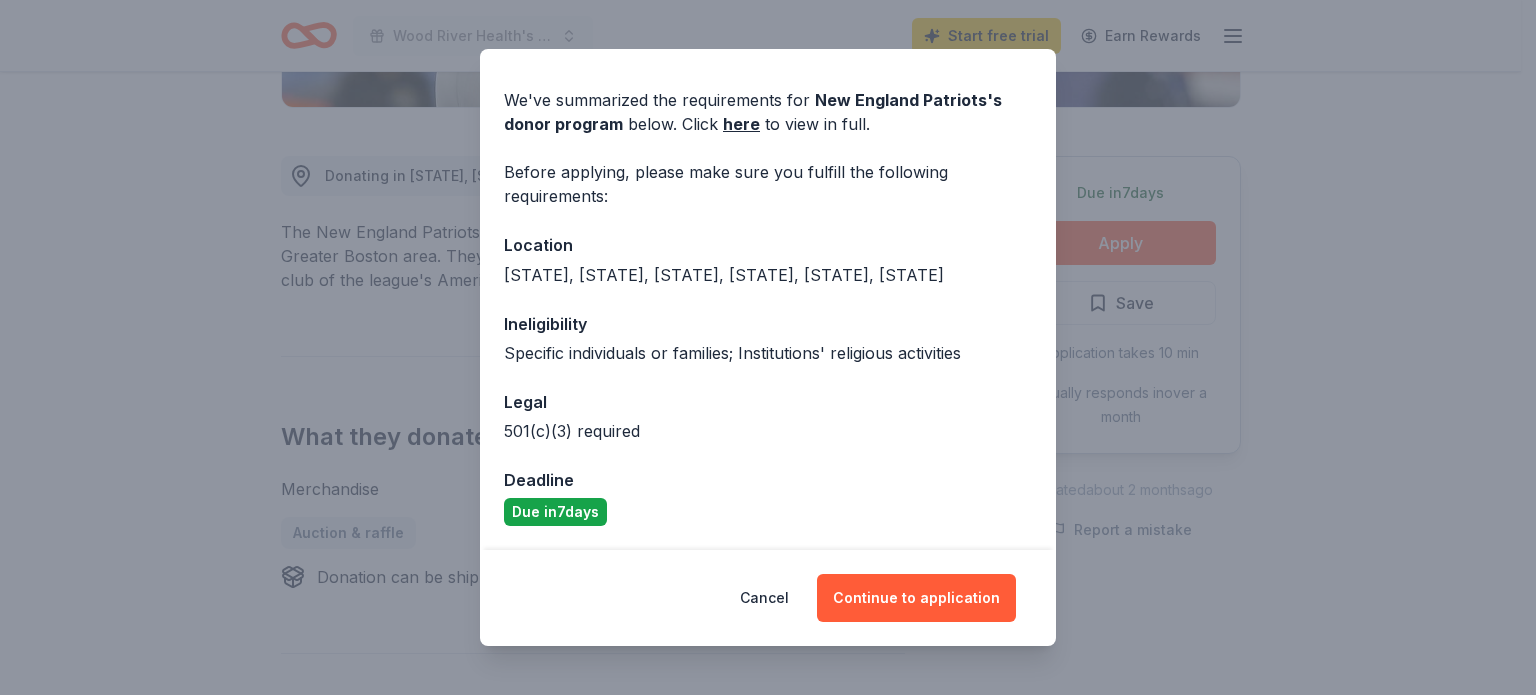 scroll, scrollTop: 228, scrollLeft: 0, axis: vertical 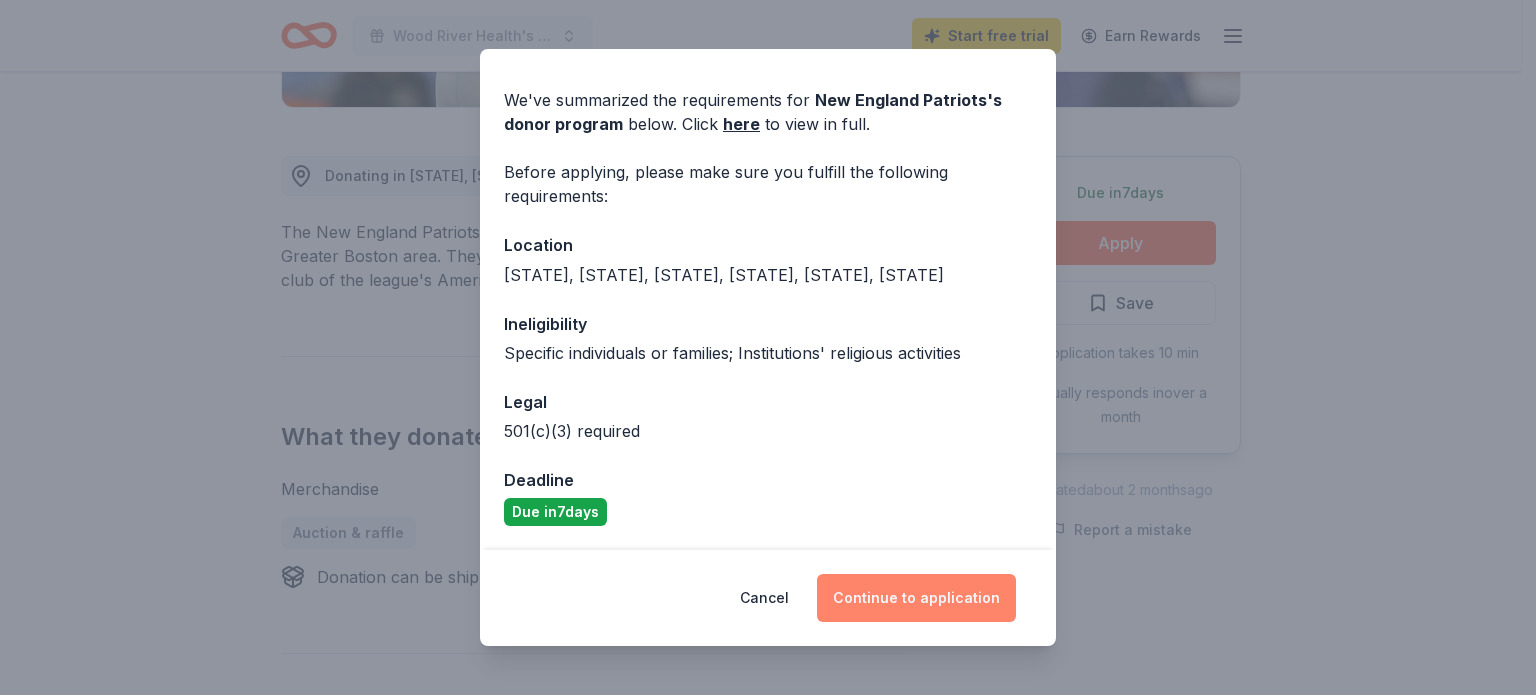 click on "Continue to application" at bounding box center [916, 598] 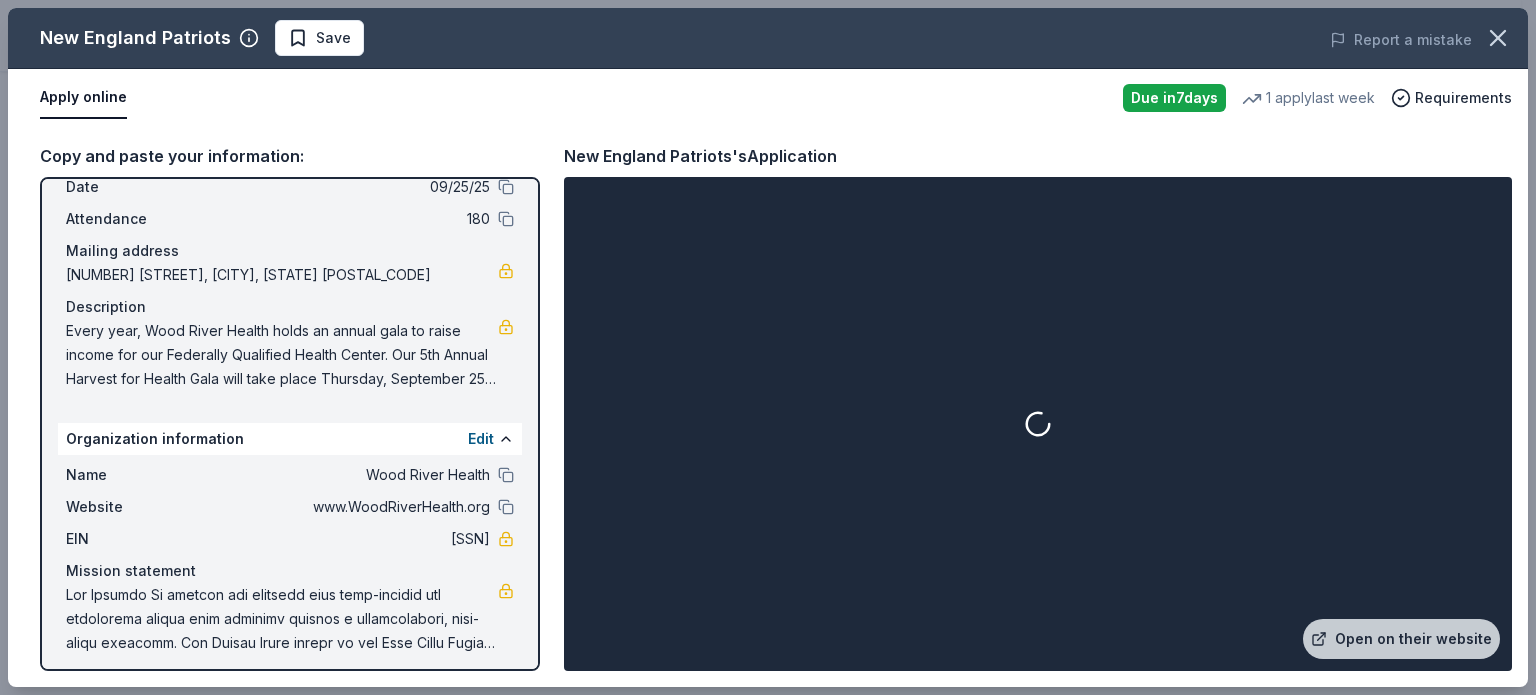 scroll, scrollTop: 298, scrollLeft: 0, axis: vertical 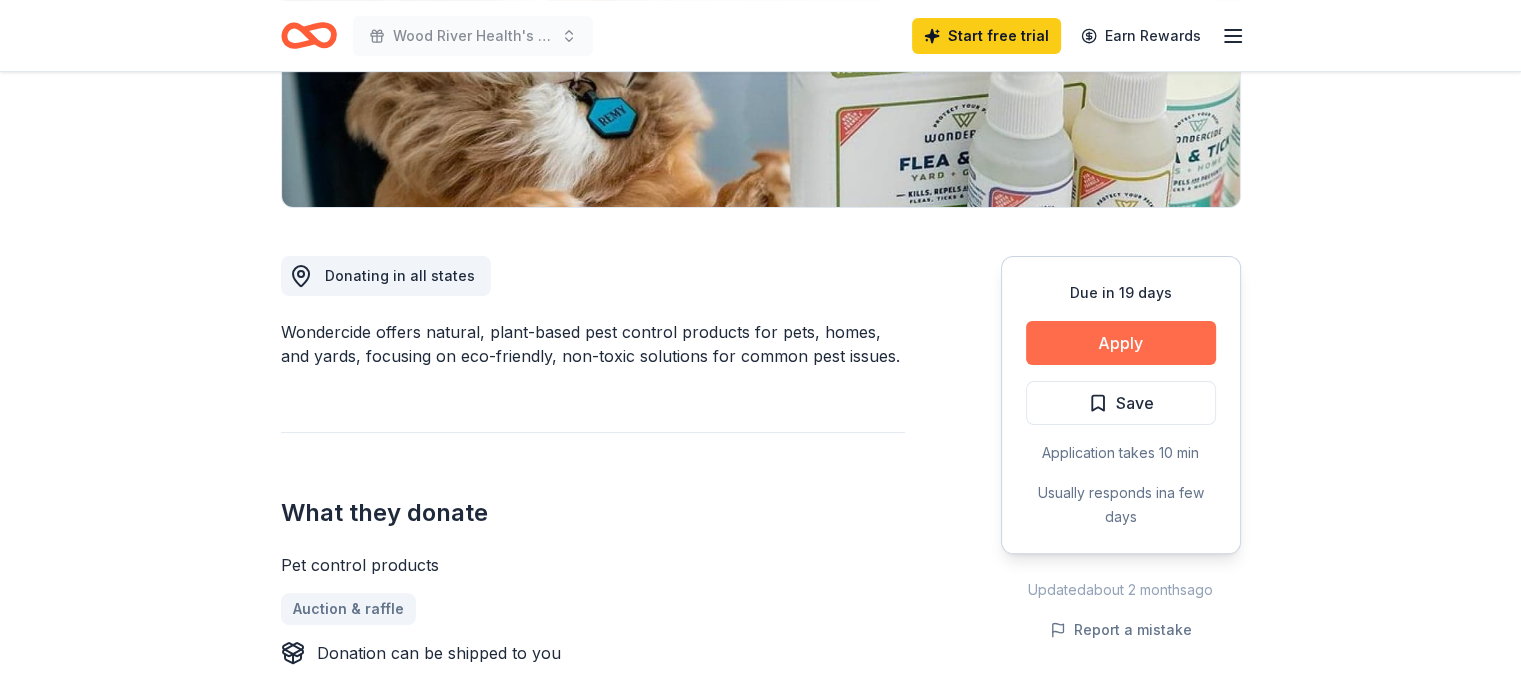 click on "Apply" at bounding box center (1121, 343) 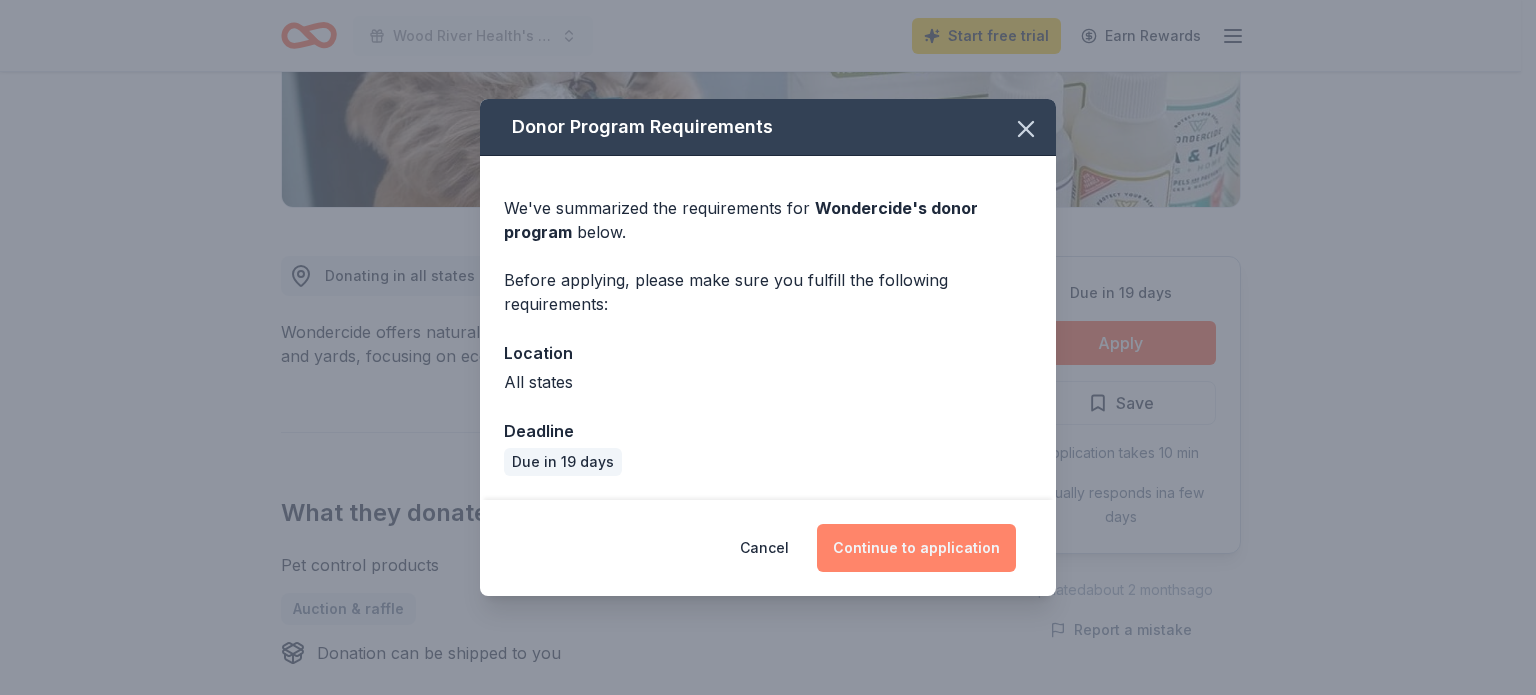 scroll, scrollTop: 32, scrollLeft: 0, axis: vertical 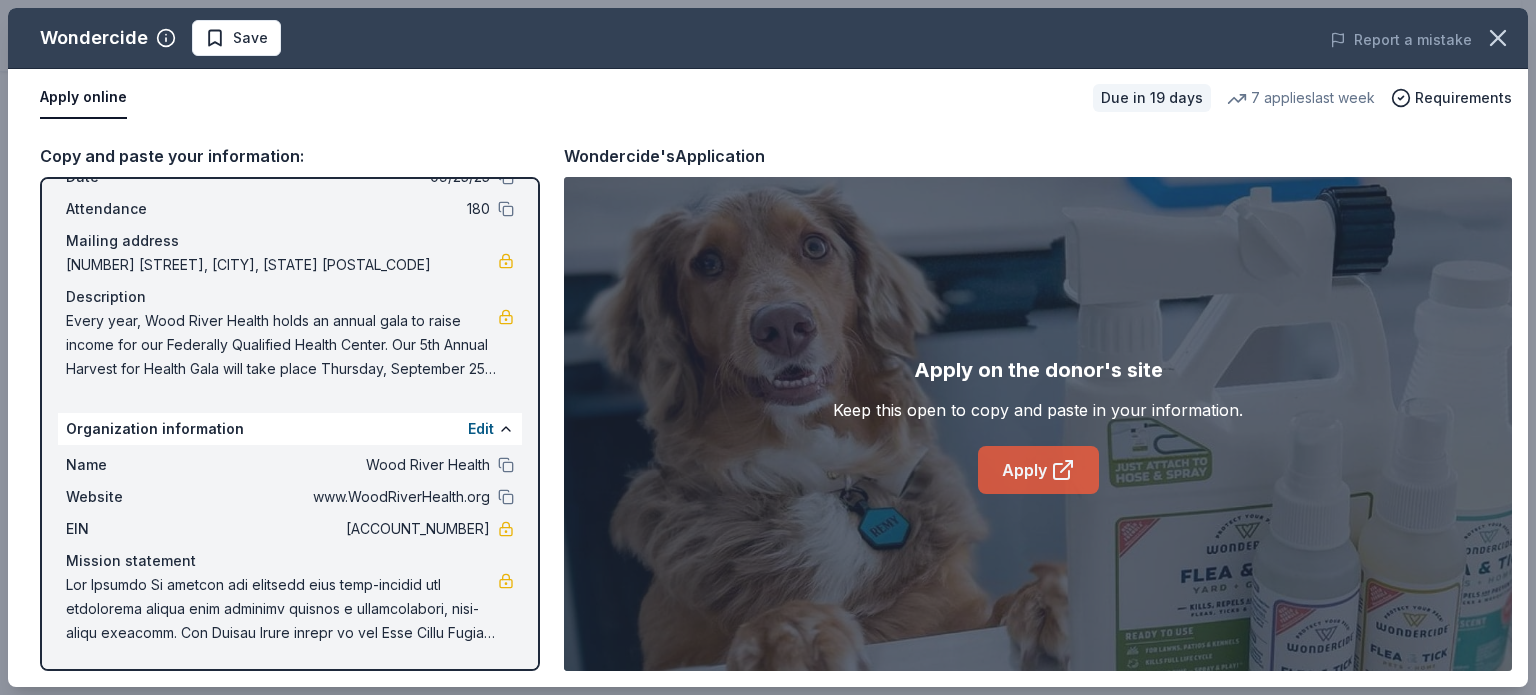click on "Apply" at bounding box center [1038, 470] 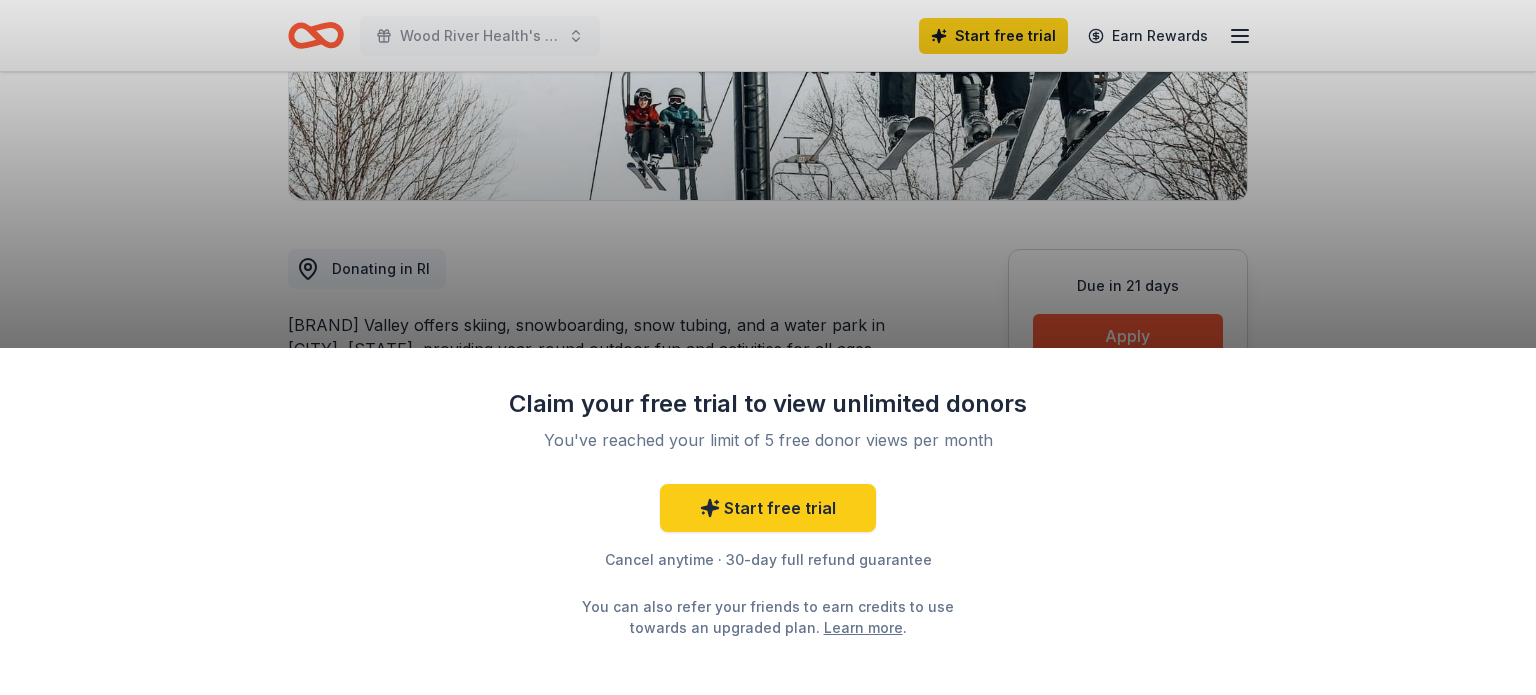 scroll, scrollTop: 500, scrollLeft: 0, axis: vertical 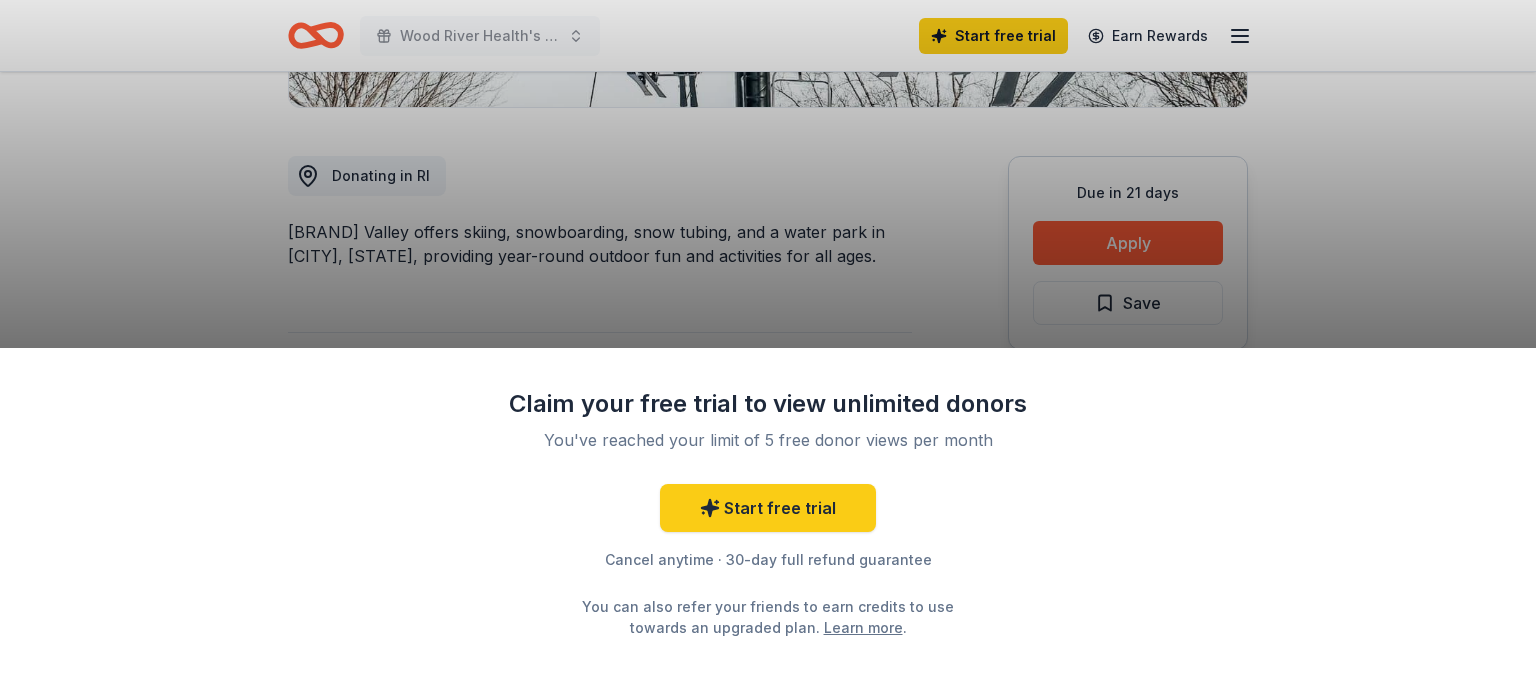 click on "Claim your free trial to view unlimited donors You've reached your limit of 5 free donor views per month Start free  trial Cancel anytime · 30-day full refund guarantee You can also refer your friends to earn credits to use towards an upgraded plan.   Learn more ." at bounding box center [768, 347] 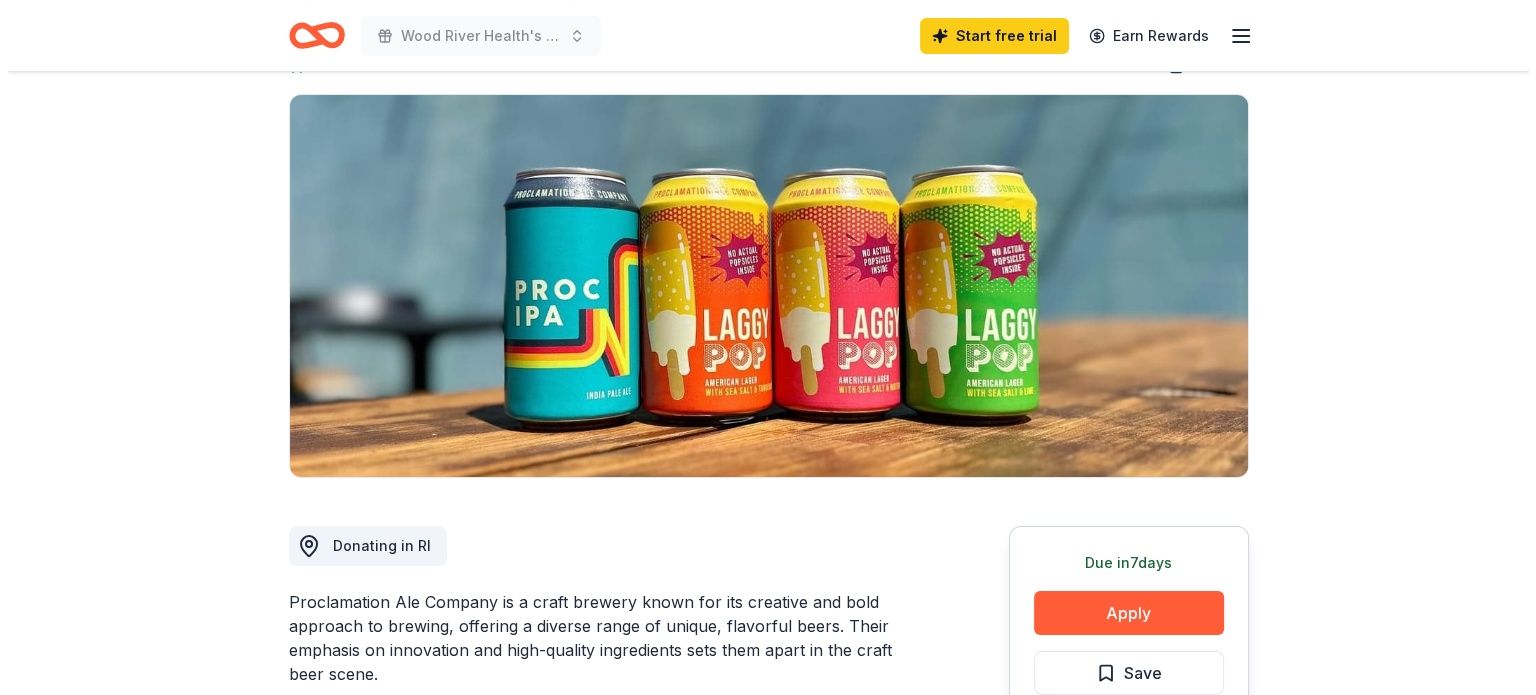 scroll, scrollTop: 400, scrollLeft: 0, axis: vertical 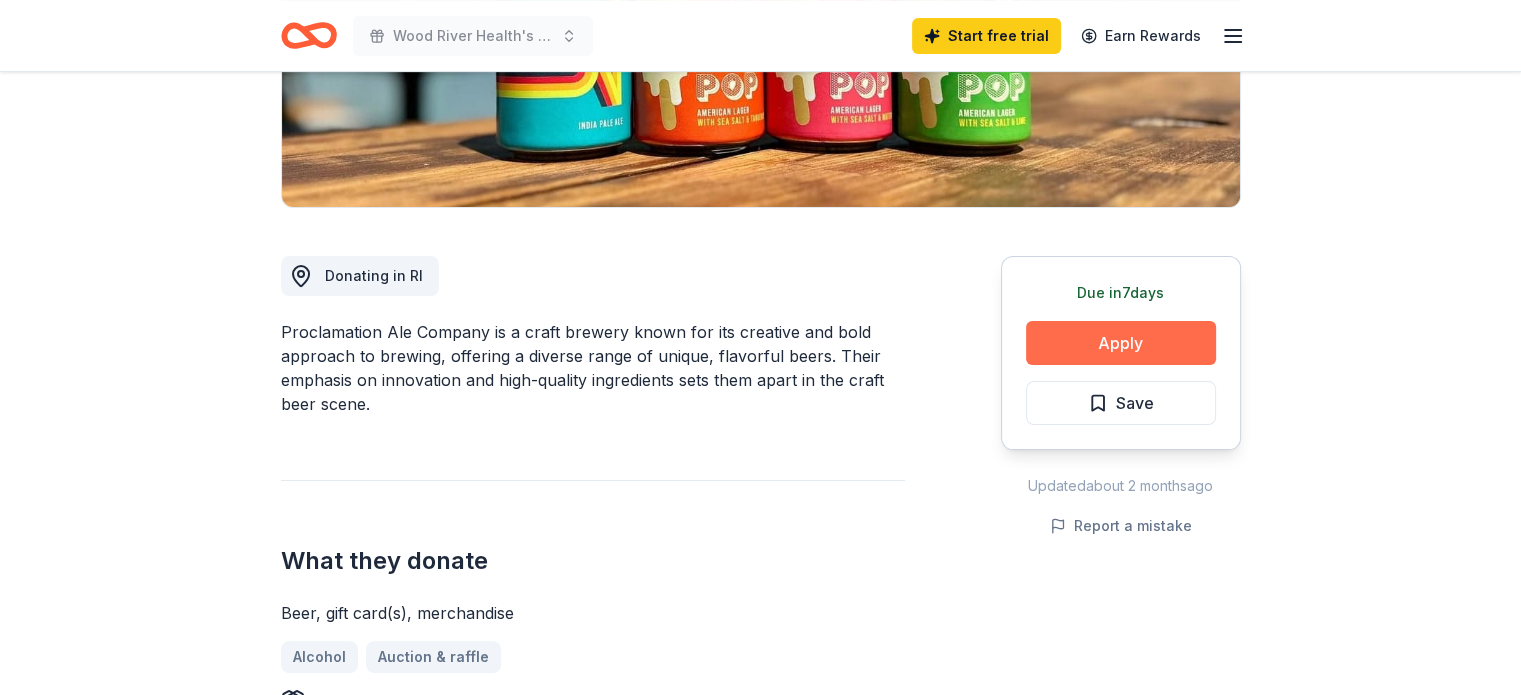 click on "Apply" at bounding box center (1121, 343) 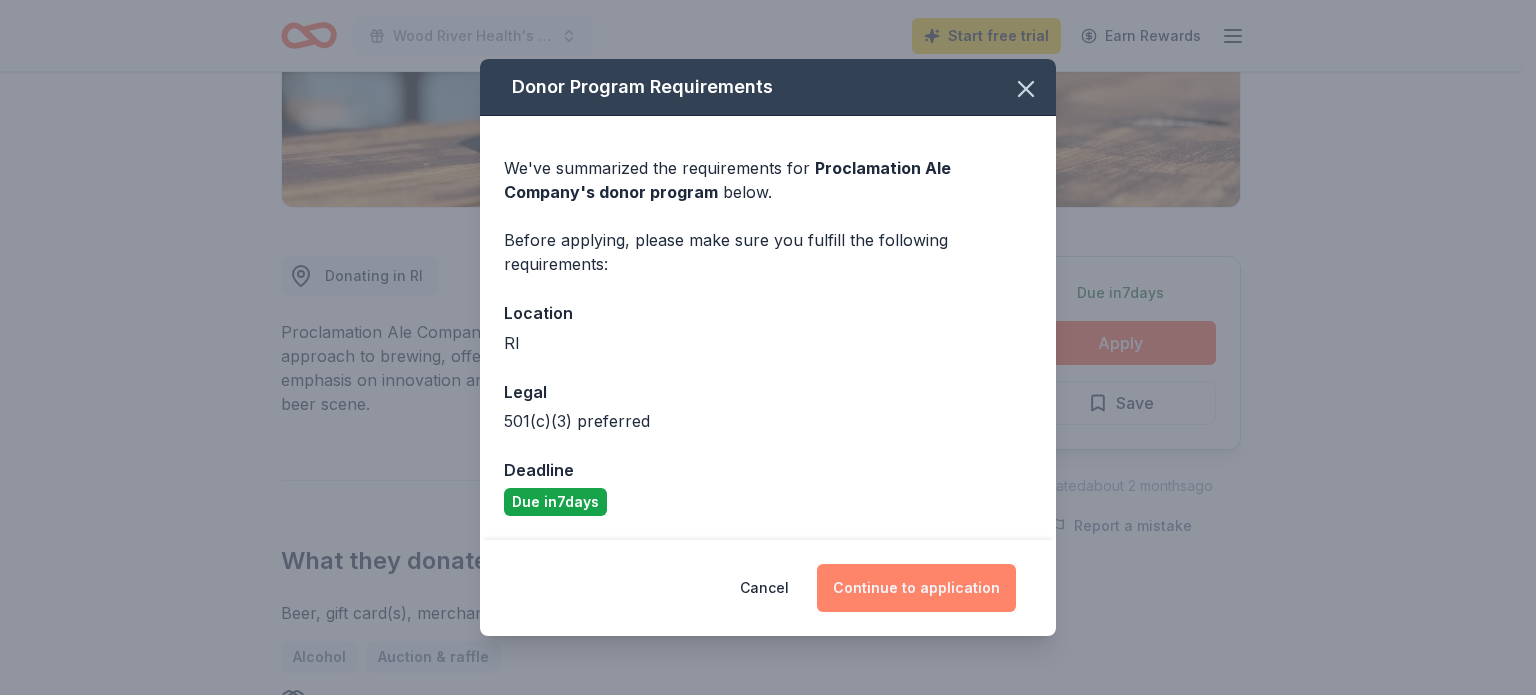 click on "Continue to application" at bounding box center [916, 588] 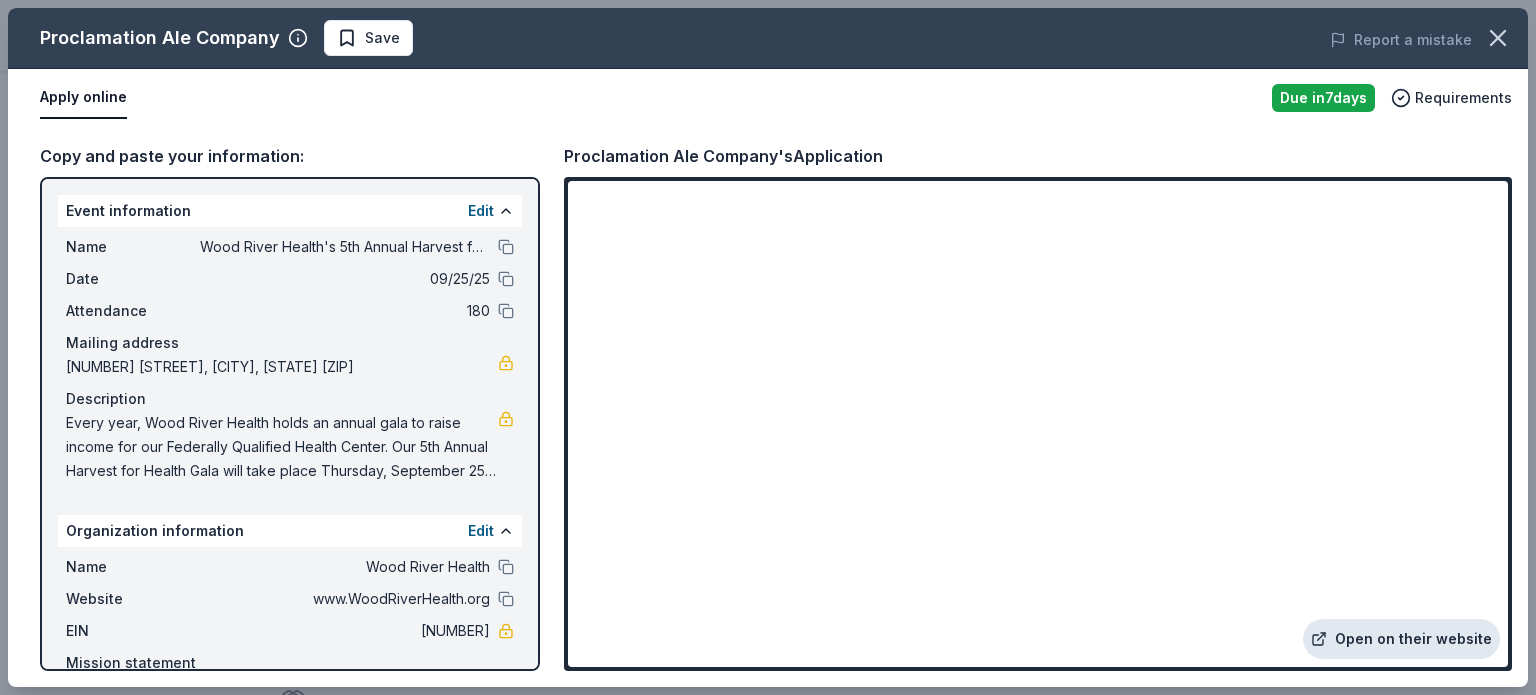 click on "Open on their website" at bounding box center (1401, 639) 